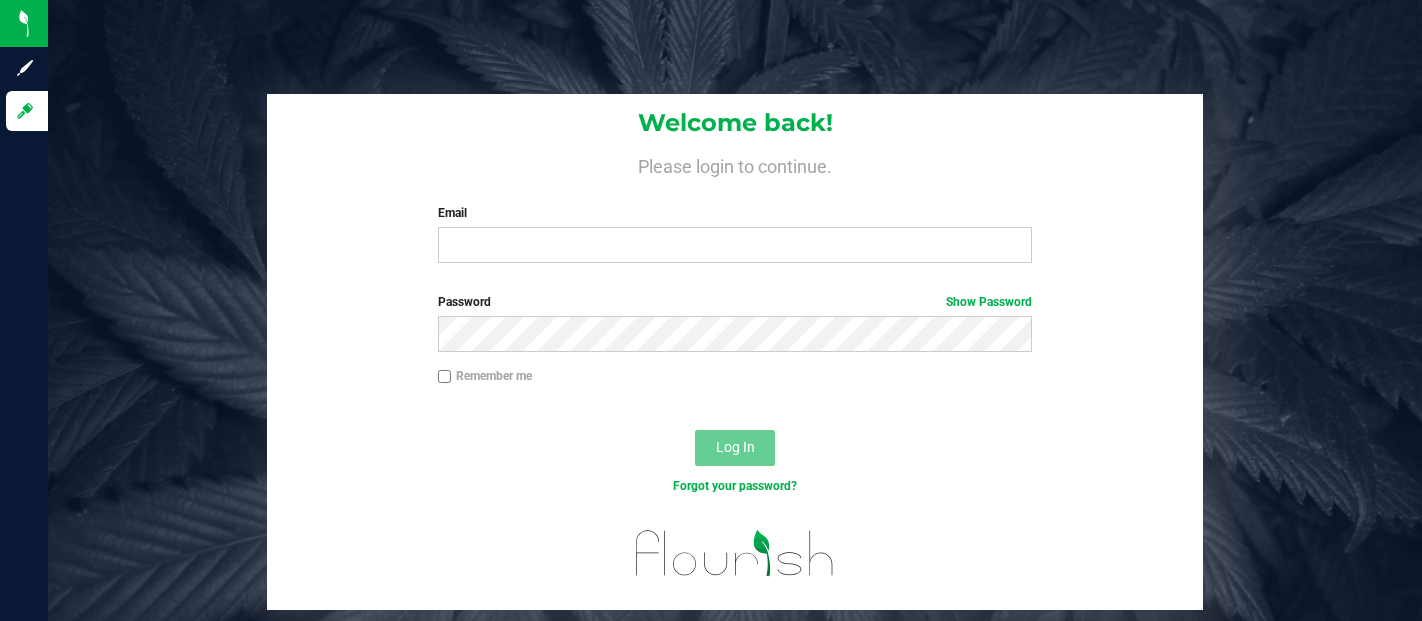 scroll, scrollTop: 0, scrollLeft: 0, axis: both 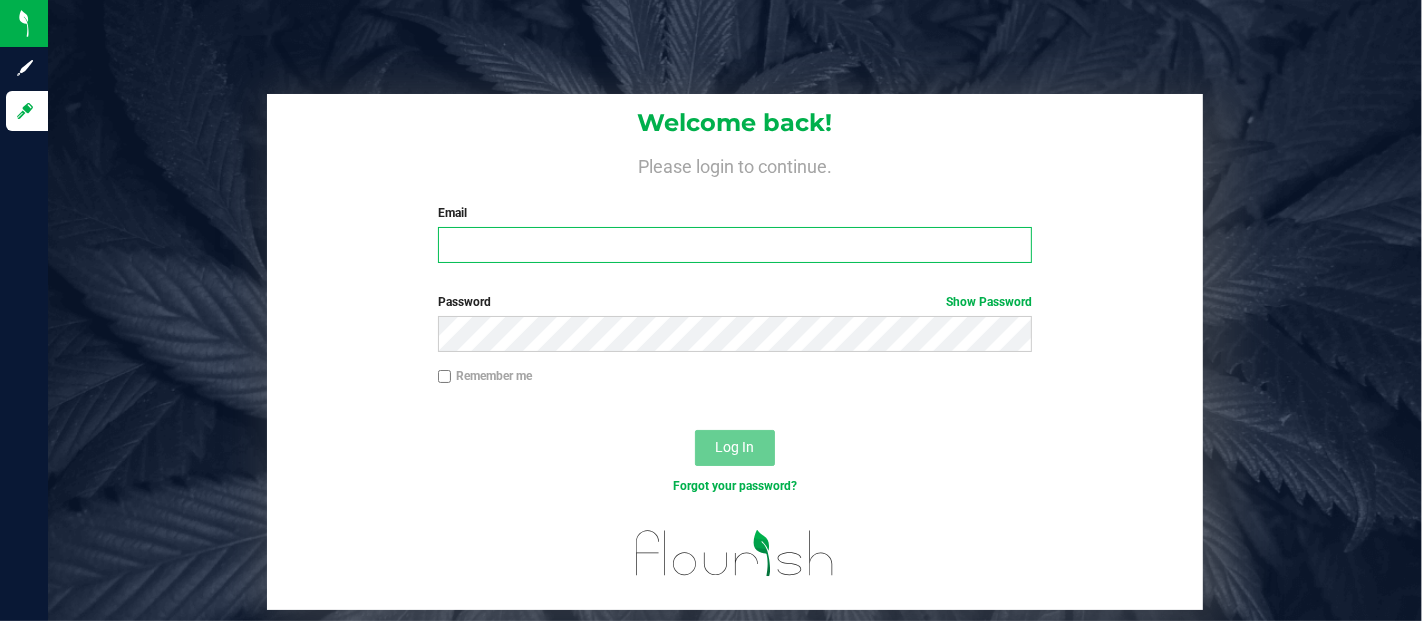 click on "Email" at bounding box center (735, 245) 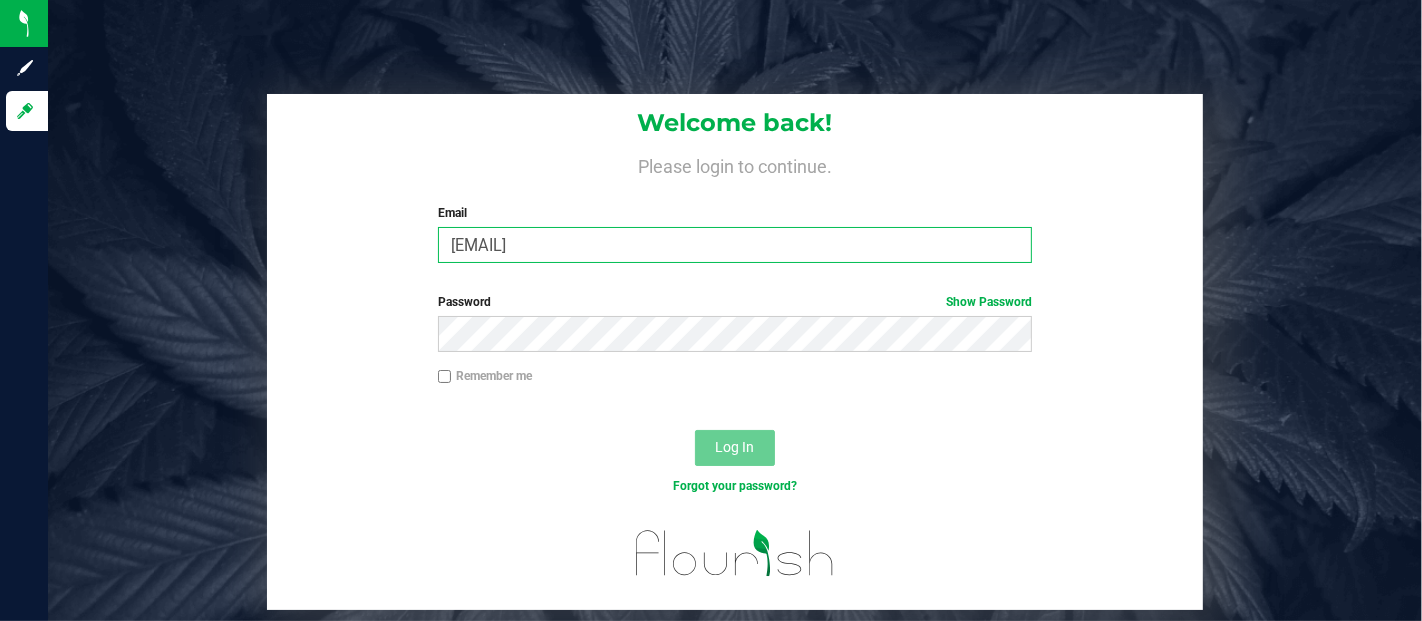 type on "[EMAIL]" 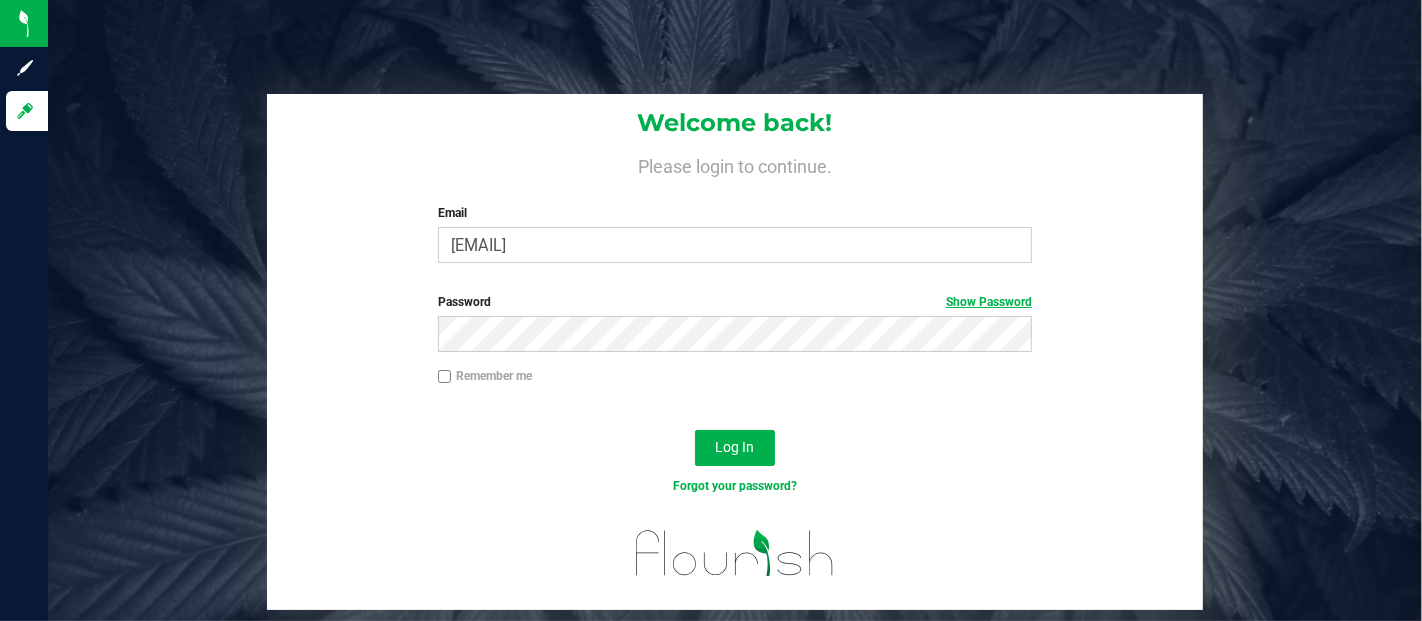 click on "Show Password" at bounding box center (989, 302) 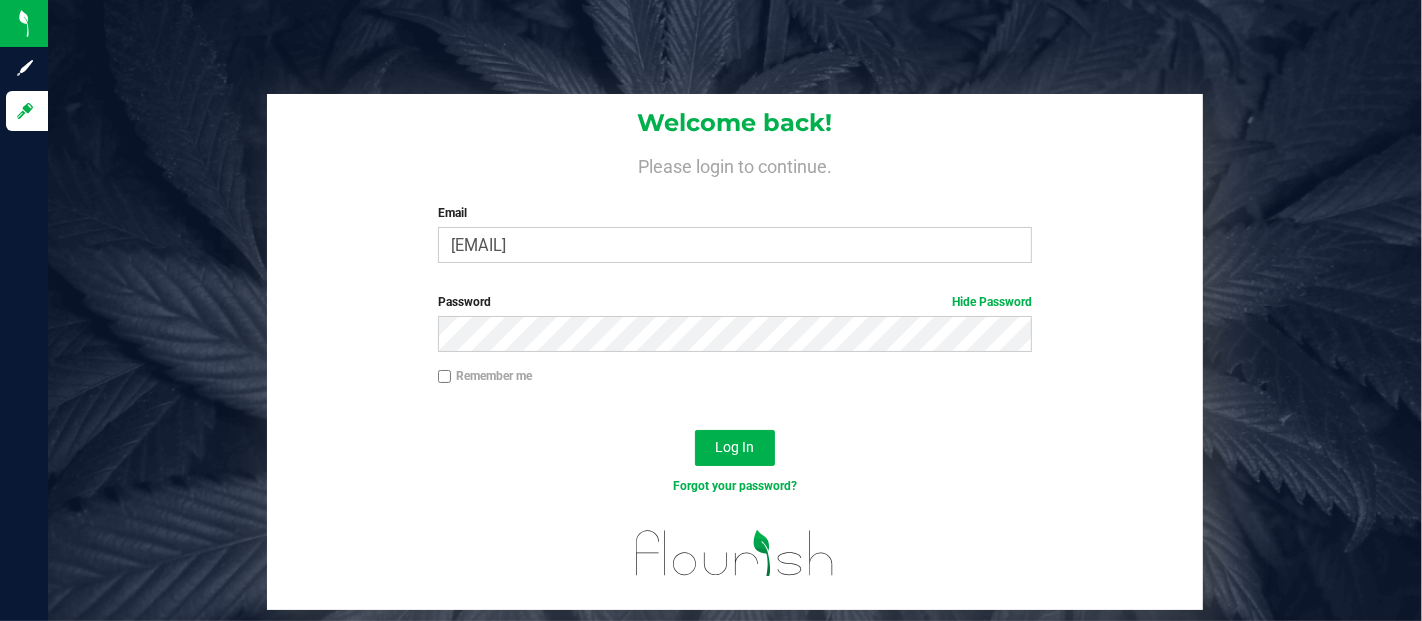 click at bounding box center (735, 405) 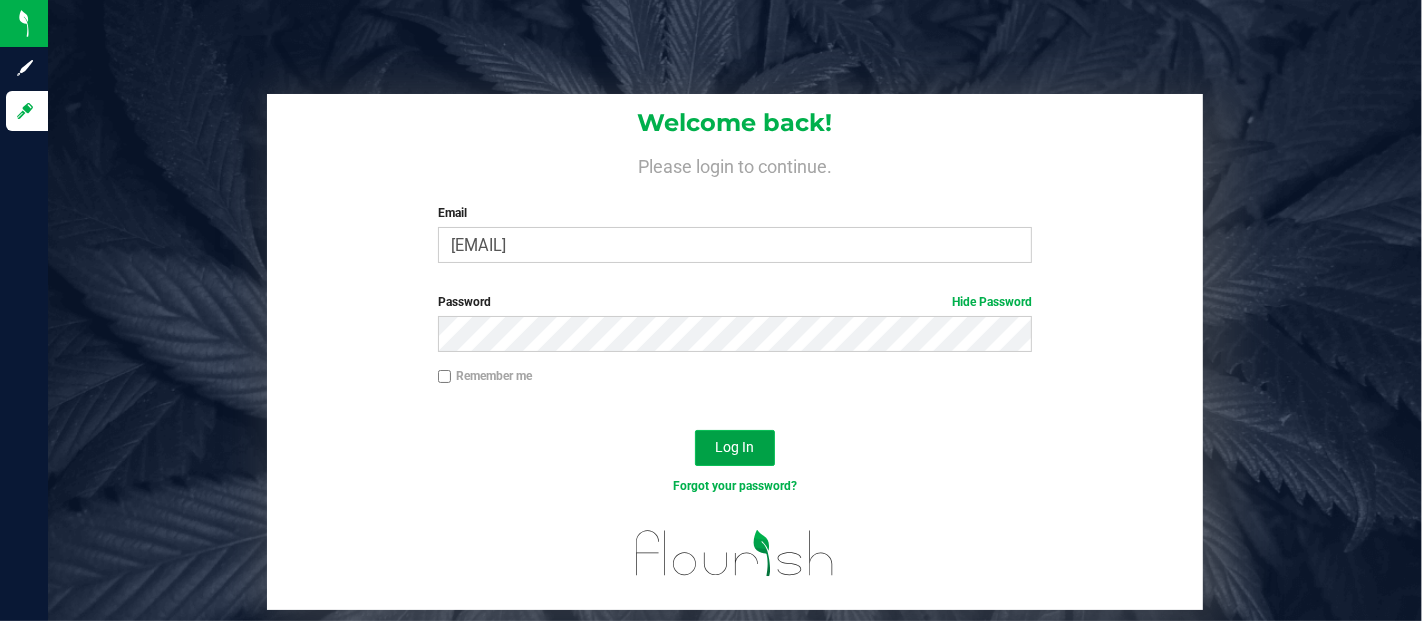 click on "Log In" at bounding box center [735, 447] 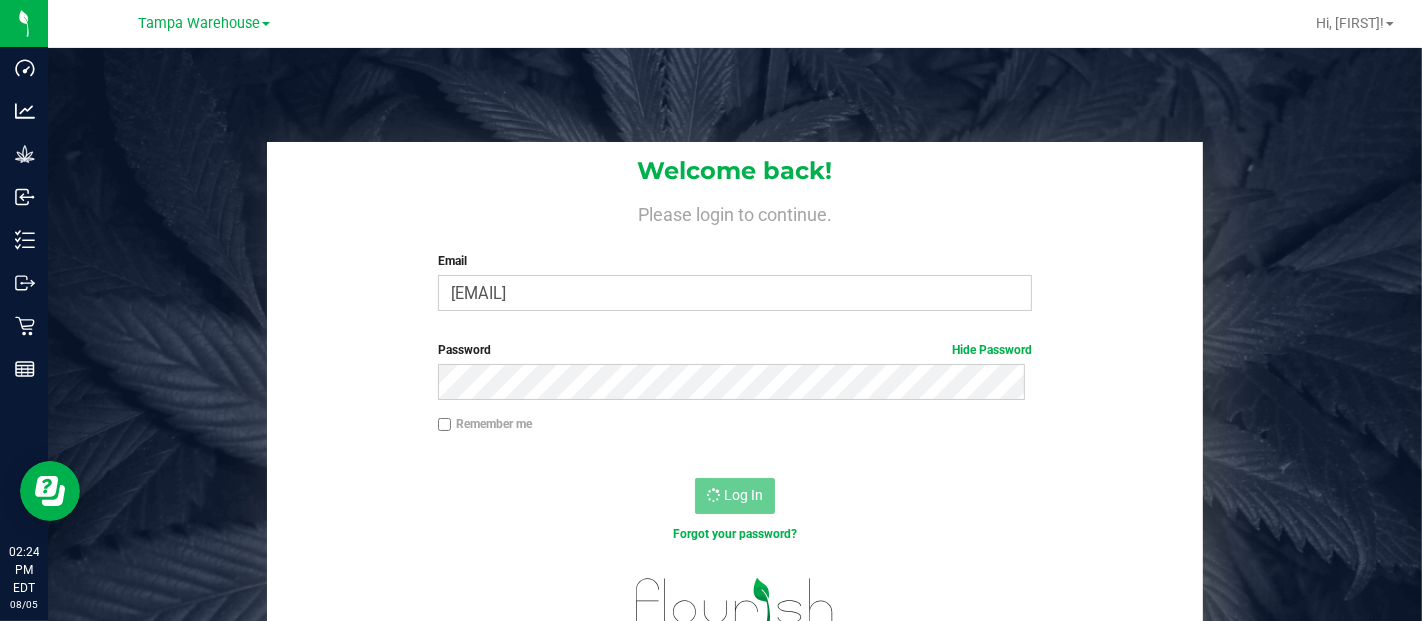 scroll, scrollTop: 0, scrollLeft: 0, axis: both 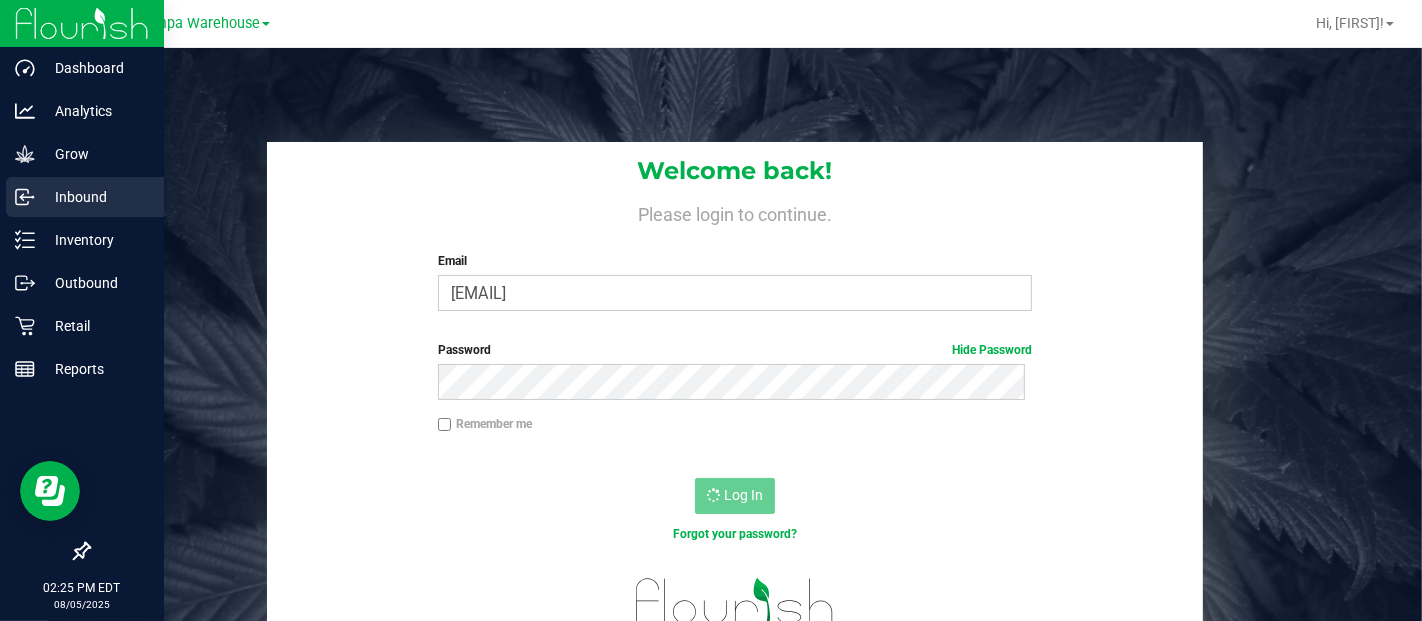 click on "Inbound" at bounding box center [95, 197] 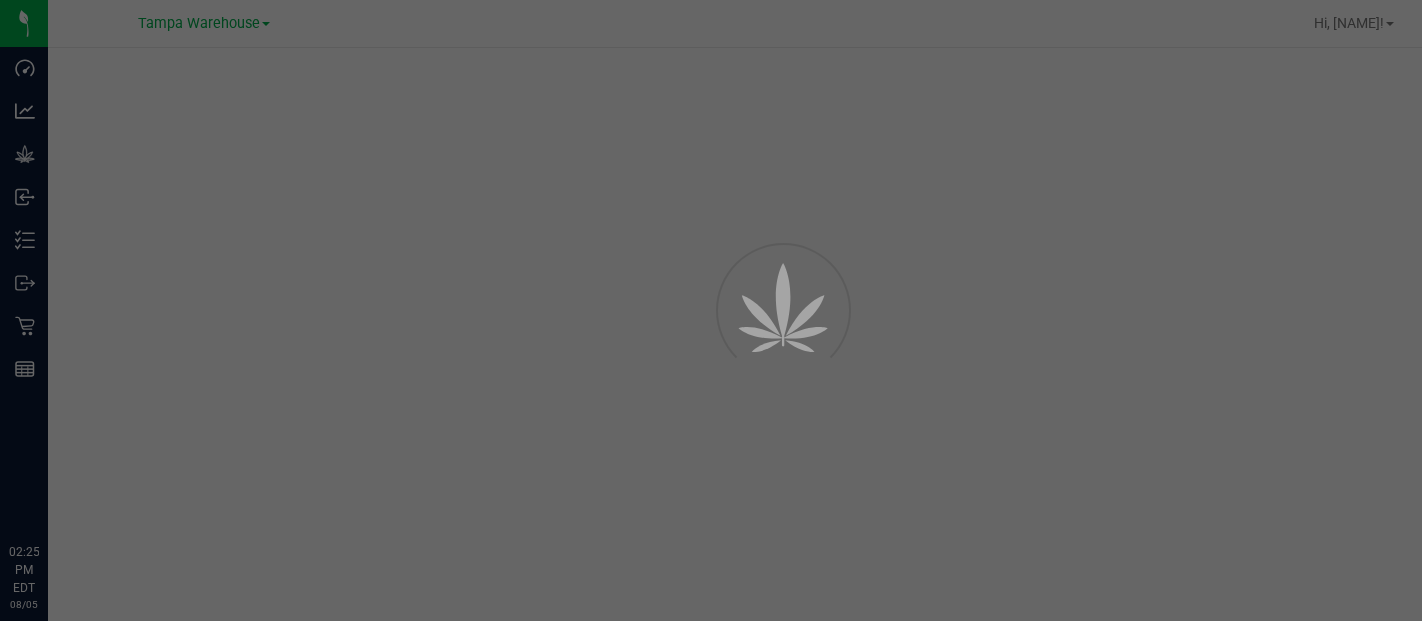 scroll, scrollTop: 0, scrollLeft: 0, axis: both 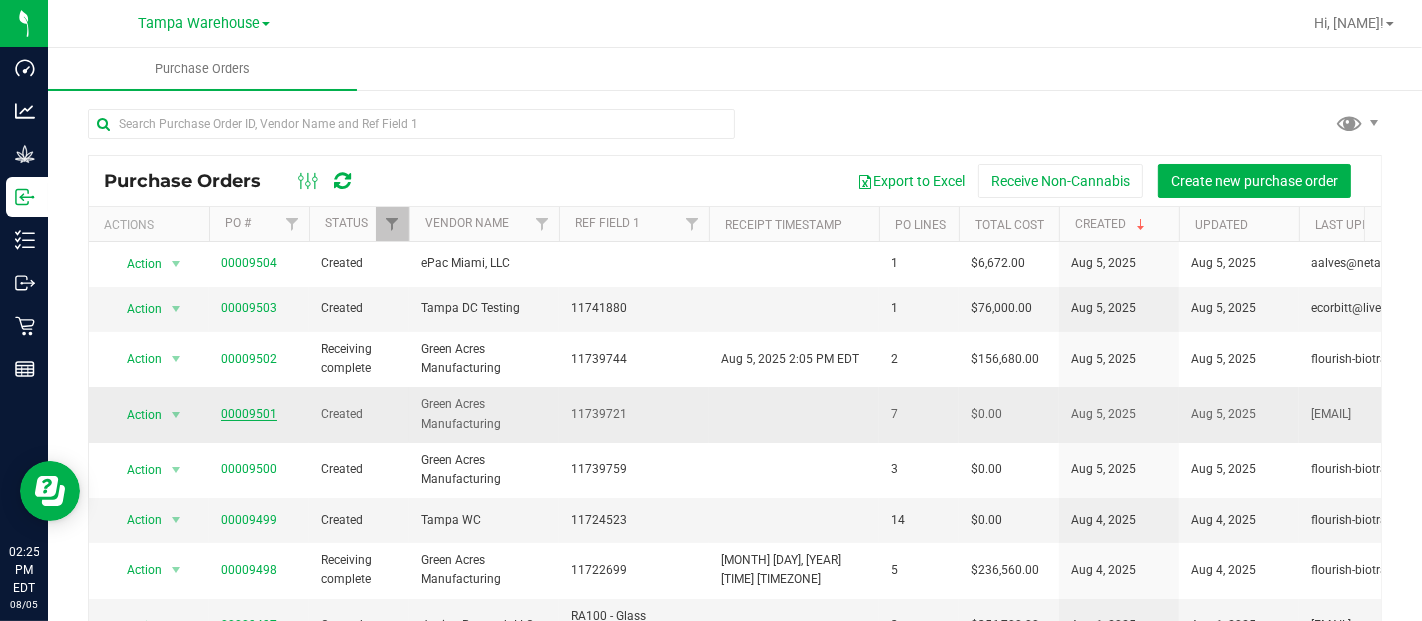 click on "00009501" at bounding box center [249, 414] 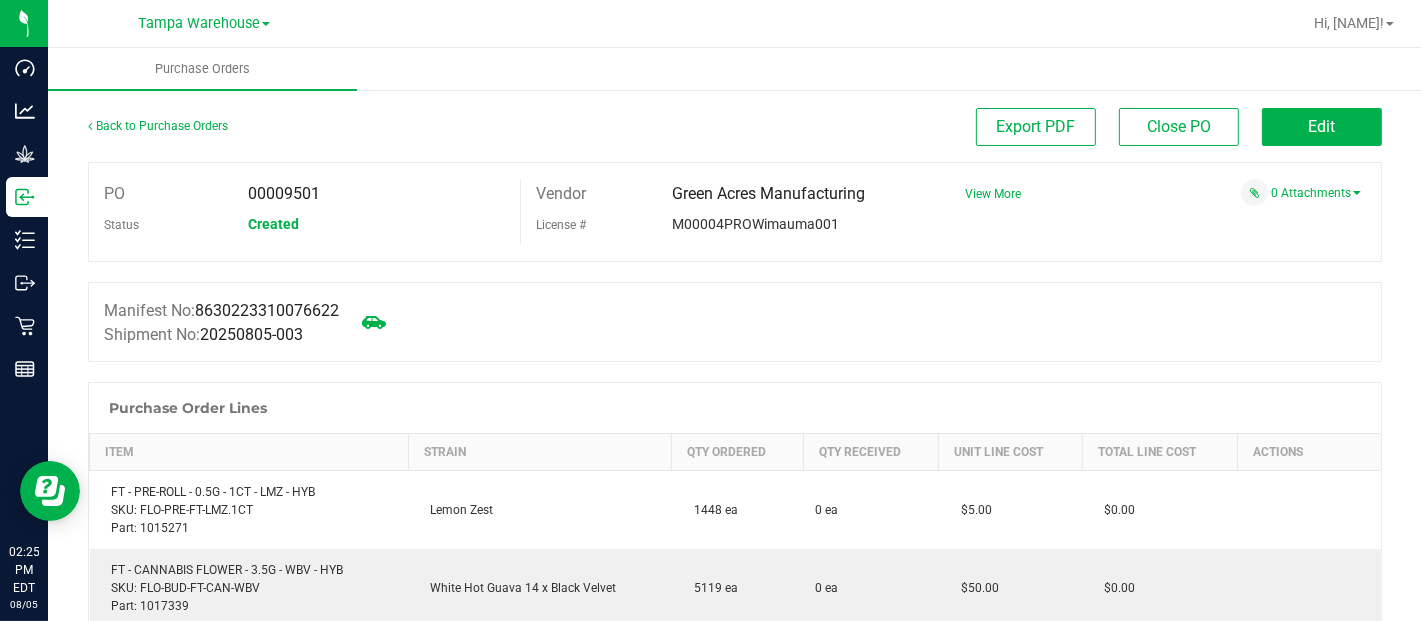 click on "Back to Purchase Orders" at bounding box center [158, 126] 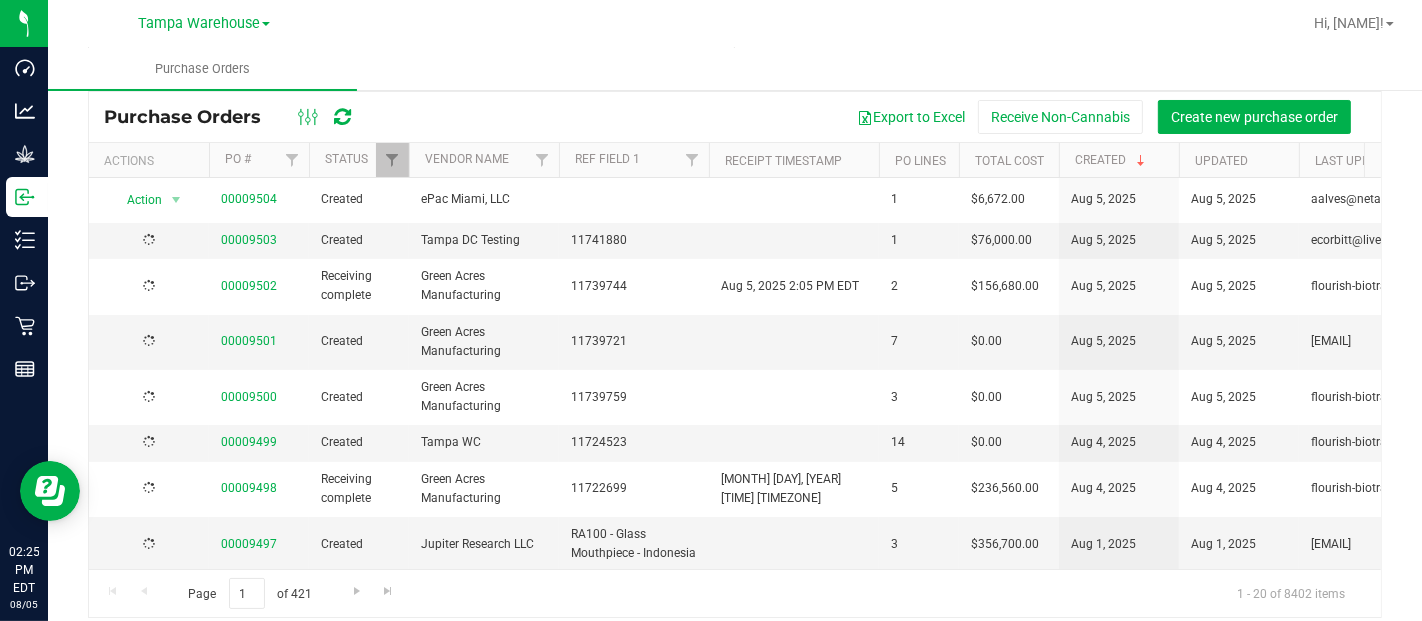 scroll, scrollTop: 79, scrollLeft: 0, axis: vertical 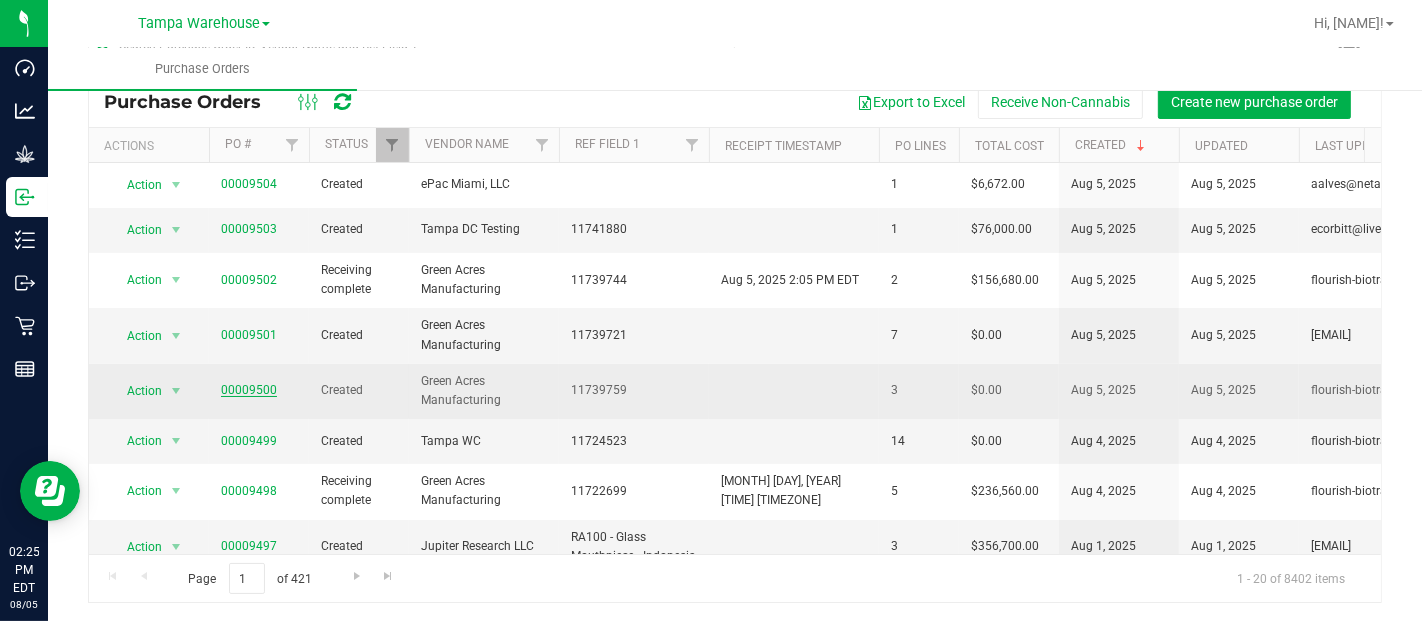 click on "00009500" at bounding box center (249, 390) 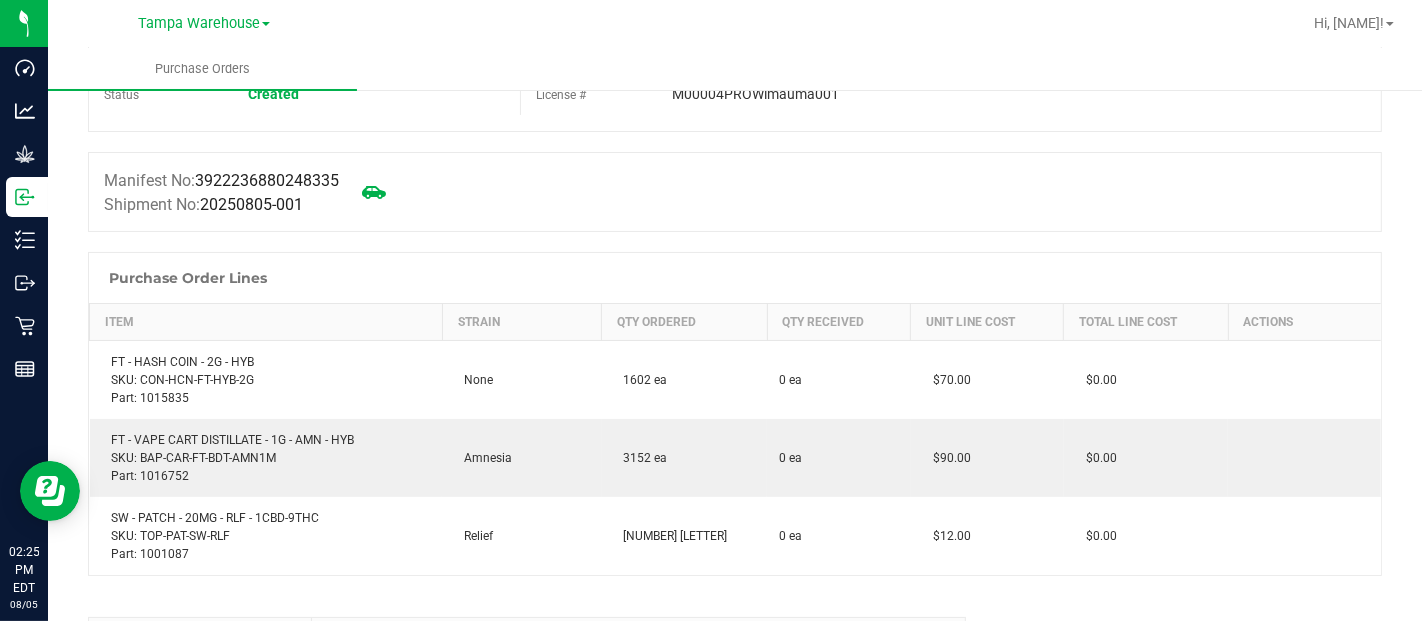 scroll, scrollTop: 0, scrollLeft: 0, axis: both 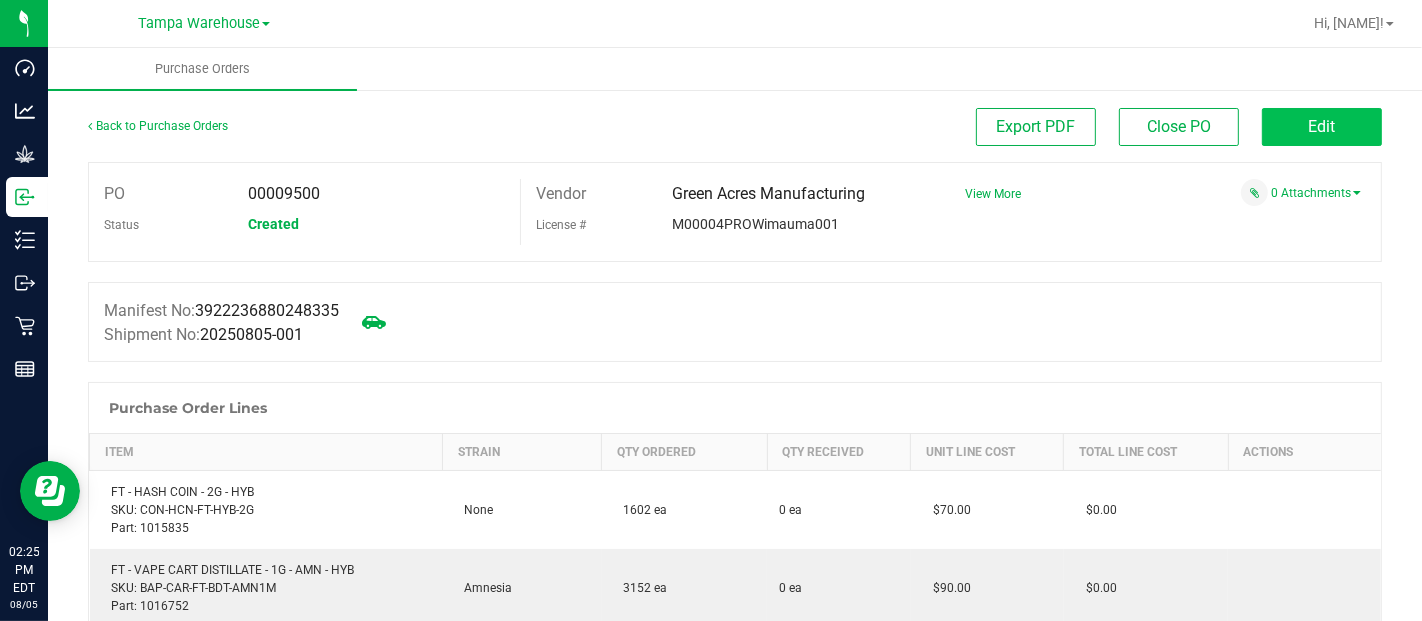 click on "Edit" at bounding box center (1322, 127) 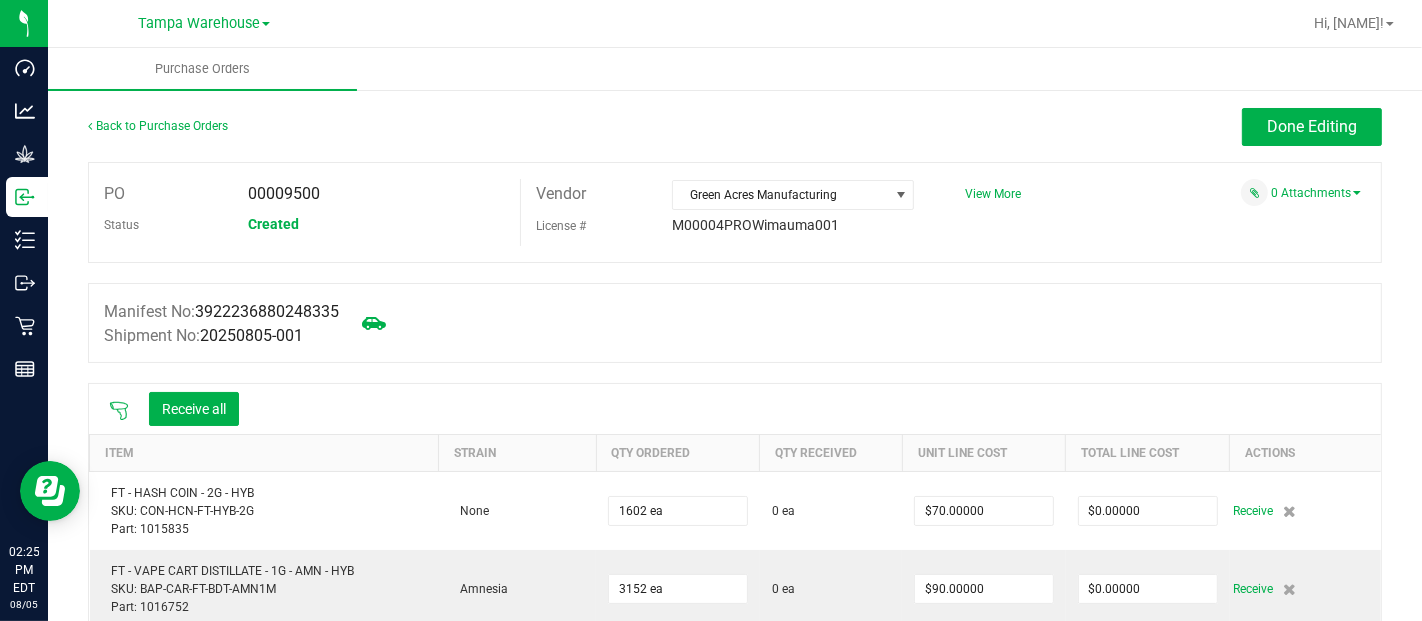 click 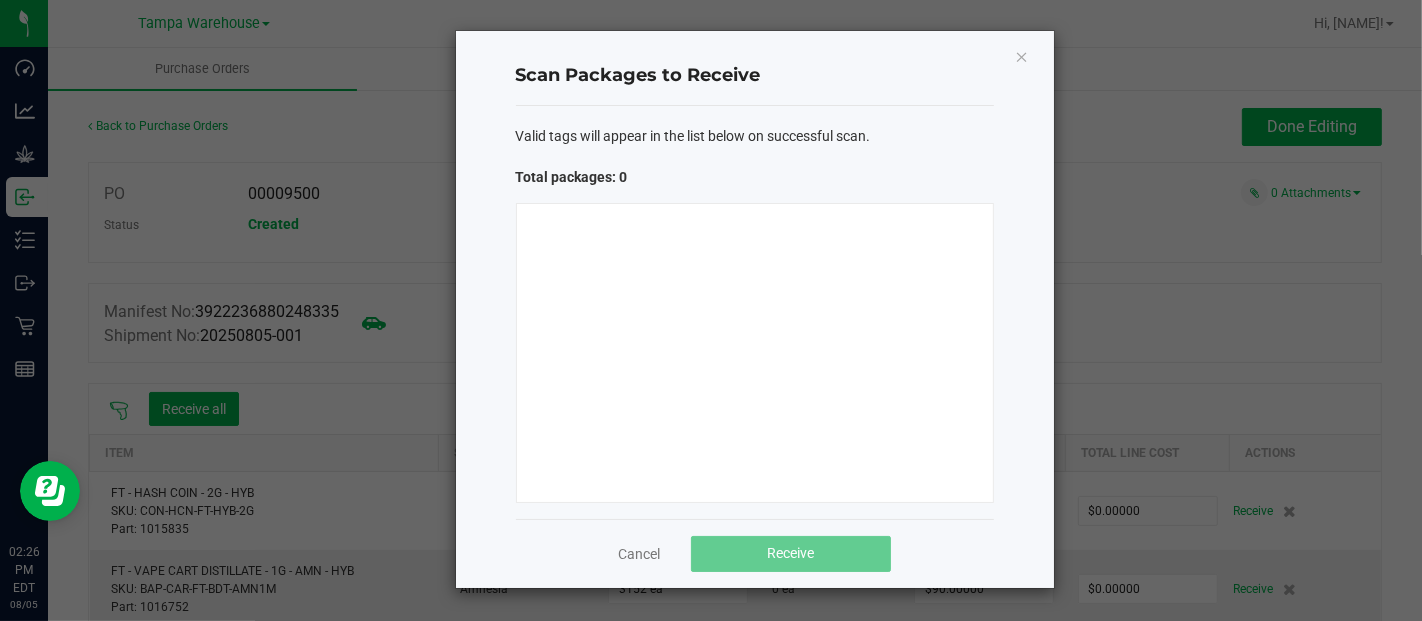 click on "Scan Packages to Receive   Valid tags will appear in the list below on successful scan.   Total packages: 0   Cancel   Receive" 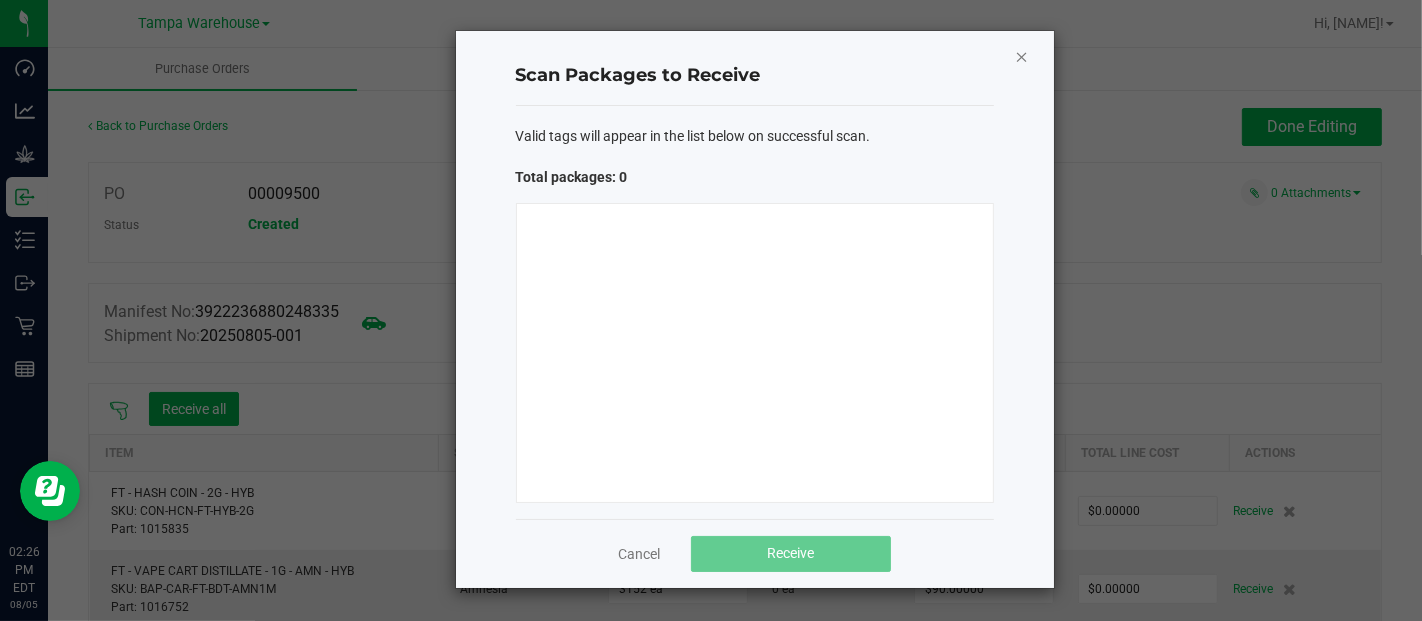 click 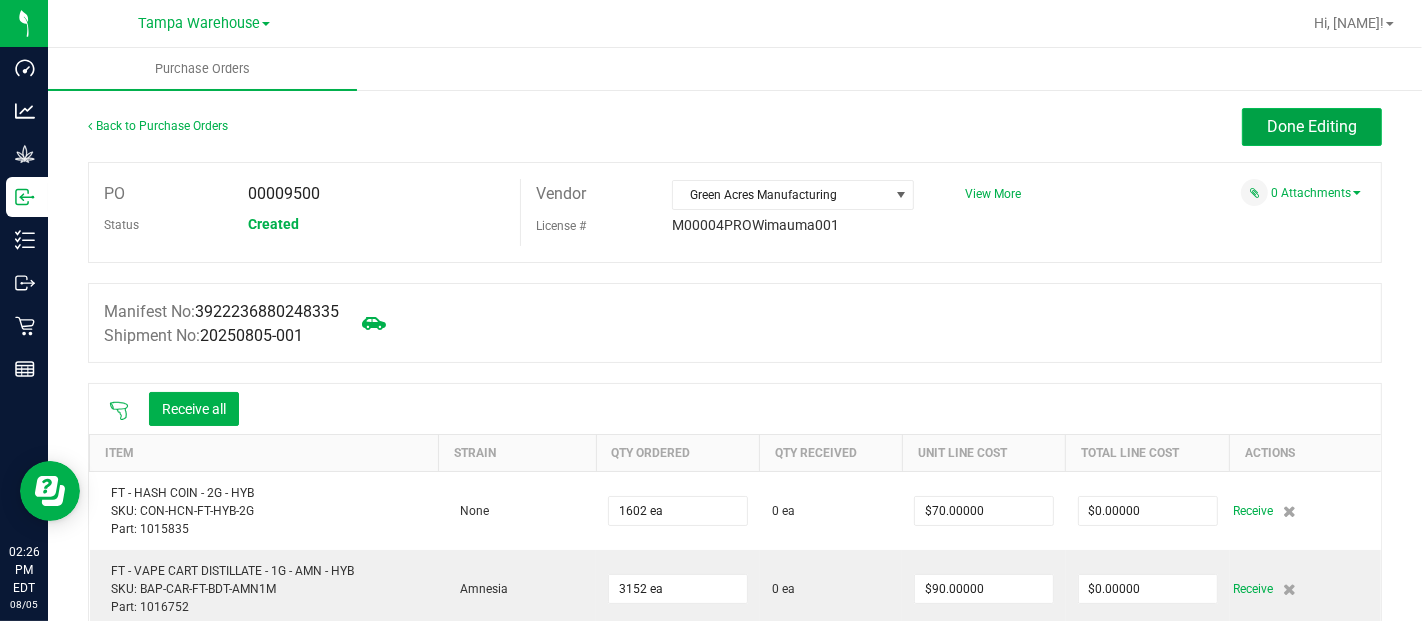 click on "Done Editing" at bounding box center (1312, 127) 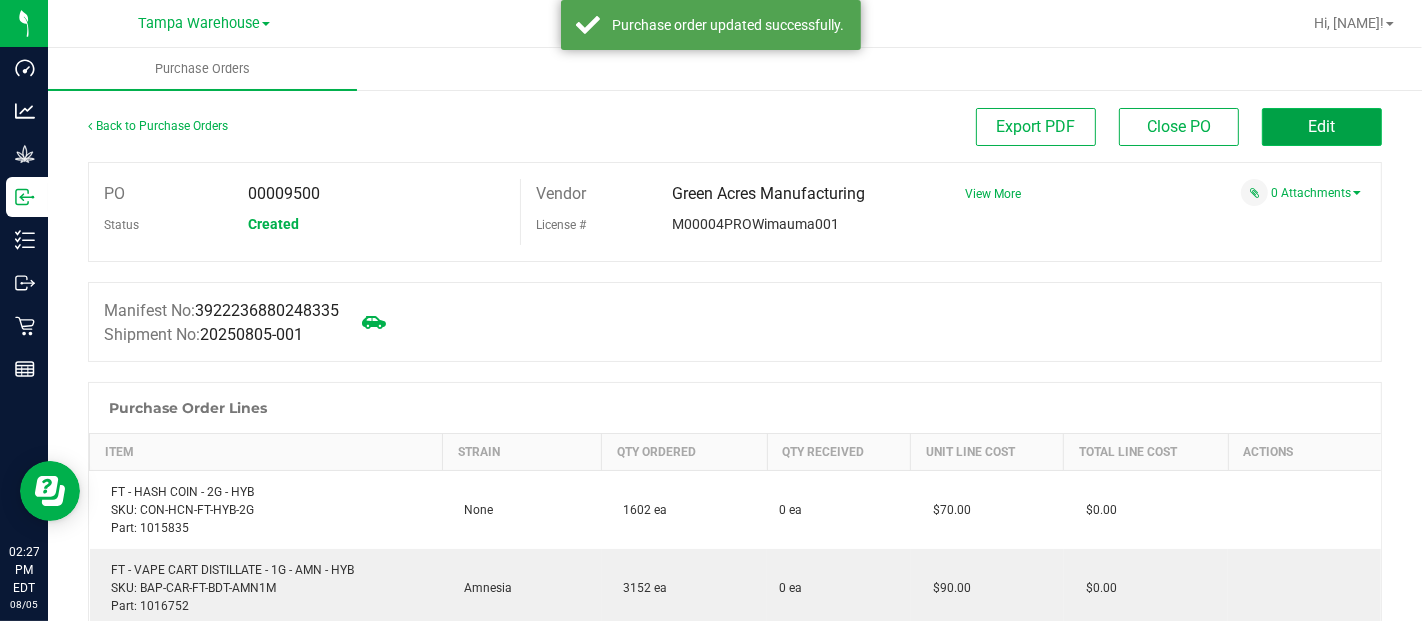 click on "Edit" at bounding box center (1322, 126) 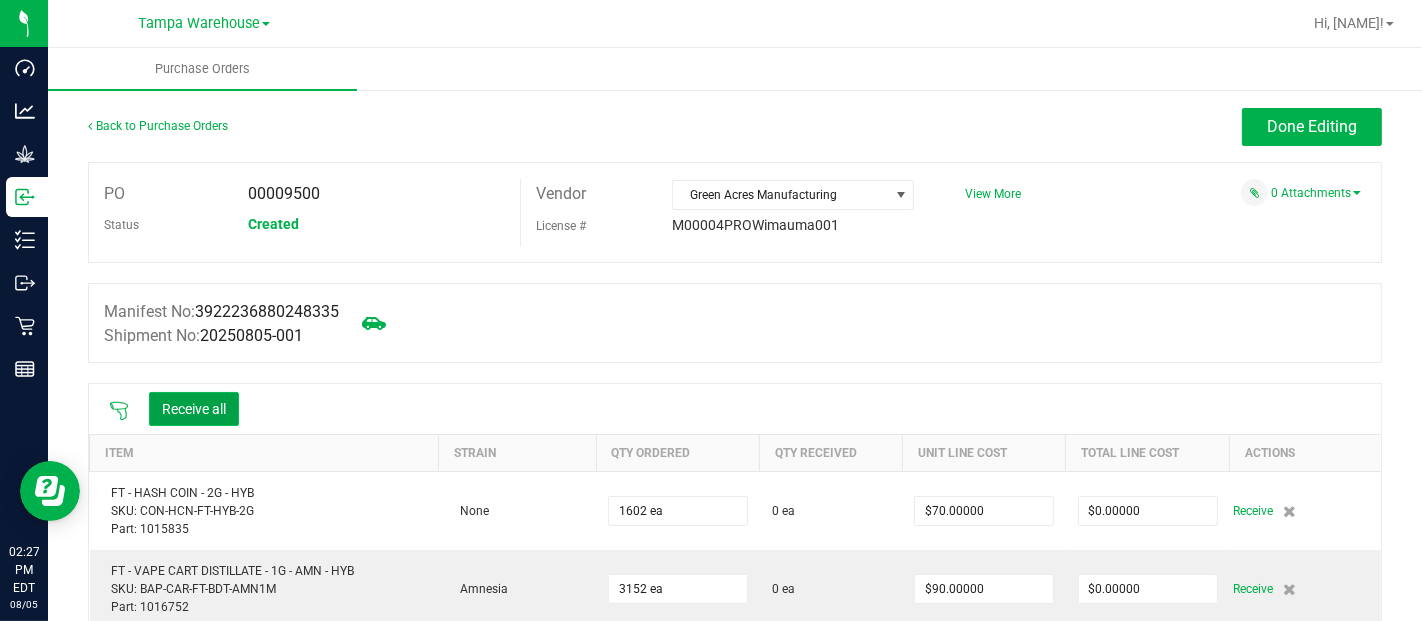 click on "Receive all" at bounding box center (194, 409) 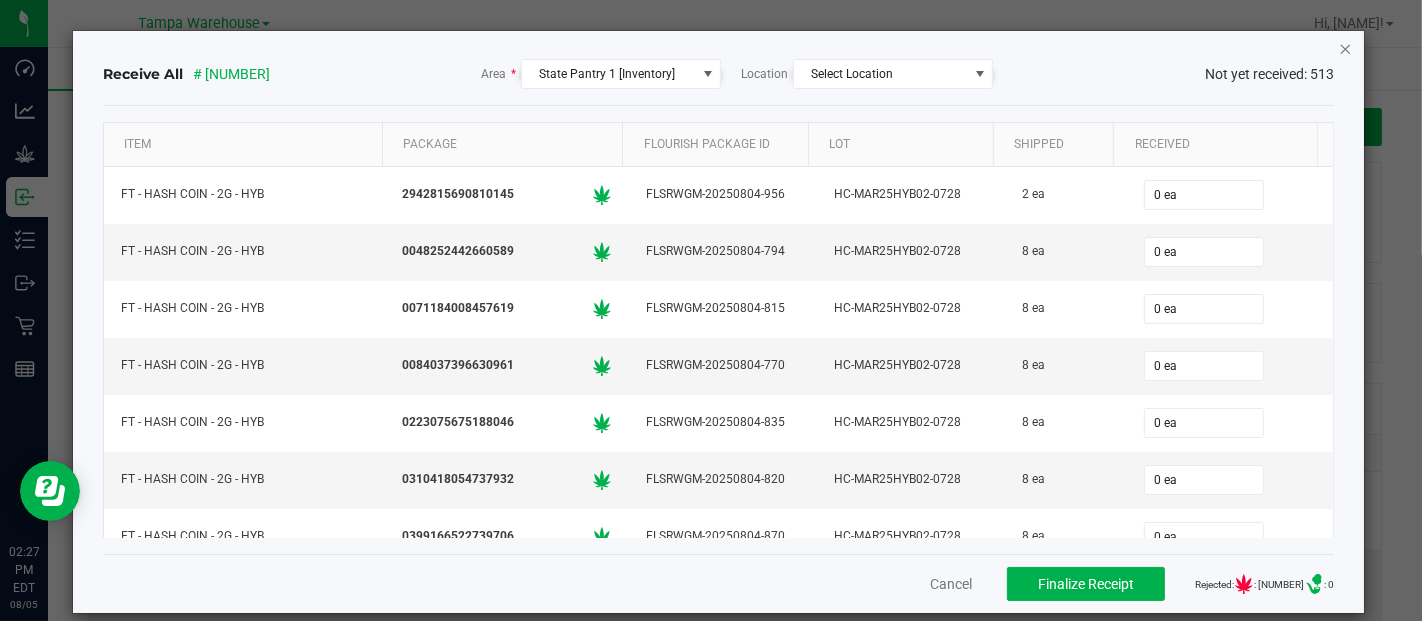 click 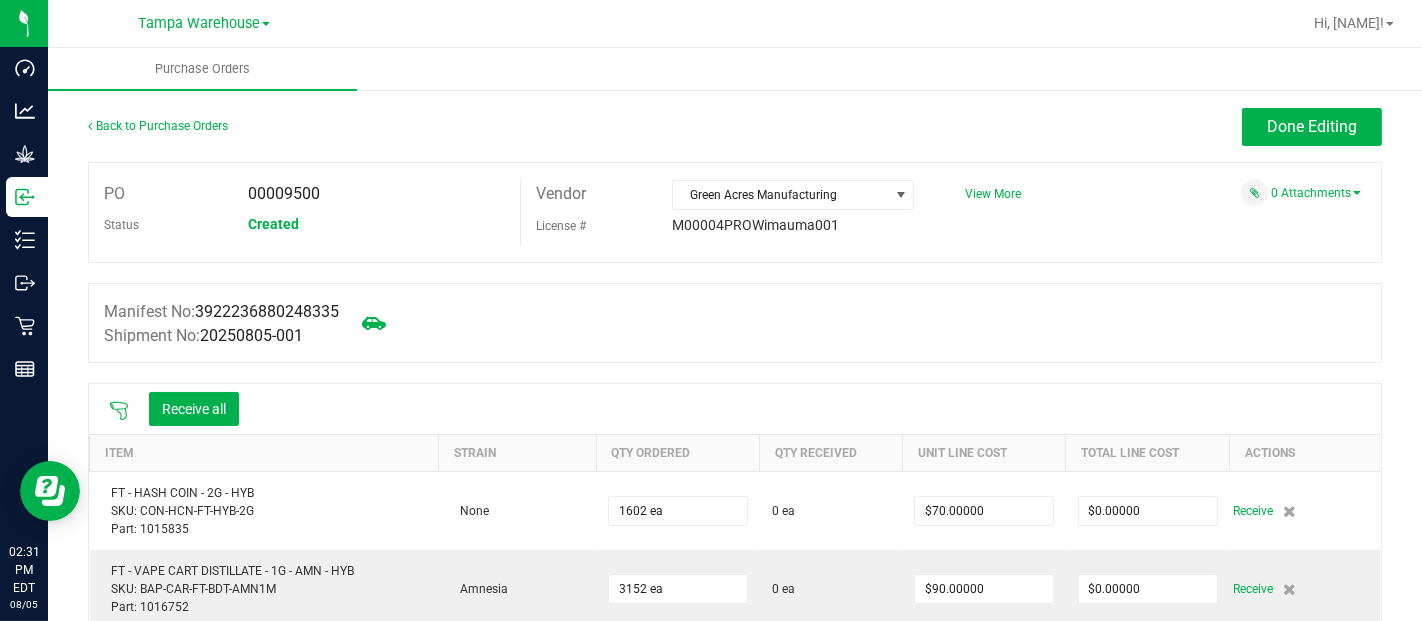 click 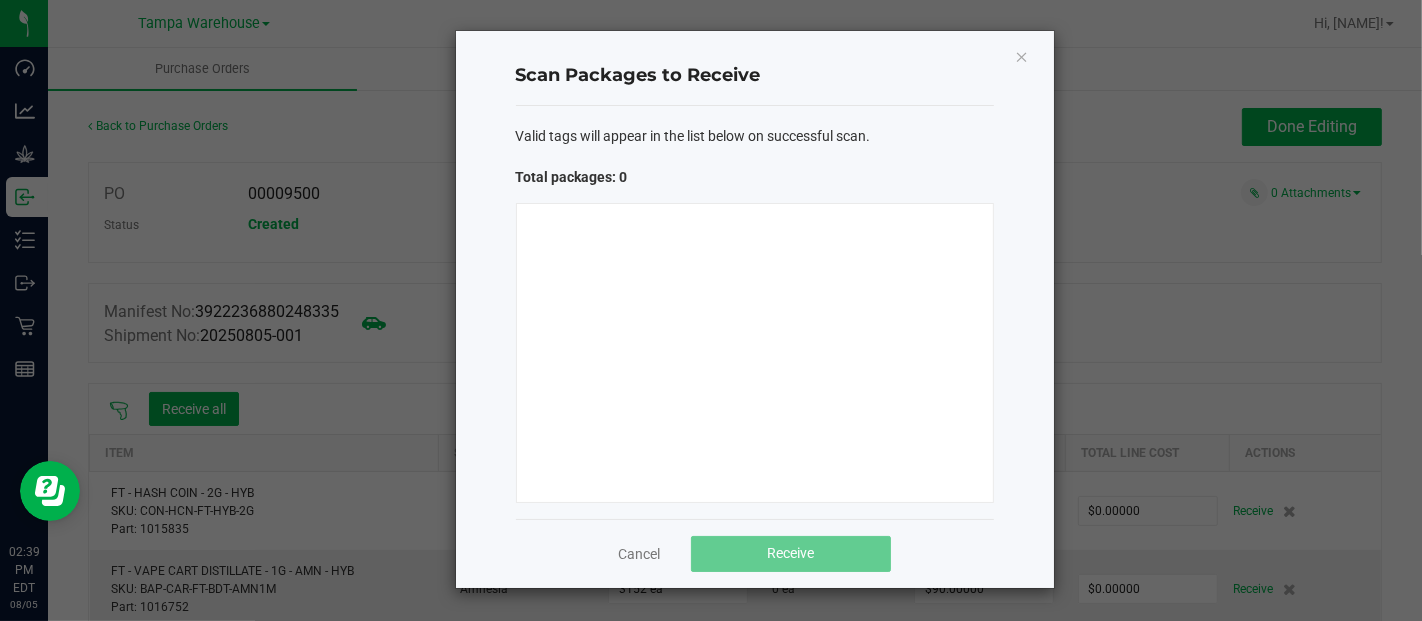 type 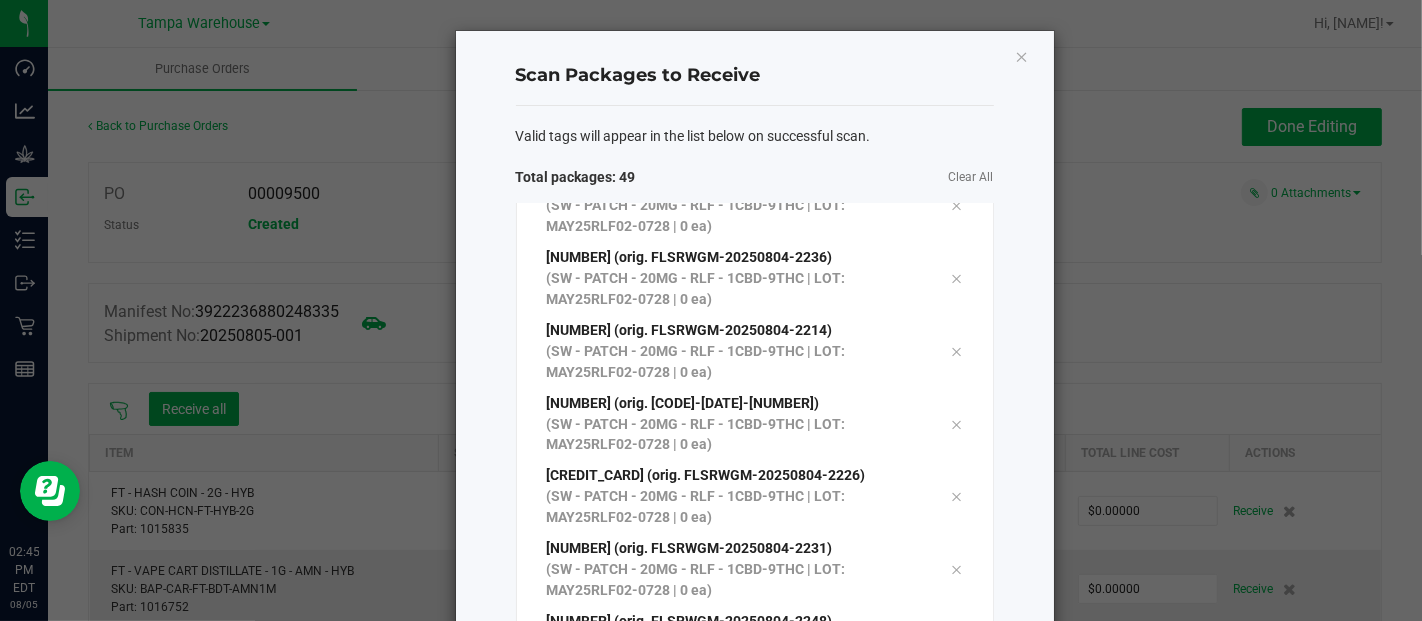 scroll, scrollTop: 3028, scrollLeft: 0, axis: vertical 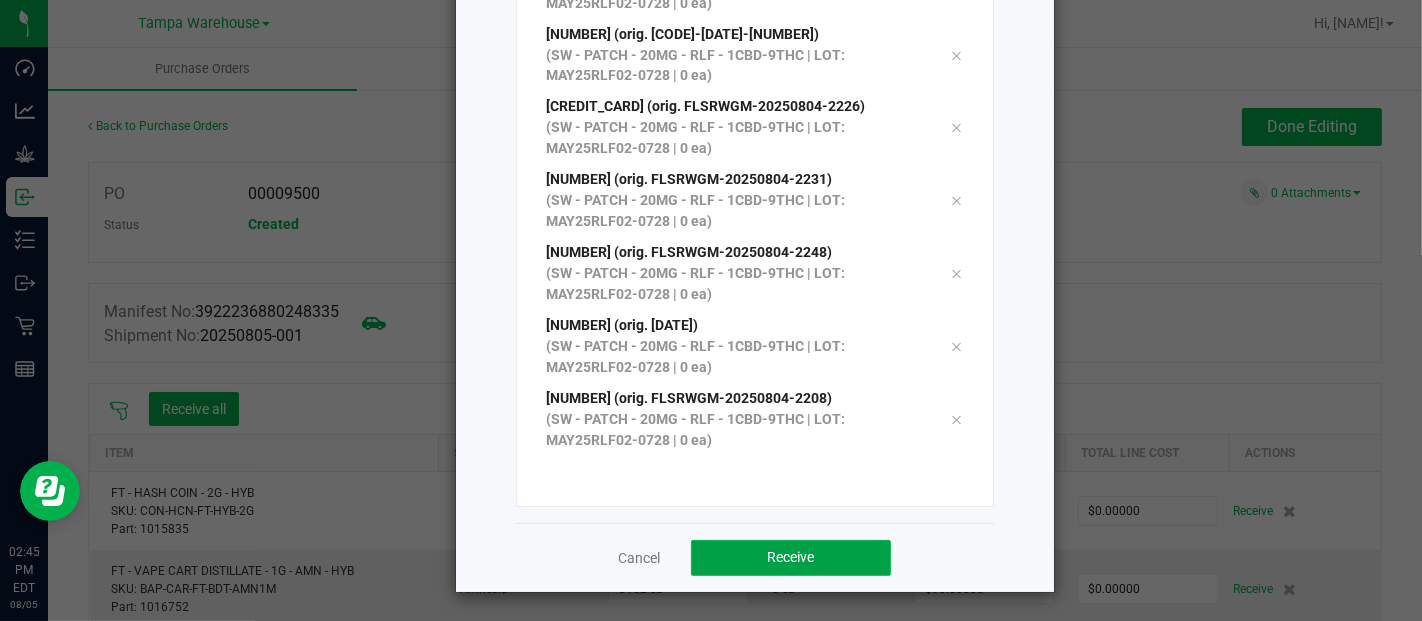 click on "Receive" 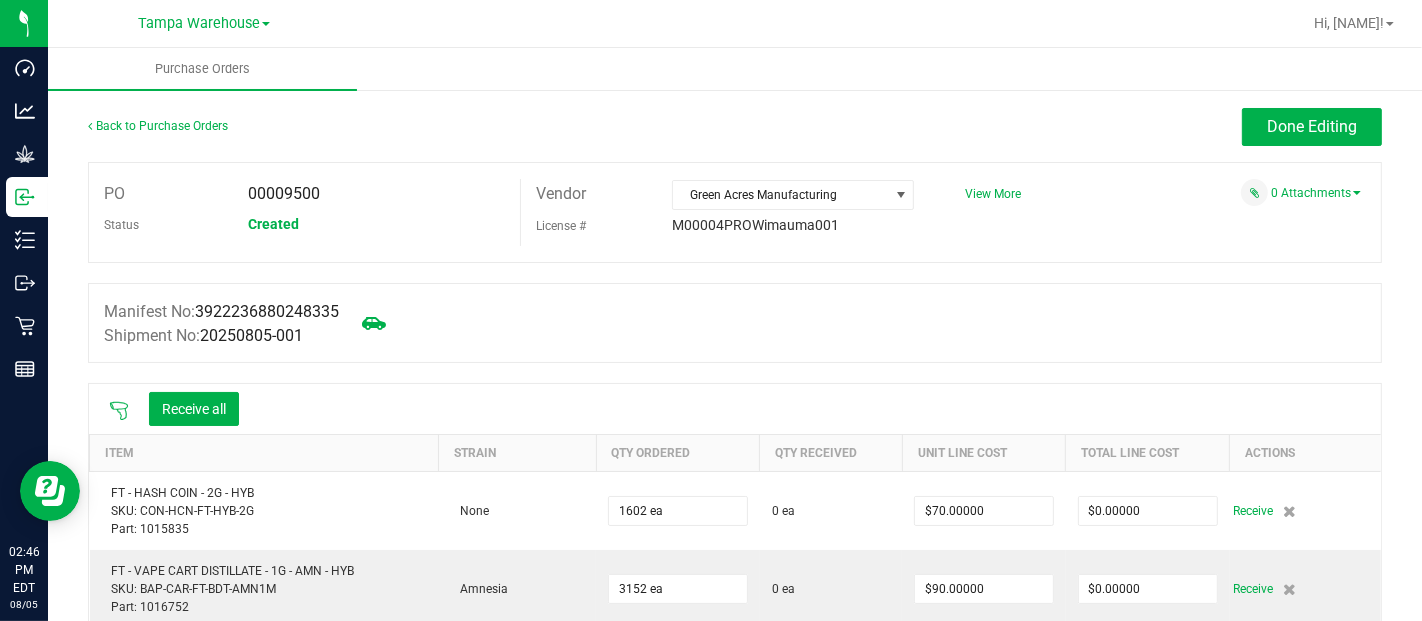 click 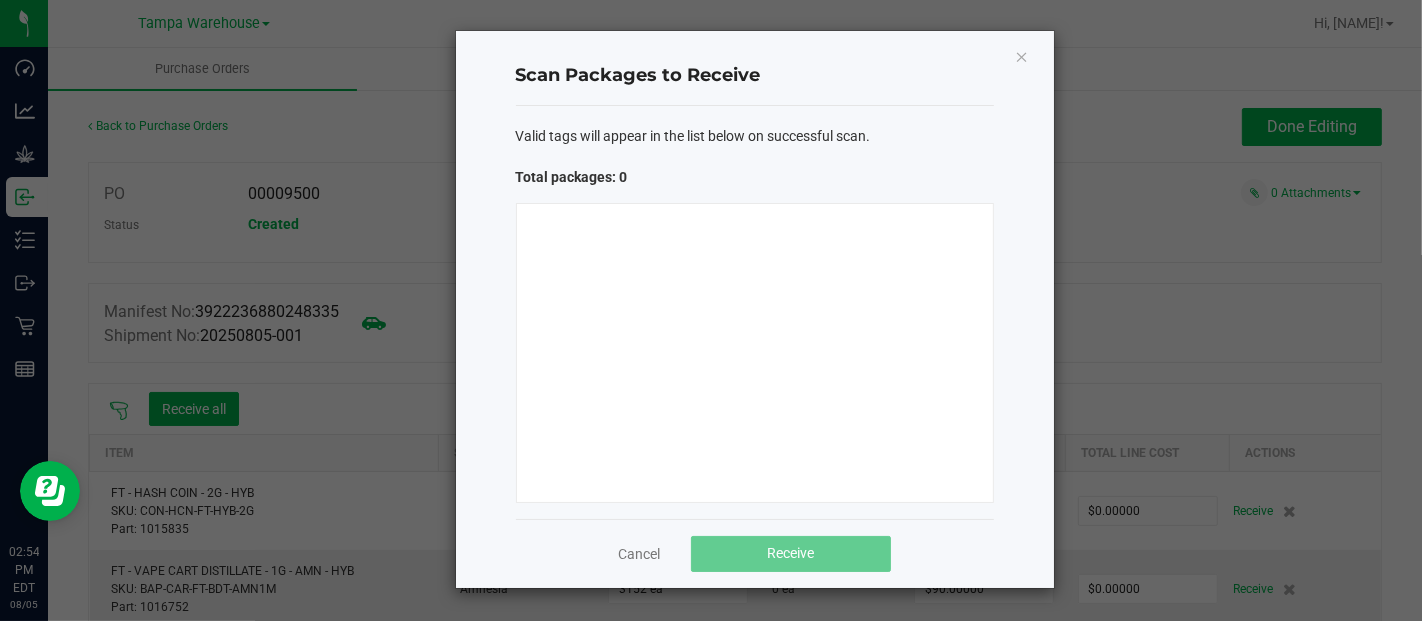 type 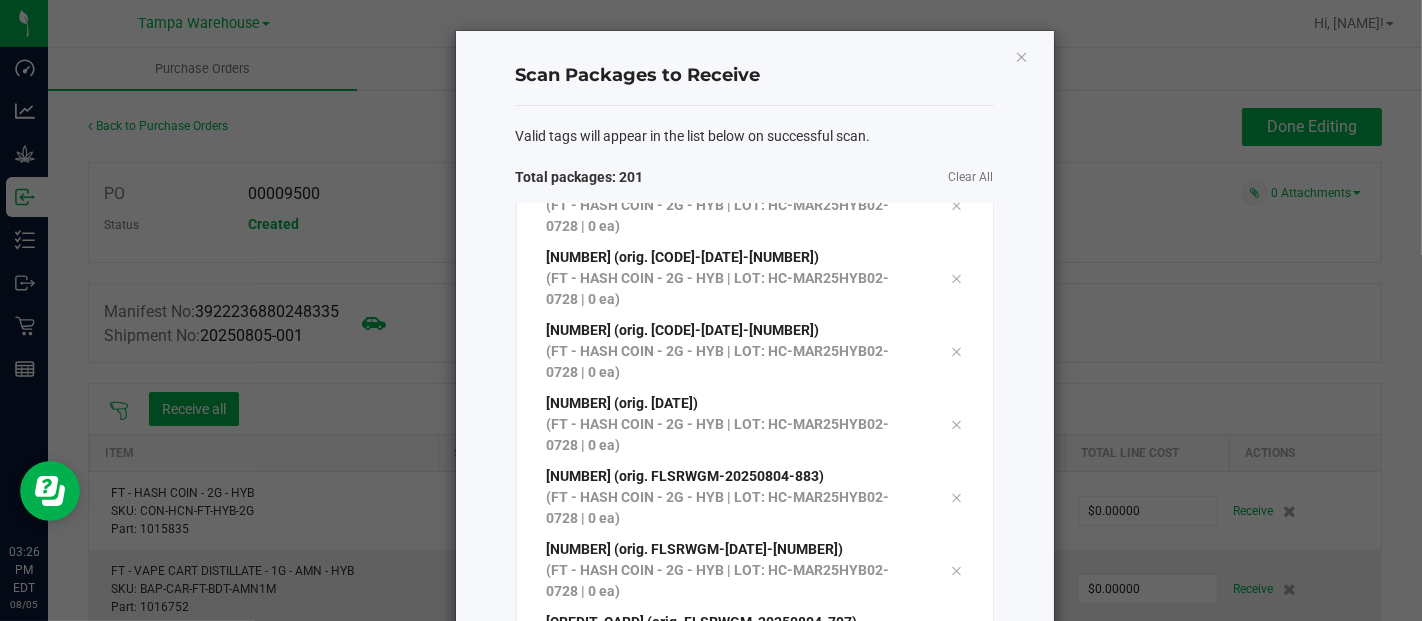 scroll, scrollTop: 14123, scrollLeft: 0, axis: vertical 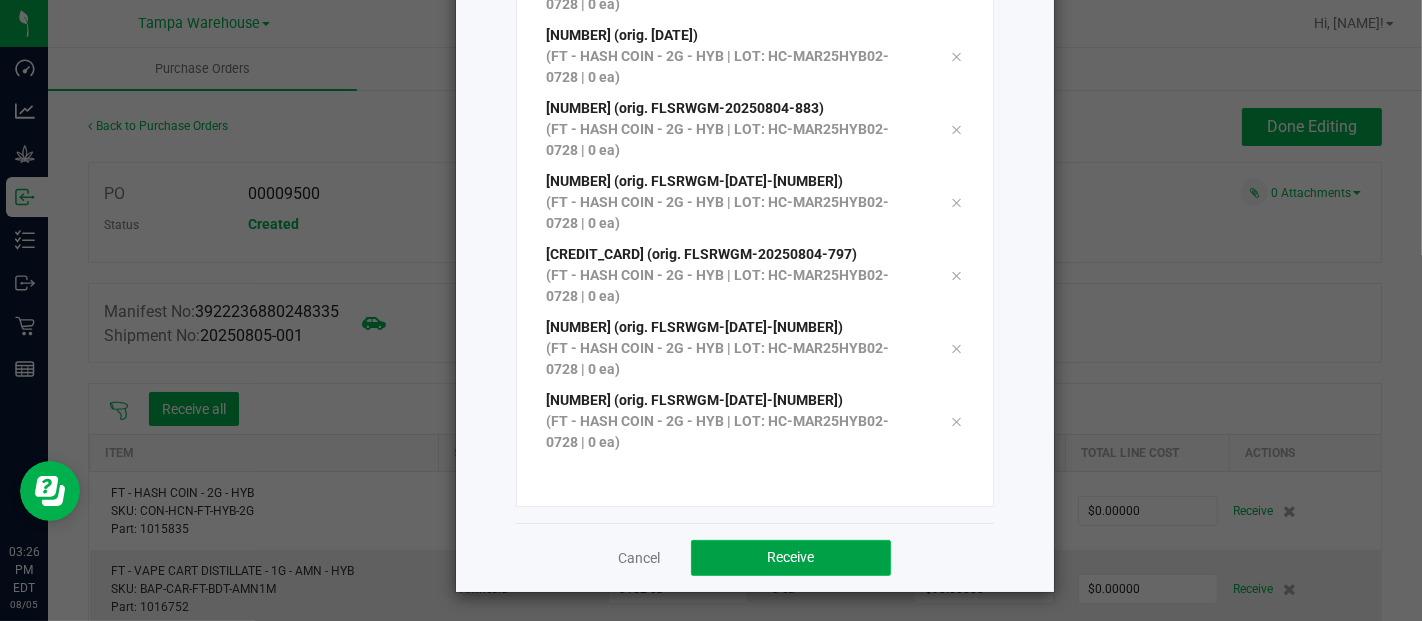 click on "Receive" 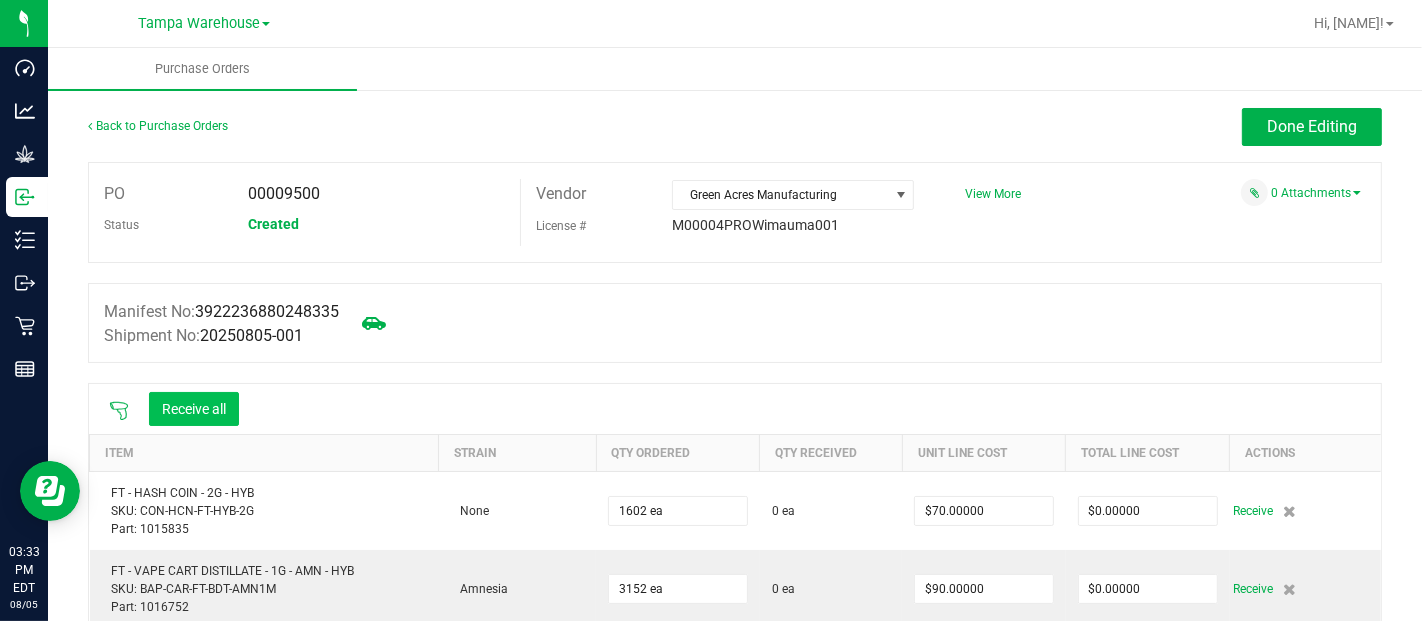click on "Receive all" at bounding box center [194, 409] 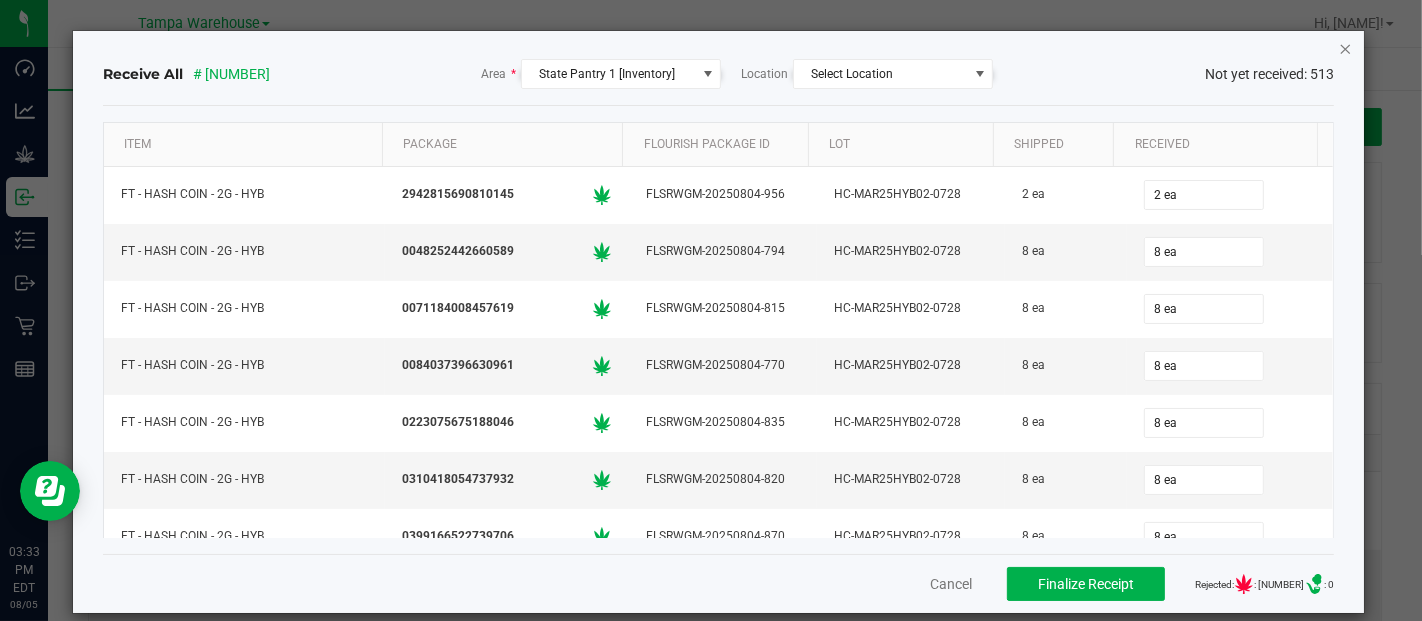 click 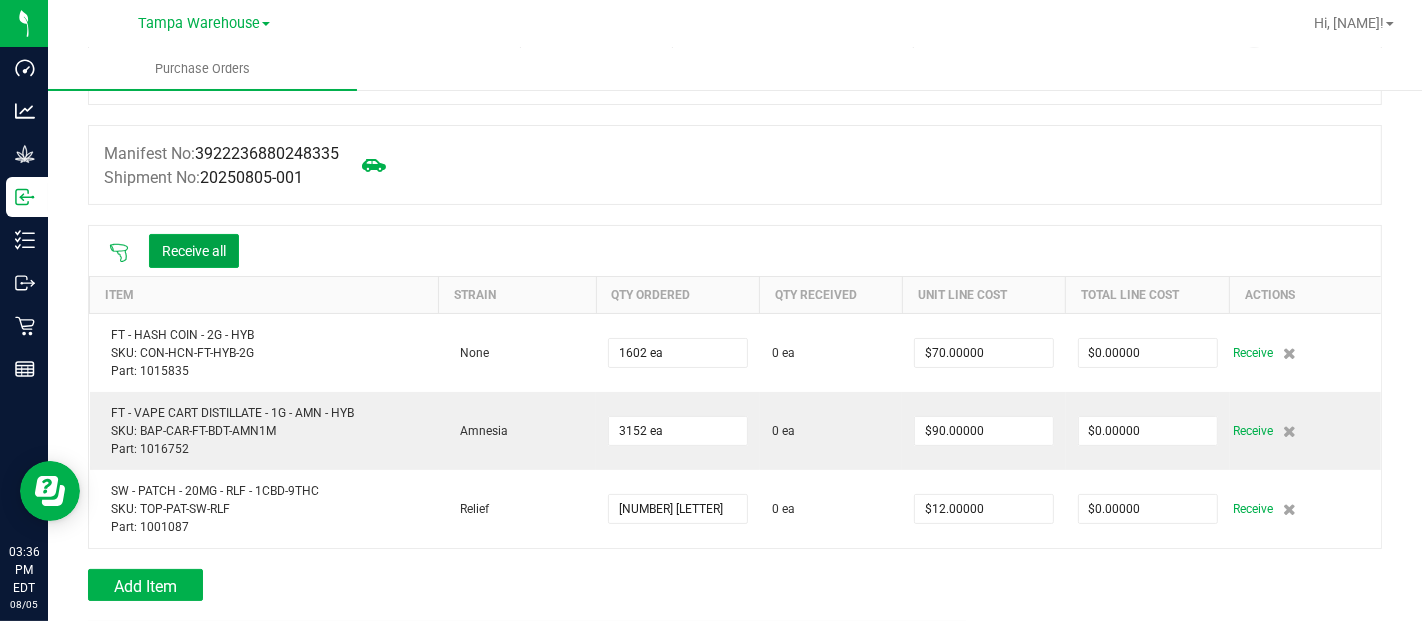 scroll, scrollTop: 161, scrollLeft: 0, axis: vertical 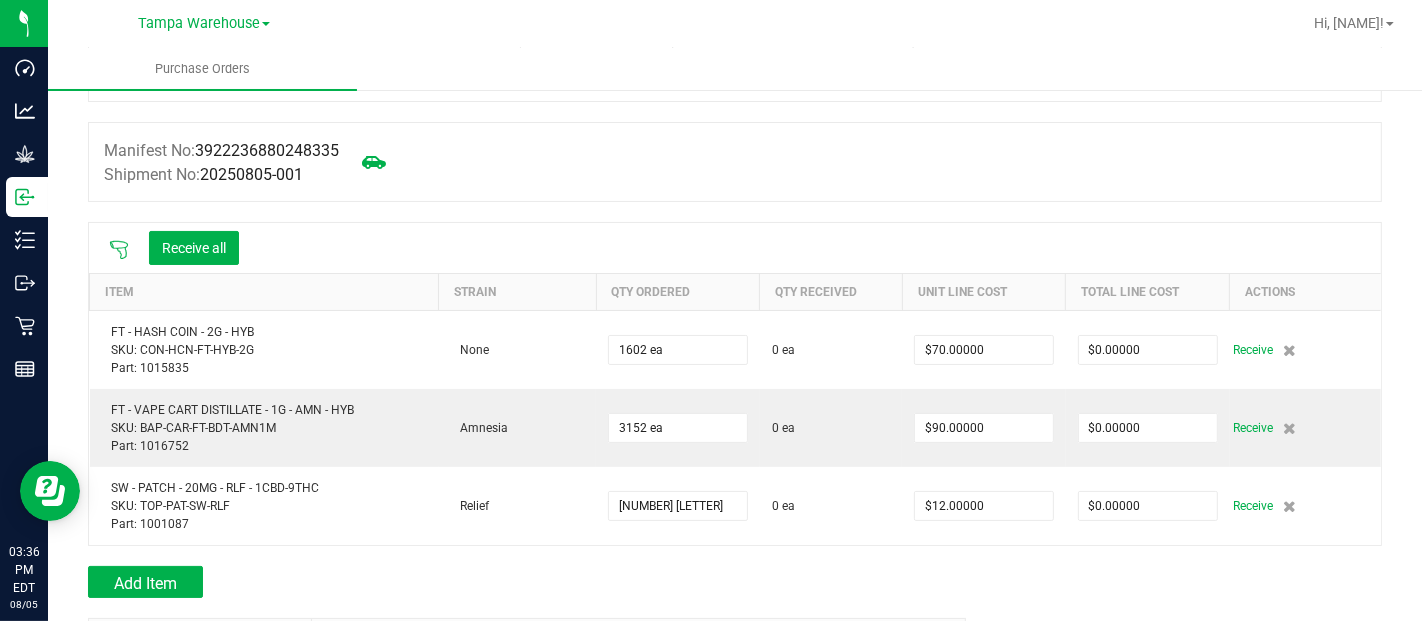 click 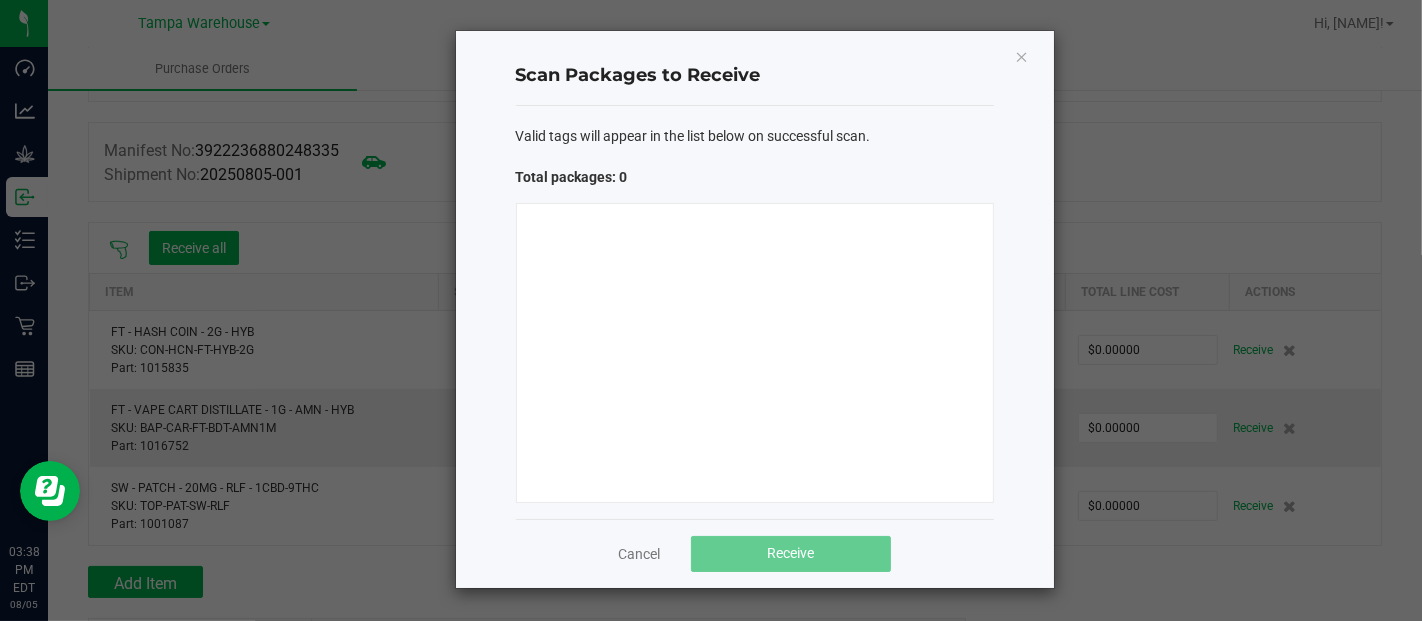 type 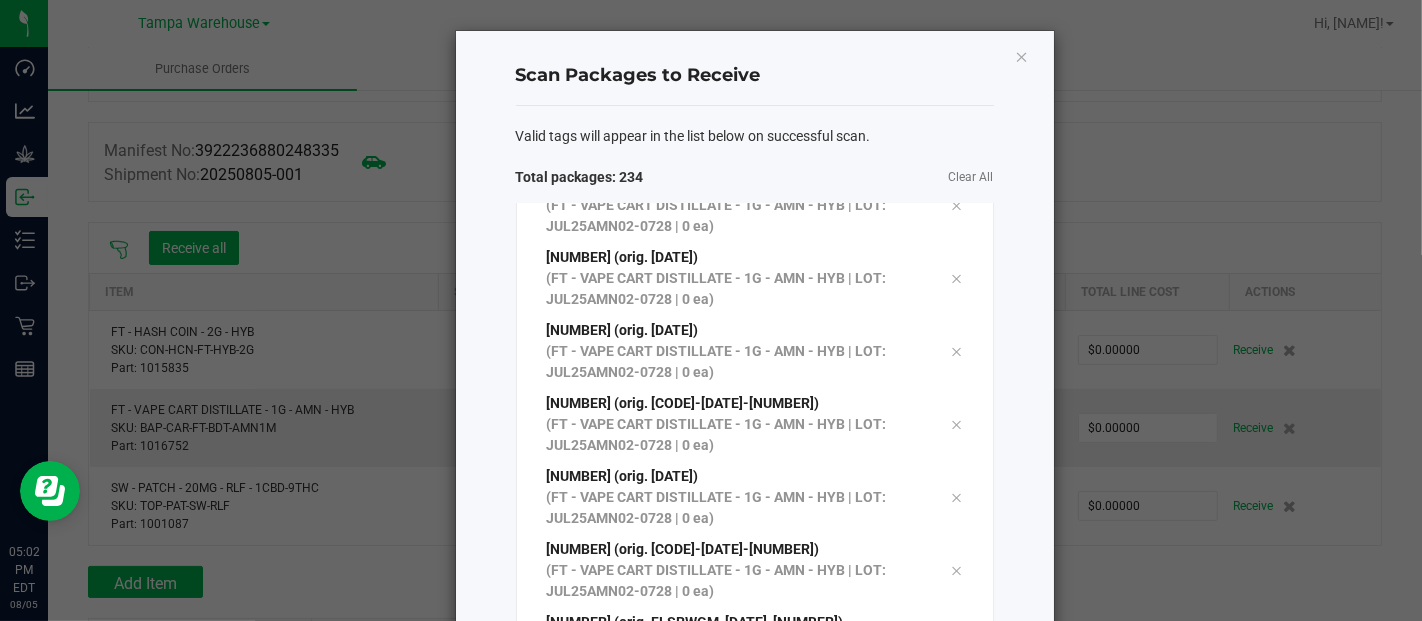 scroll, scrollTop: 16532, scrollLeft: 0, axis: vertical 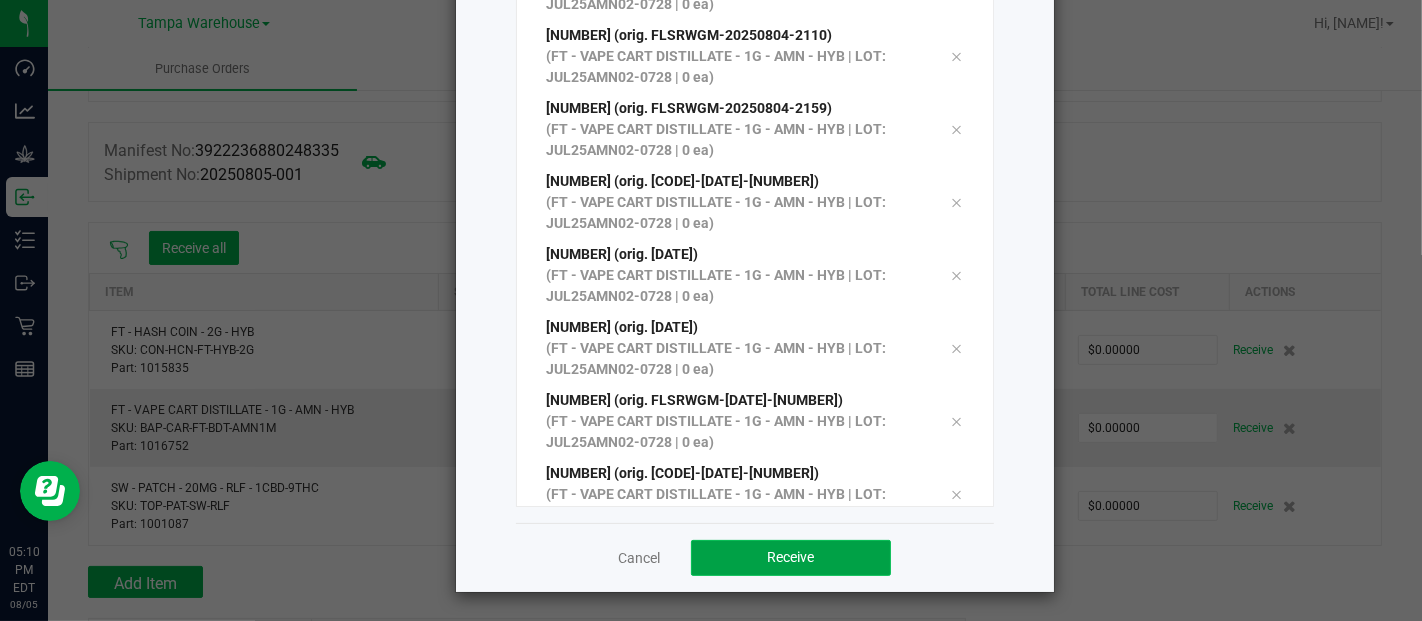 click on "Receive" 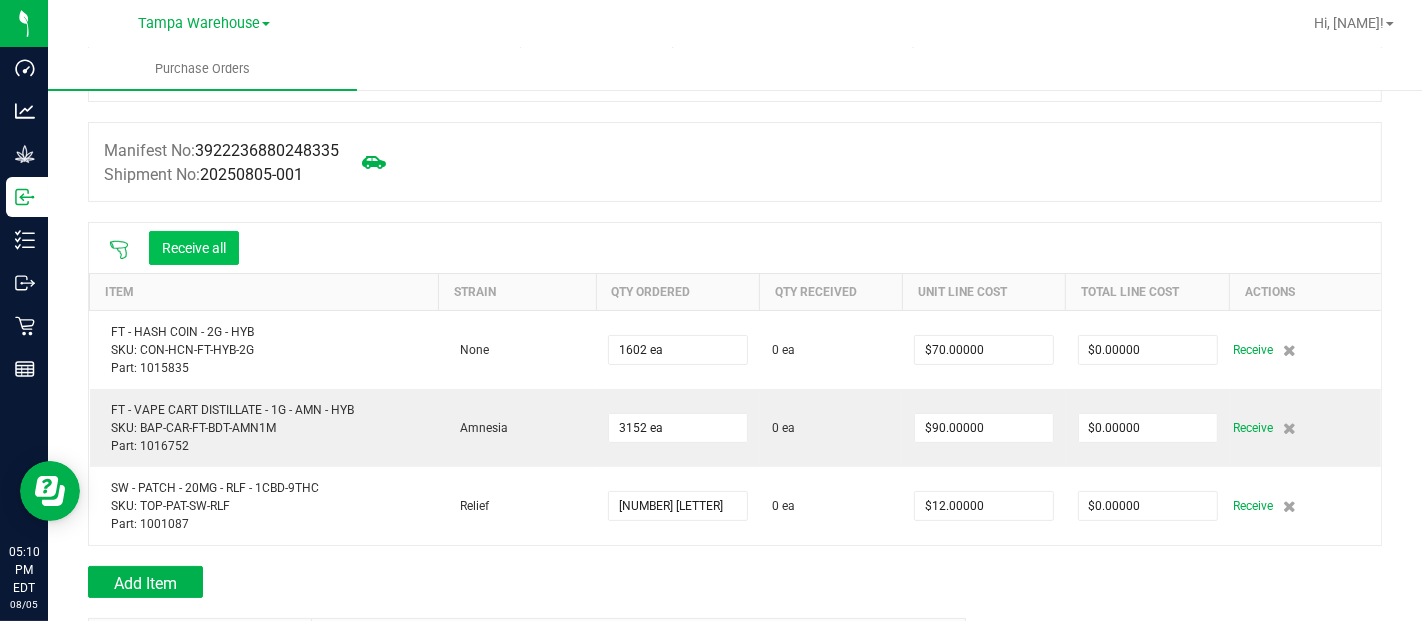click on "Receive all" at bounding box center (194, 248) 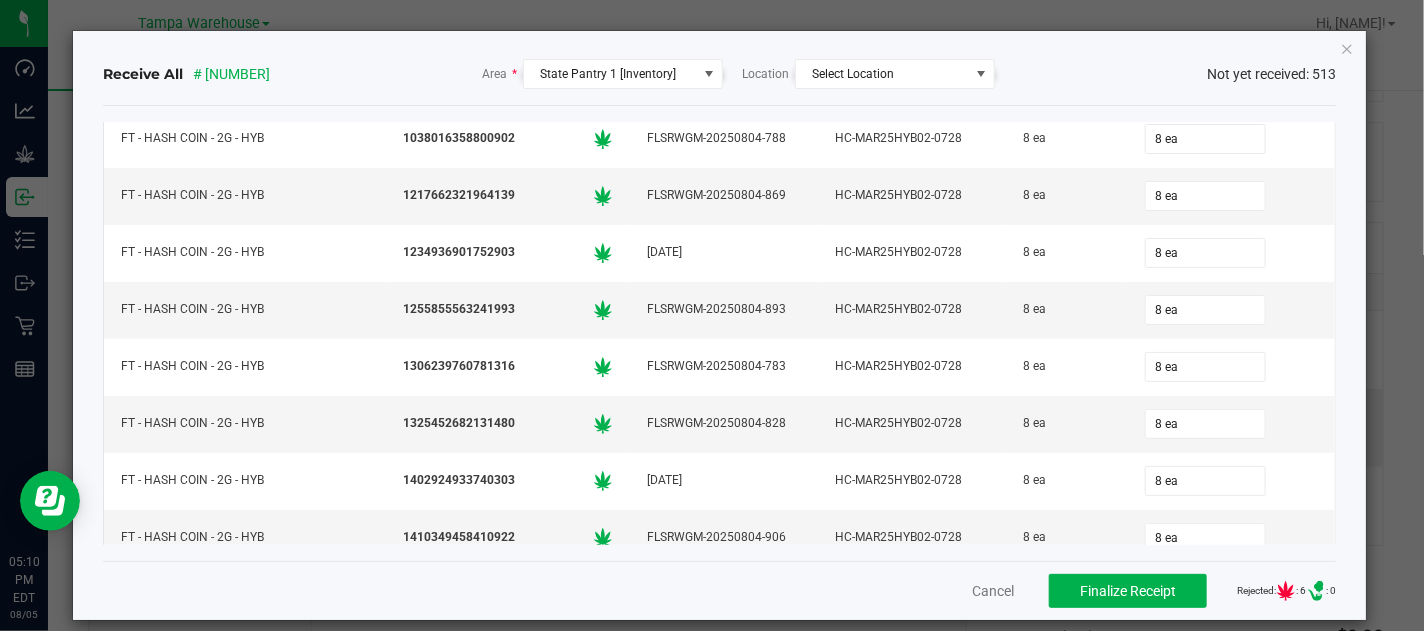 type 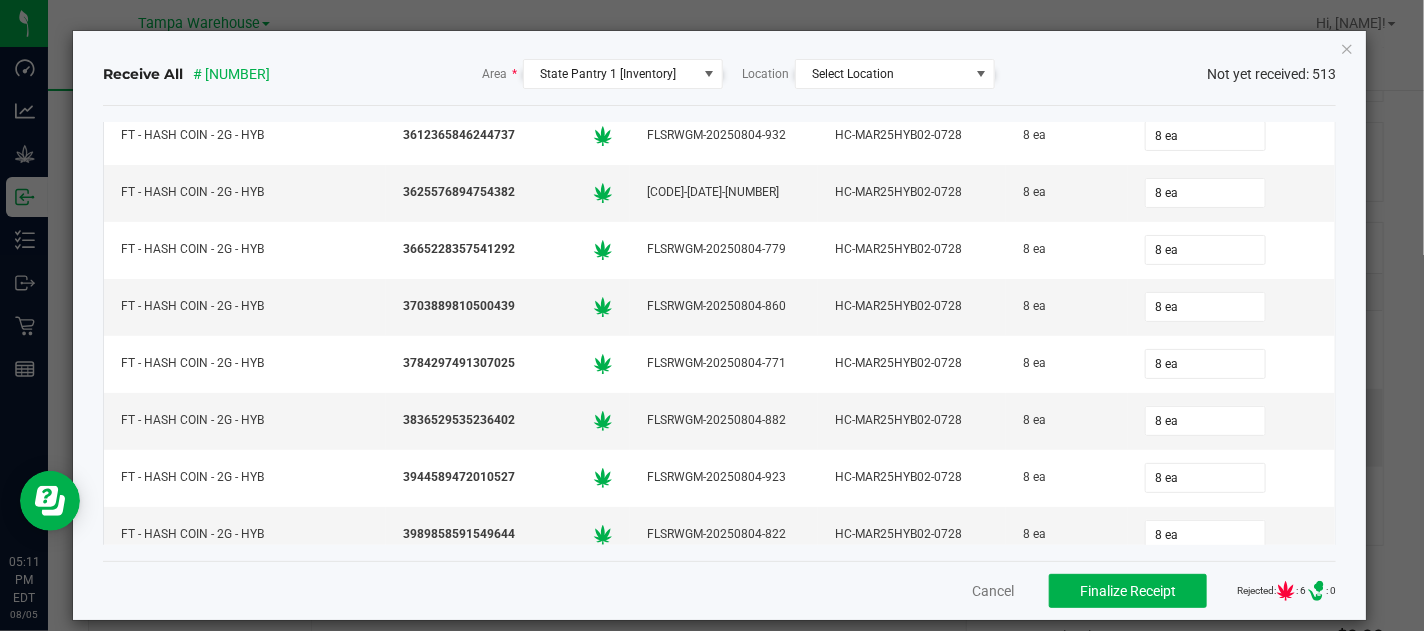 scroll, scrollTop: 3822, scrollLeft: 0, axis: vertical 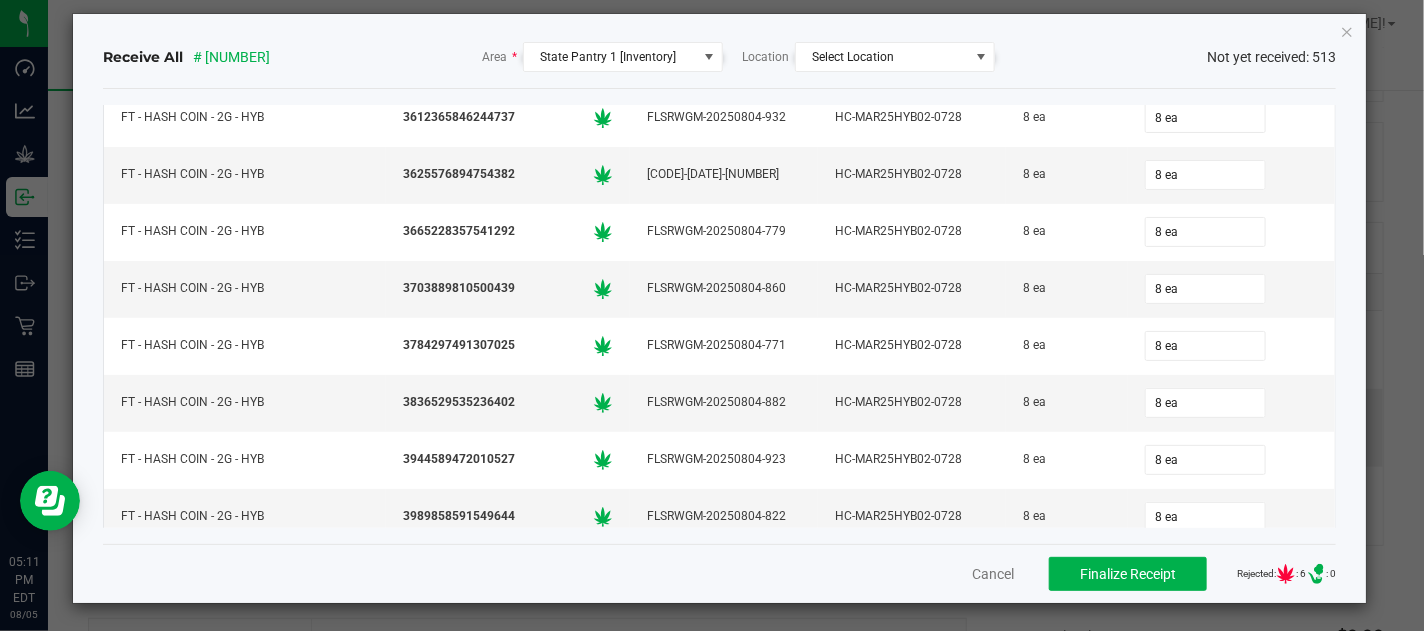 click on "Receive All # 00009500  Area  *  State Pantry 1 [Inventory]  Location  Select Location Not yet received: 513 Item Package Flourish Package ID Lot Shipped Received FT - HASH COIN - 2G - HYB 2942815690810145
FLSRWGM-20250804-956 HC-MAR25HYB02-0728 2 ea 2 ea FT - HASH COIN - 2G - HYB 0048252442660589
FLSRWGM-20250804-794 HC-MAR25HYB02-0728 8 ea 8 ea FT - HASH COIN - 2G - HYB 0071184008457619
FLSRWGM-20250804-815 HC-MAR25HYB02-0728 8 ea 8 ea FT - HASH COIN - 2G - HYB 0084037396630961
FLSRWGM-20250804-770 HC-MAR25HYB02-0728 8 ea 8 ea FT - HASH COIN - 2G - HYB 0223075675188046
FLSRWGM-20250804-835 HC-MAR25HYB02-0728 8 ea 8 ea FT - HASH COIN - 2G - HYB 0310418054737932" 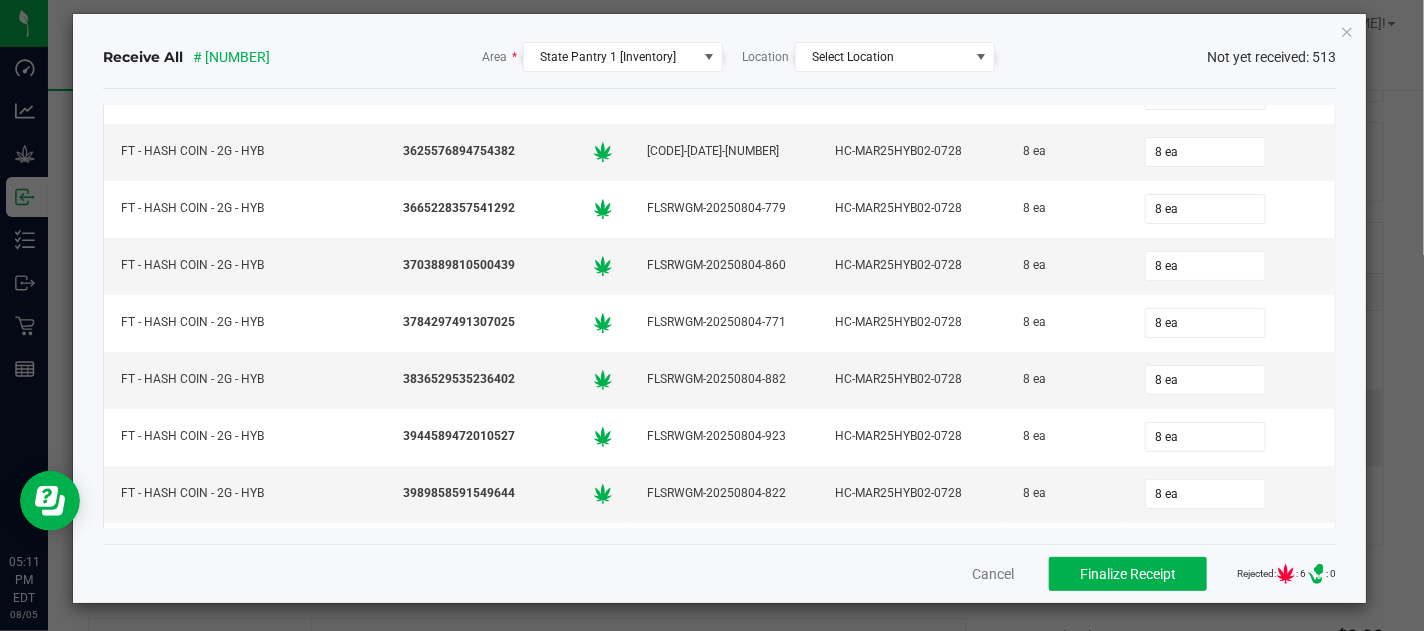 click on "Item Package Flourish Package ID Lot Shipped Received FT - HASH COIN - 2G - HYB 2942815690810145
FLSRWGM-20250804-956 HC-MAR25HYB02-0728 2 ea 2 ea FT - HASH COIN - 2G - HYB 0048252442660589
FLSRWGM-20250804-794 HC-MAR25HYB02-0728 8 ea 8 ea FT - HASH COIN - 2G - HYB 0071184008457619
FLSRWGM-20250804-815 HC-MAR25HYB02-0728 8 ea 8 ea FT - HASH COIN - 2G - HYB 0084037396630961
FLSRWGM-20250804-770 HC-MAR25HYB02-0728 8 ea 8 ea FT - HASH COIN - 2G - HYB 0223075675188046
FLSRWGM-20250804-835 HC-MAR25HYB02-0728 8 ea 8 ea FT - HASH COIN - 2G - HYB 0310418054737932
FLSRWGM-20250804-820 HC-MAR25HYB02-0728 8 ea 8 ea FT - HASH COIN - 2G - HYB 0399166522739706" 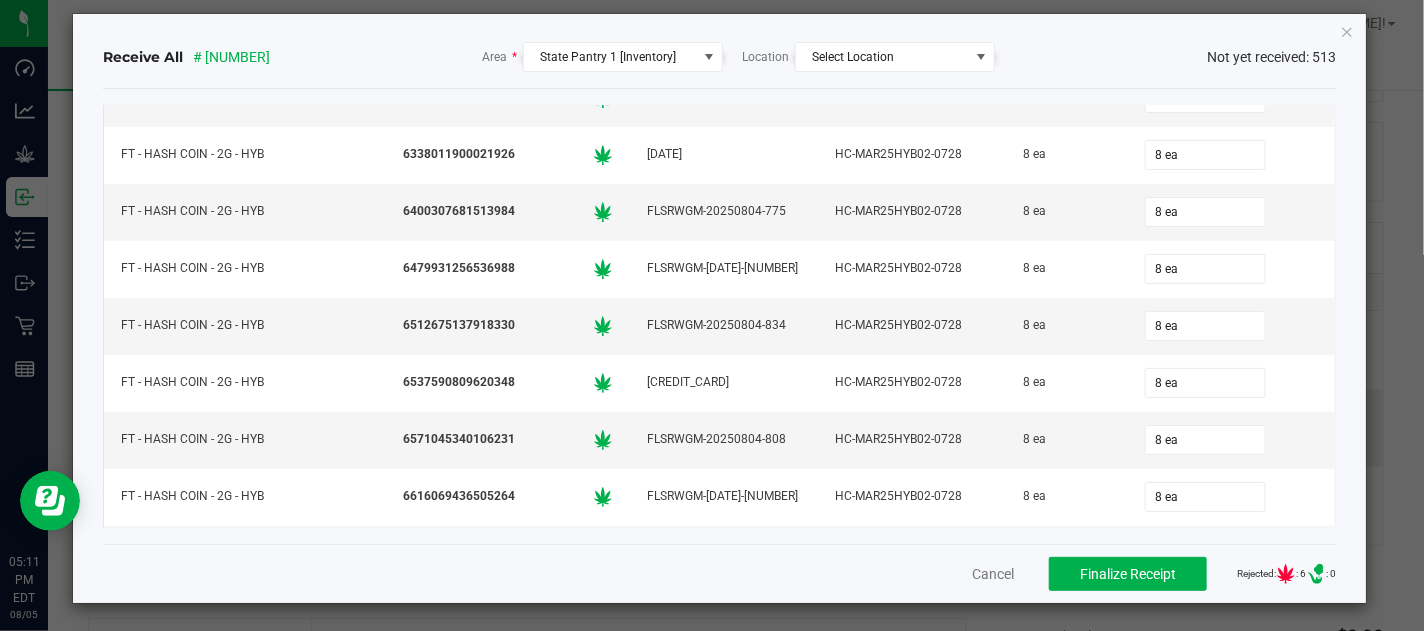 scroll, scrollTop: 6992, scrollLeft: 0, axis: vertical 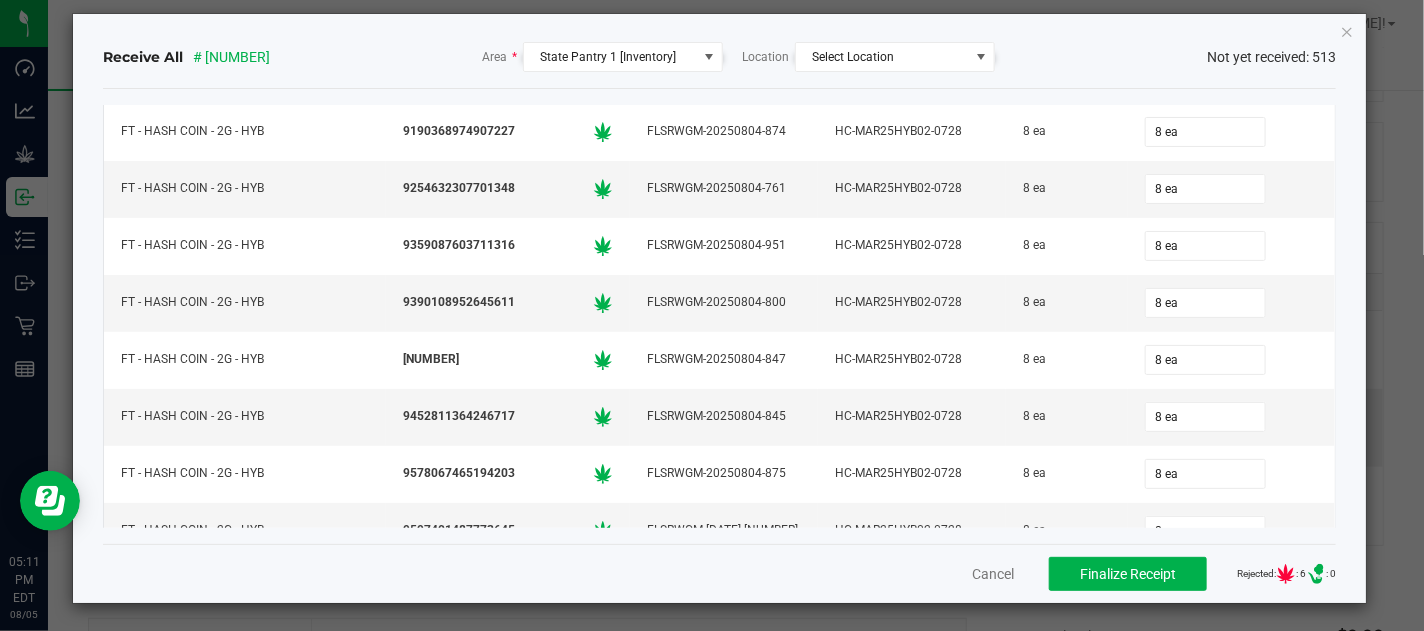 click on "Item Package Flourish Package ID Lot Shipped Received FT - HASH COIN - 2G - HYB 2942815690810145
FLSRWGM-20250804-956 HC-MAR25HYB02-0728 2 ea 2 ea FT - HASH COIN - 2G - HYB 0048252442660589
FLSRWGM-20250804-794 HC-MAR25HYB02-0728 8 ea 8 ea FT - HASH COIN - 2G - HYB 0071184008457619
FLSRWGM-20250804-815 HC-MAR25HYB02-0728 8 ea 8 ea FT - HASH COIN - 2G - HYB 0084037396630961
FLSRWGM-20250804-770 HC-MAR25HYB02-0728 8 ea 8 ea FT - HASH COIN - 2G - HYB 0223075675188046
FLSRWGM-20250804-835 HC-MAR25HYB02-0728 8 ea 8 ea FT - HASH COIN - 2G - HYB 0310418054737932
FLSRWGM-20250804-820 HC-MAR25HYB02-0728 8 ea 8 ea FT - HASH COIN - 2G - HYB 0399166522739706" 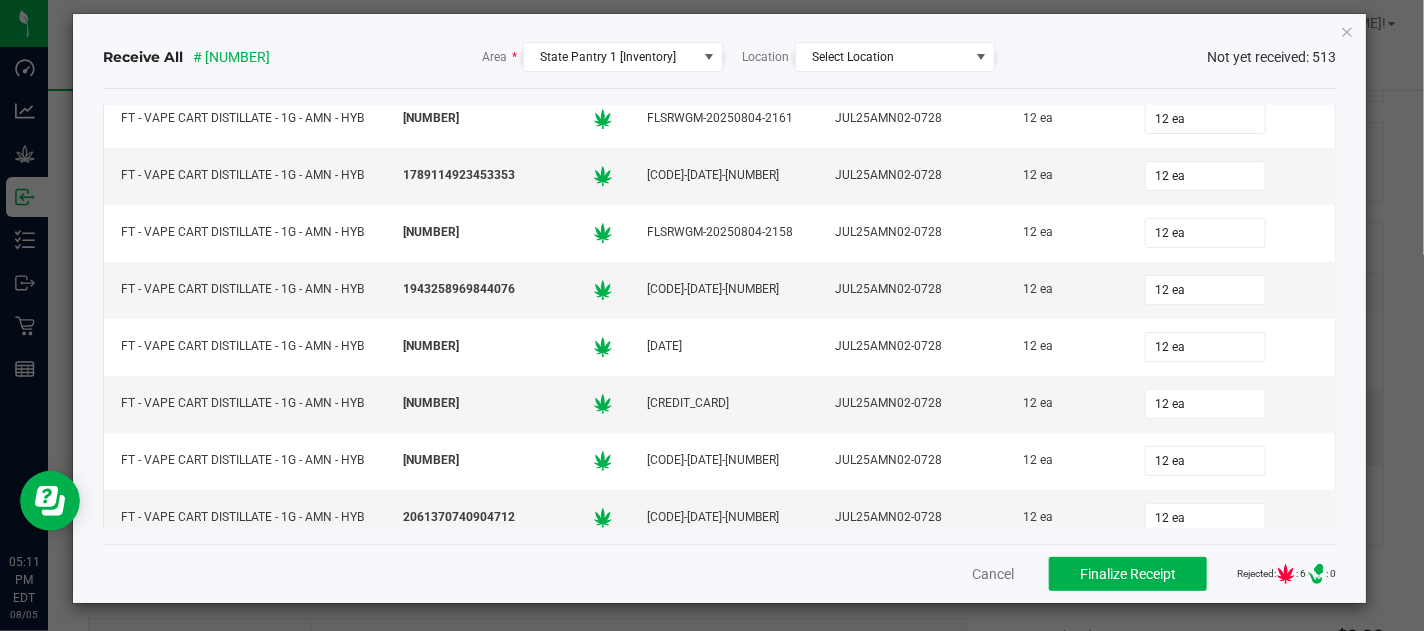scroll, scrollTop: 14666, scrollLeft: 0, axis: vertical 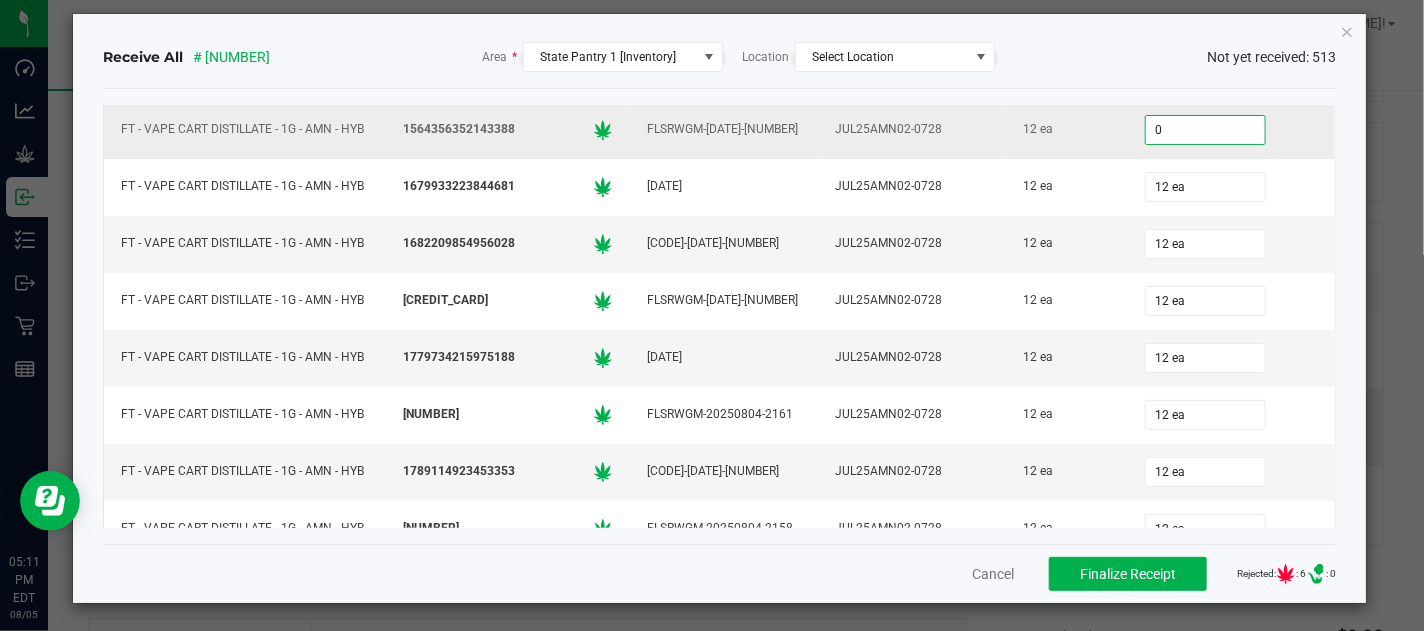 click on "0" at bounding box center [1205, 130] 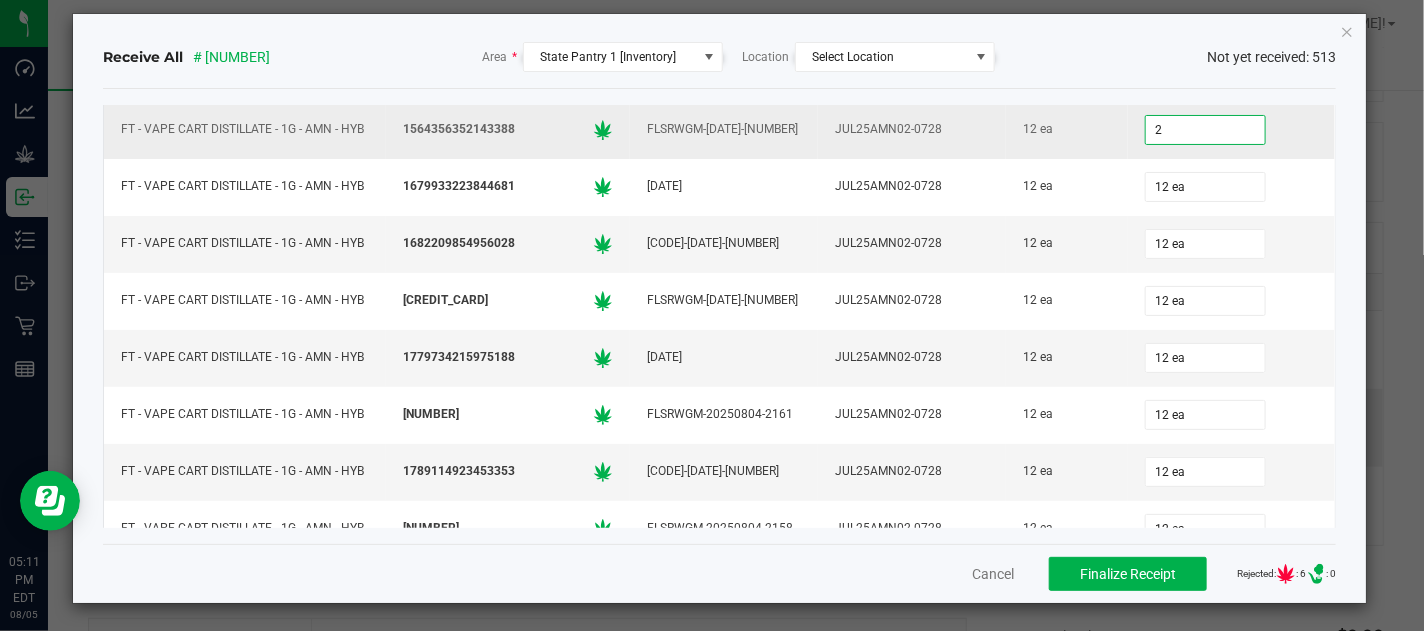 type on "2" 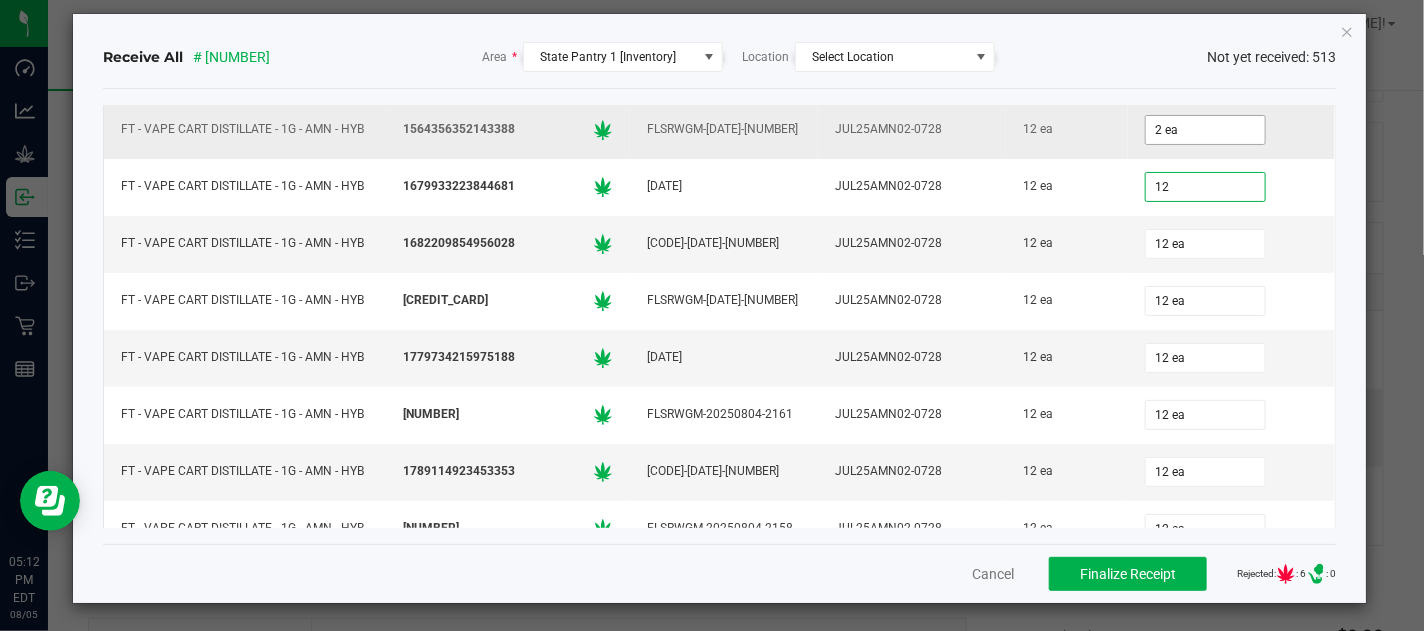 type on "2" 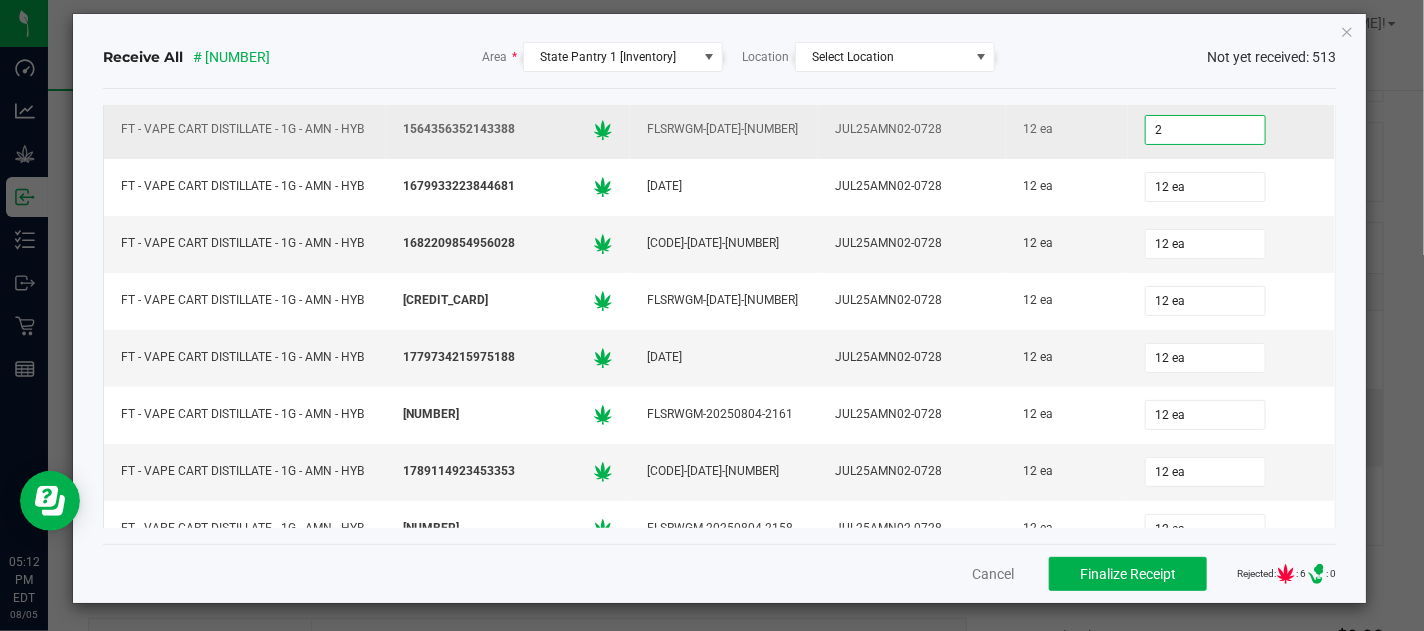 click on "2" at bounding box center (1205, 130) 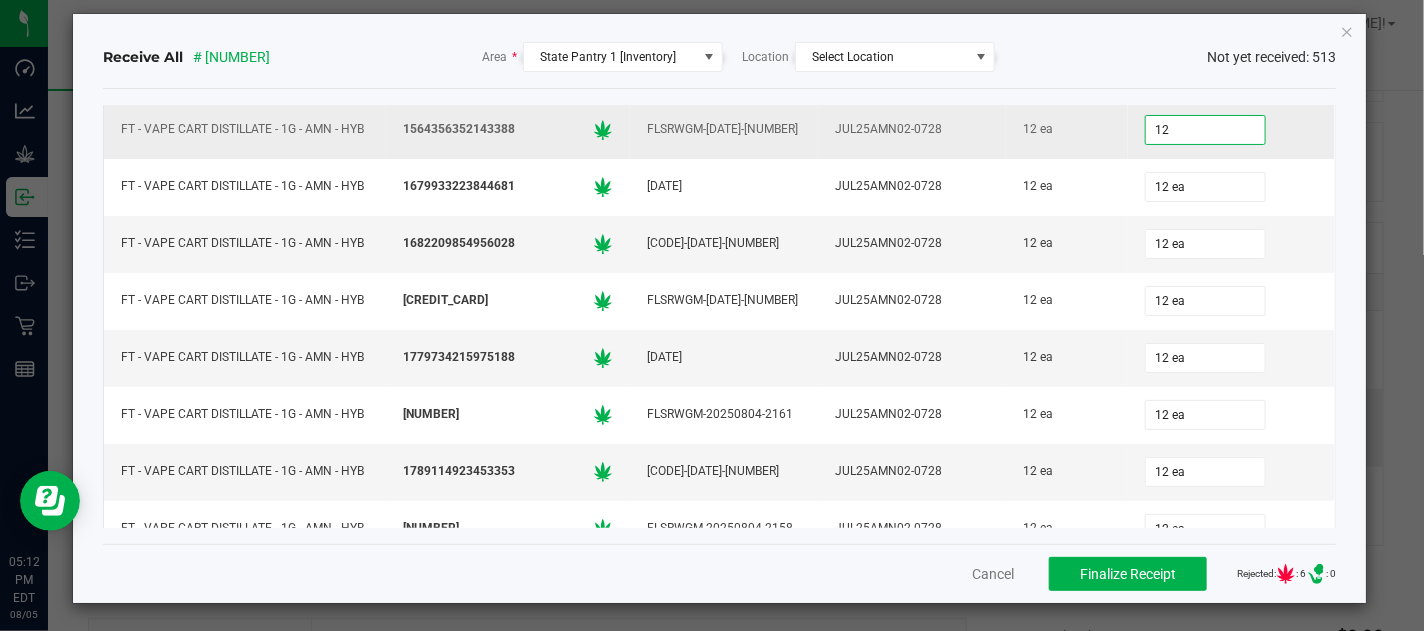 type on "12 ea" 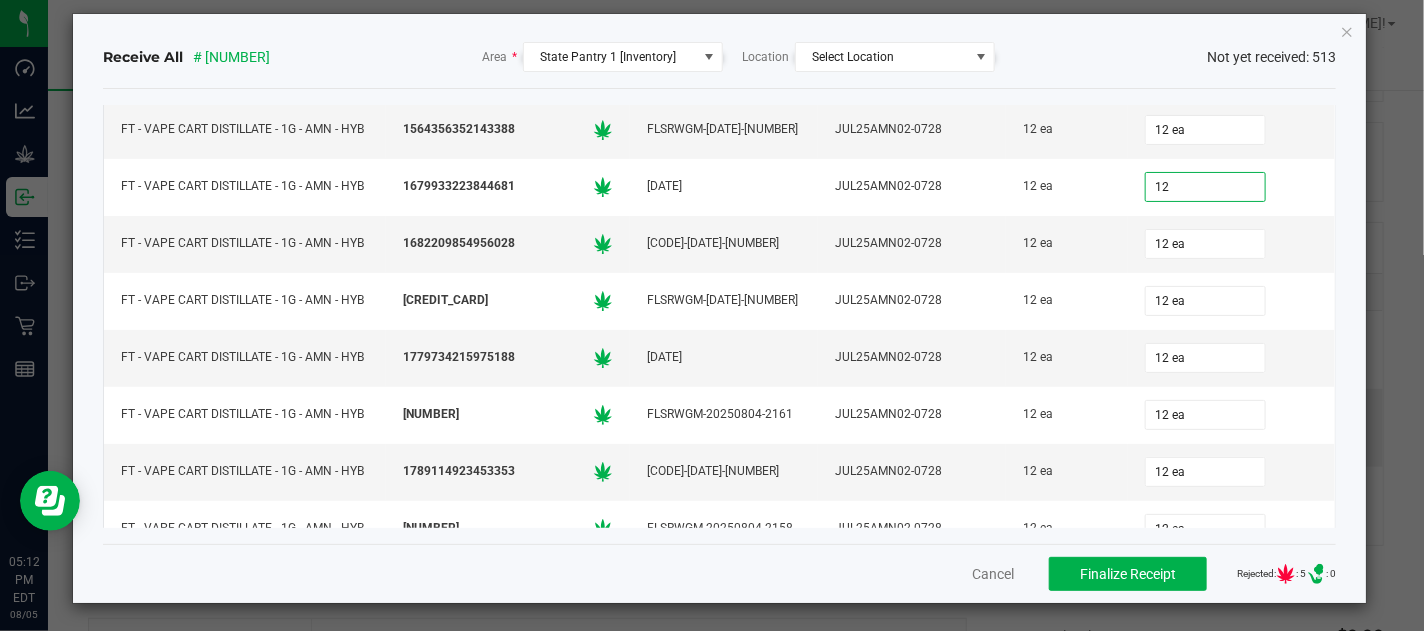 type on "12 ea" 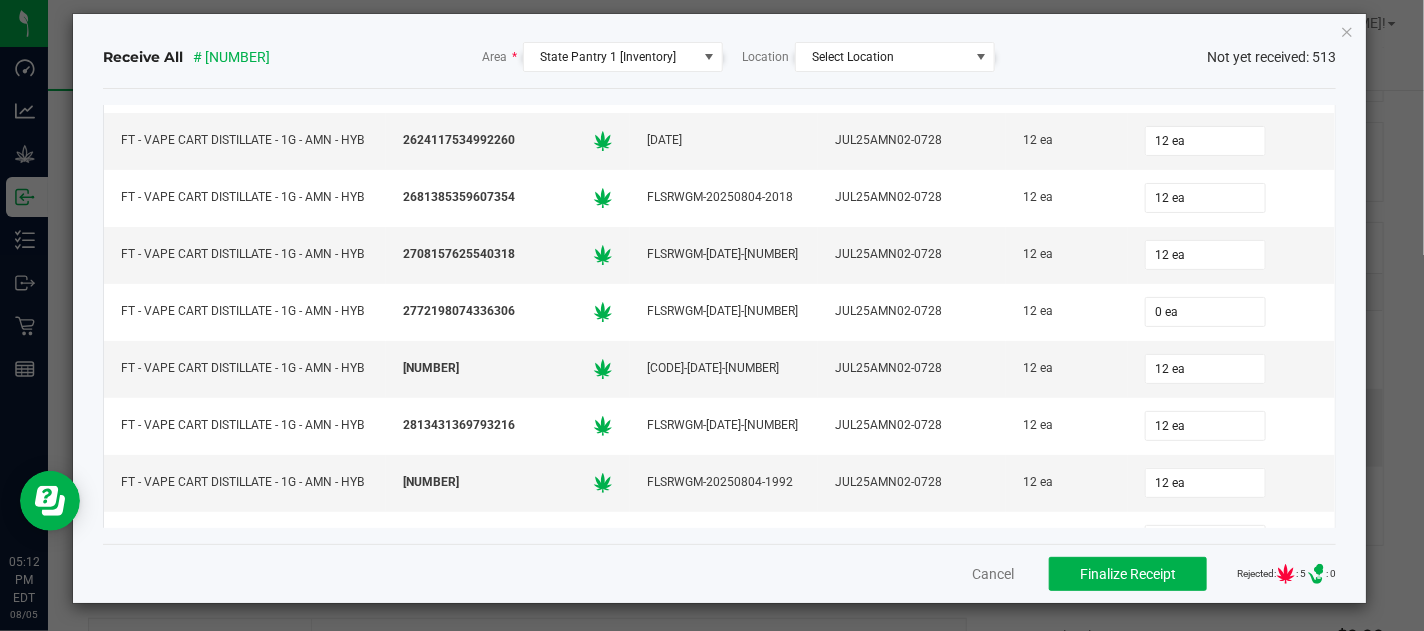 scroll, scrollTop: 15763, scrollLeft: 0, axis: vertical 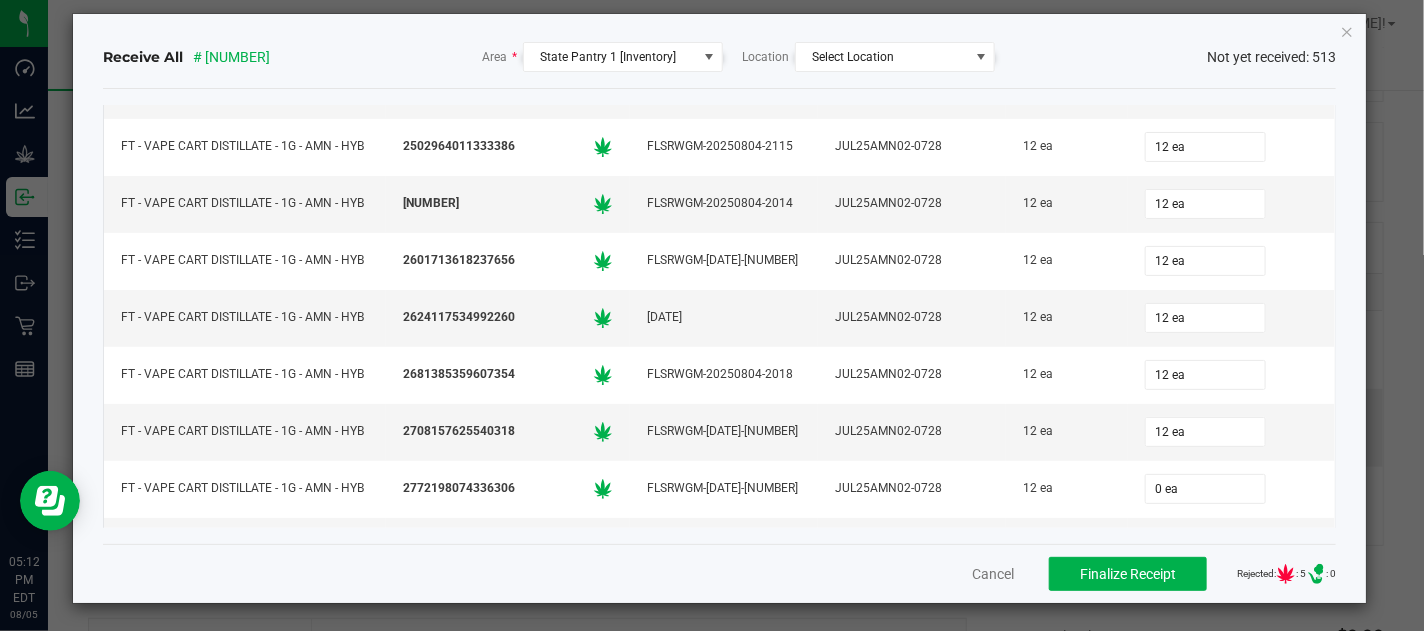 click on "0" at bounding box center (1205, -138) 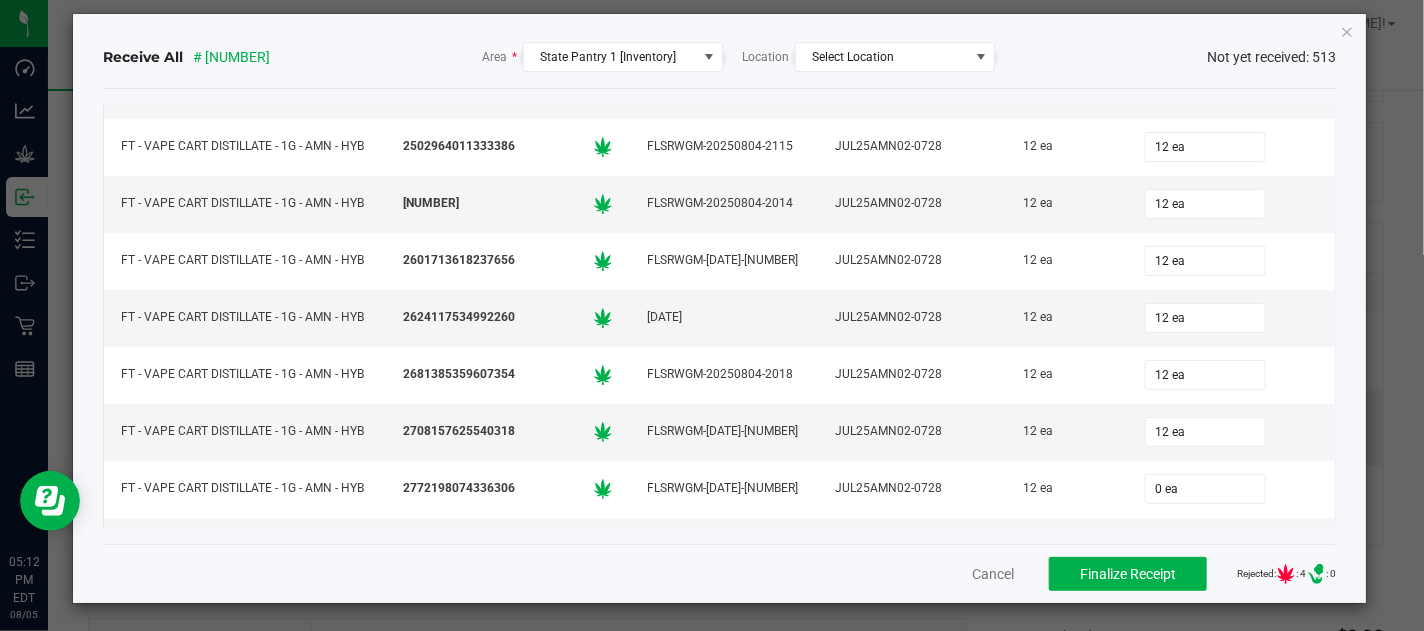 type on "12 ea" 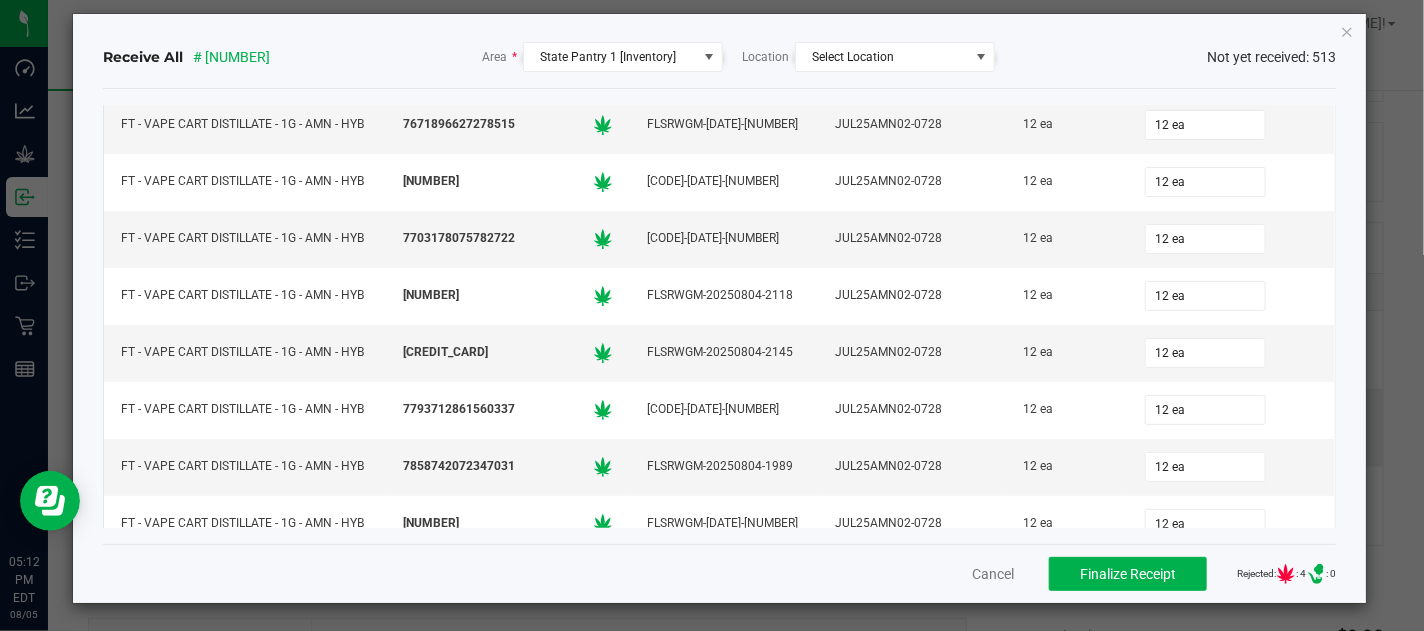 scroll, scrollTop: 22662, scrollLeft: 0, axis: vertical 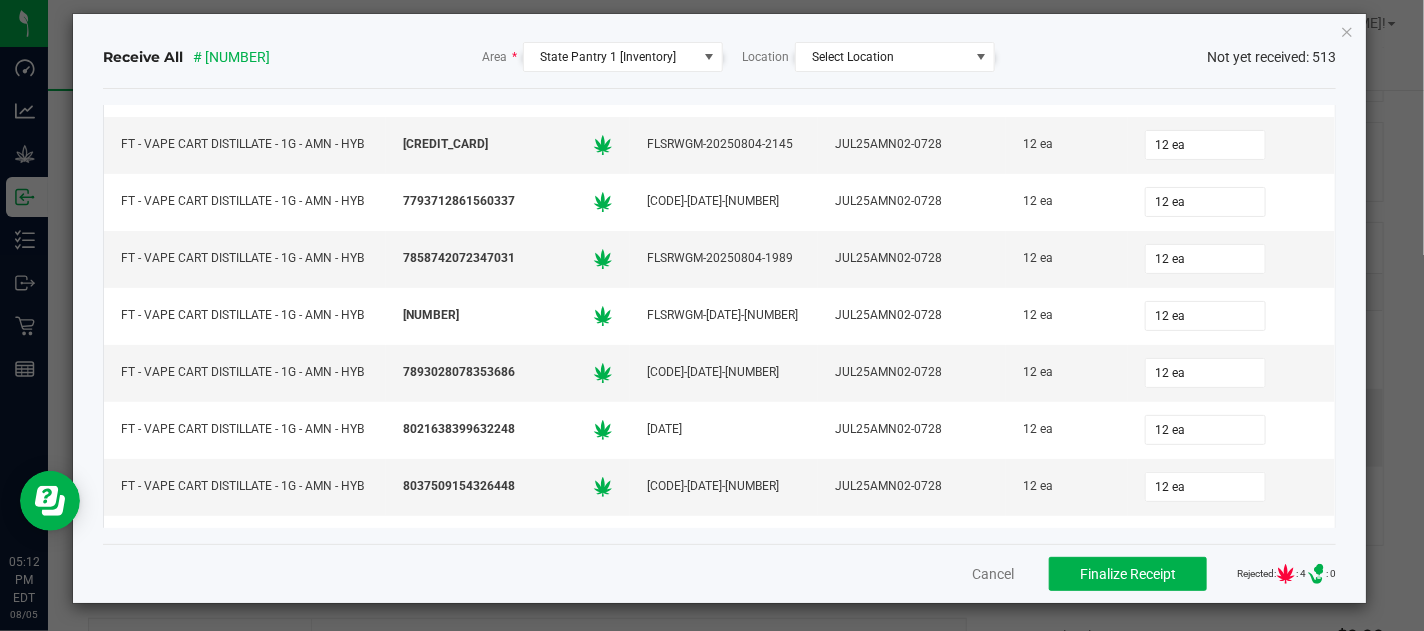 click on "Item Package Flourish Package ID Lot Shipped Received FT - HASH COIN - 2G - HYB 2942815690810145
FLSRWGM-20250804-956 HC-MAR25HYB02-0728 2 ea 2 ea FT - HASH COIN - 2G - HYB 0048252442660589
FLSRWGM-20250804-794 HC-MAR25HYB02-0728 8 ea 8 ea FT - HASH COIN - 2G - HYB 0071184008457619
FLSRWGM-20250804-815 HC-MAR25HYB02-0728 8 ea 8 ea FT - HASH COIN - 2G - HYB 0084037396630961
FLSRWGM-20250804-770 HC-MAR25HYB02-0728 8 ea 8 ea FT - HASH COIN - 2G - HYB 0223075675188046
FLSRWGM-20250804-835 HC-MAR25HYB02-0728 8 ea 8 ea FT - HASH COIN - 2G - HYB 0310418054737932
FLSRWGM-20250804-820 HC-MAR25HYB02-0728 8 ea 8 ea FT - HASH COIN - 2G - HYB 0399166522739706" 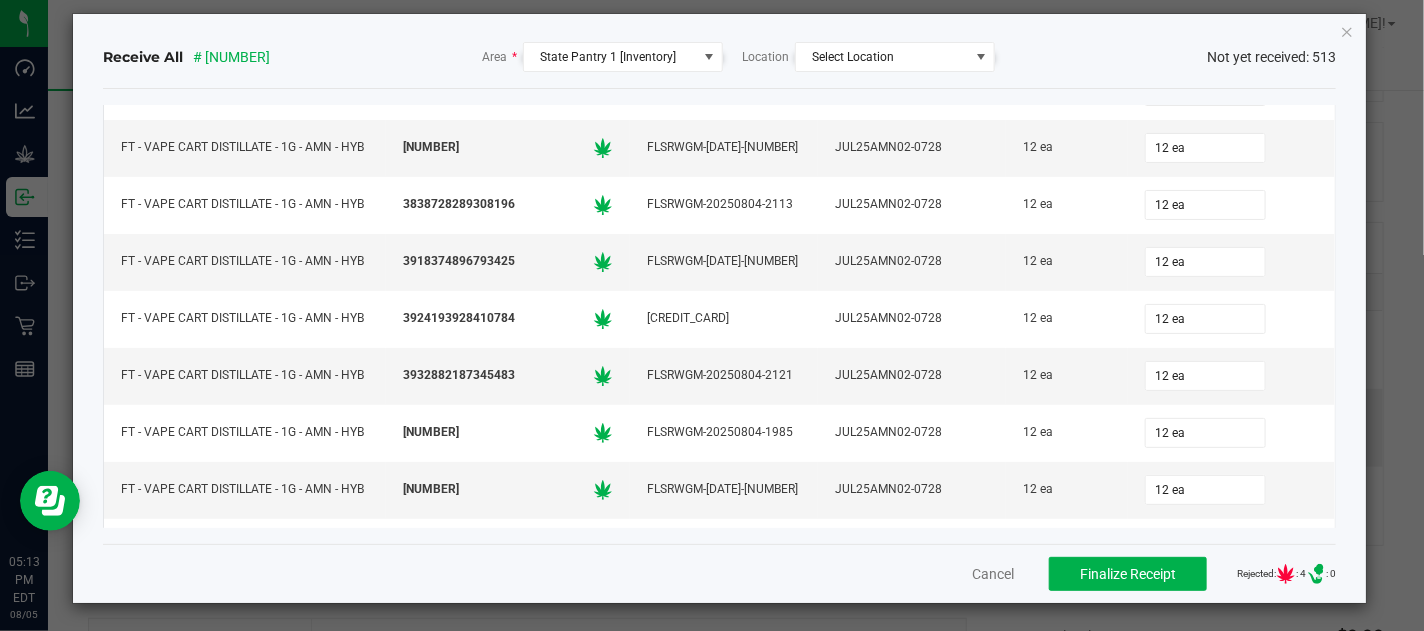 scroll, scrollTop: 17371, scrollLeft: 0, axis: vertical 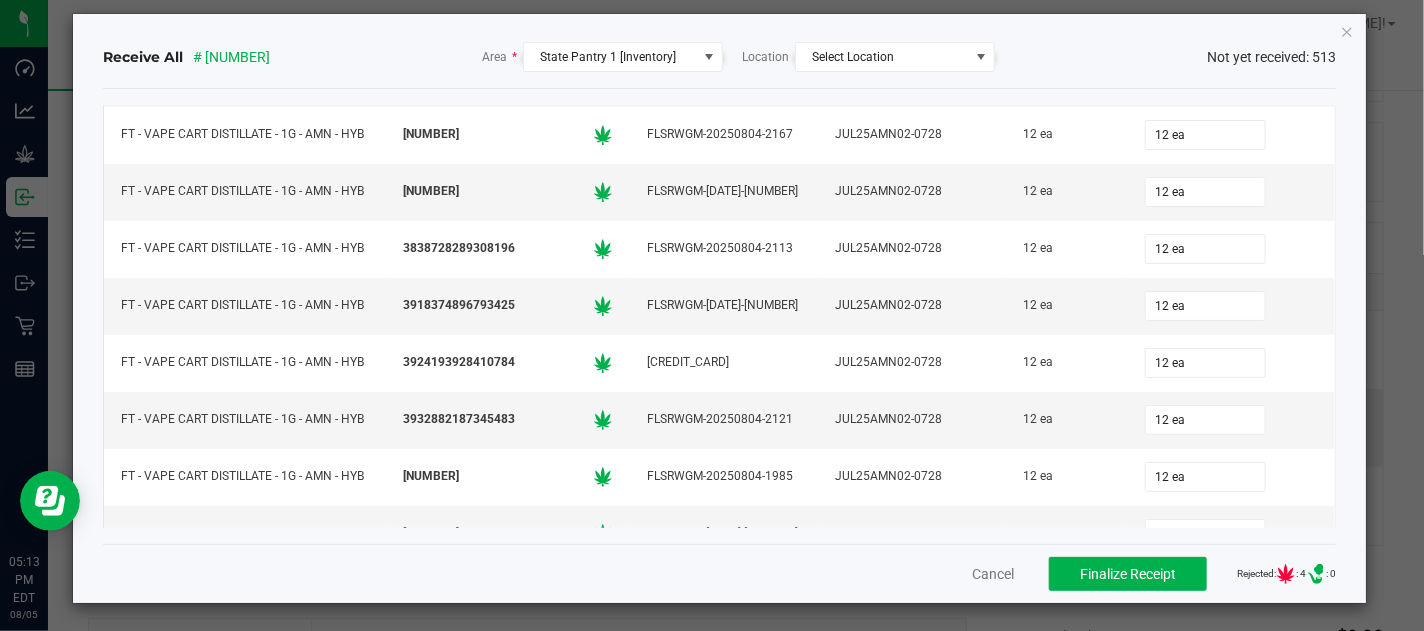 click on "0" at bounding box center (1205, -321) 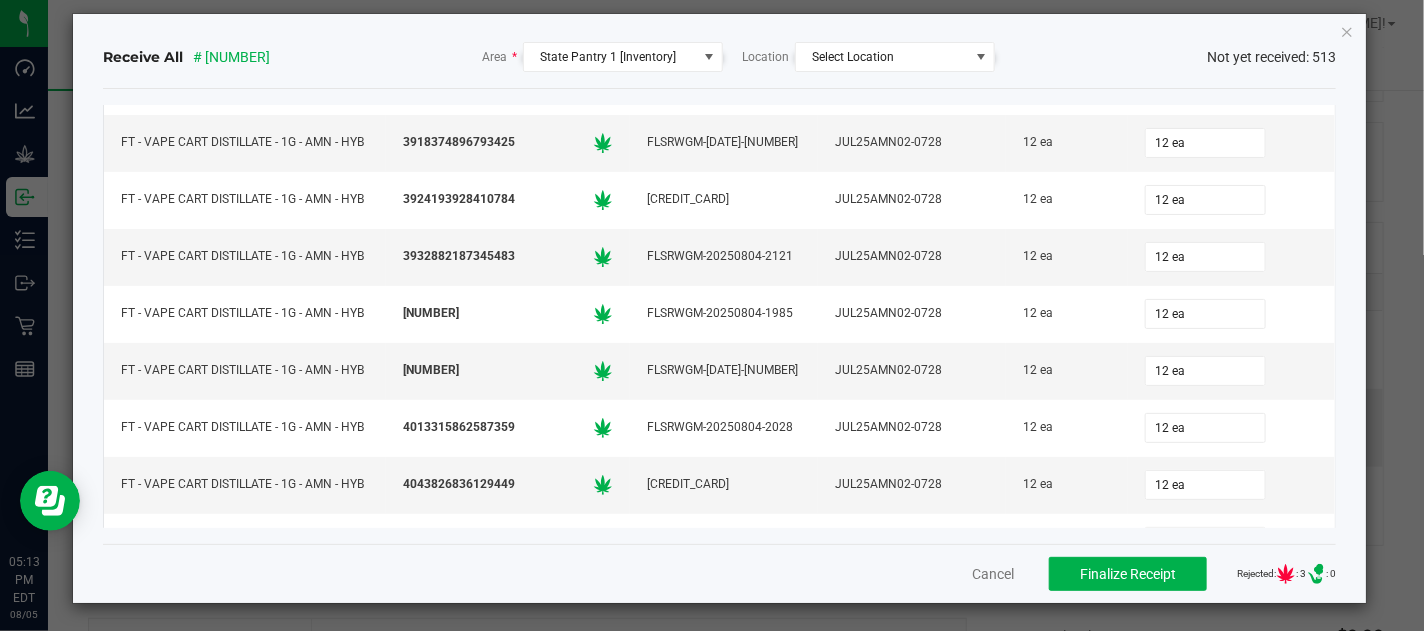 scroll, scrollTop: 17593, scrollLeft: 0, axis: vertical 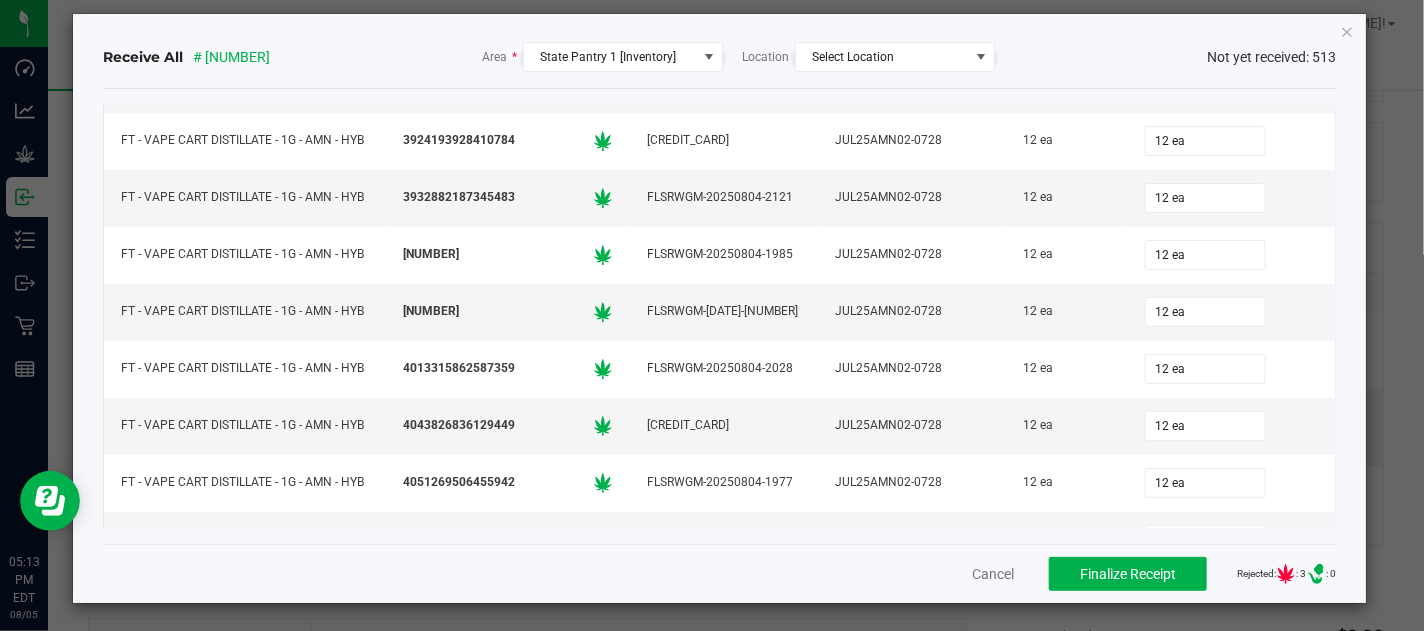 click on "0 ea" at bounding box center [1205, -372] 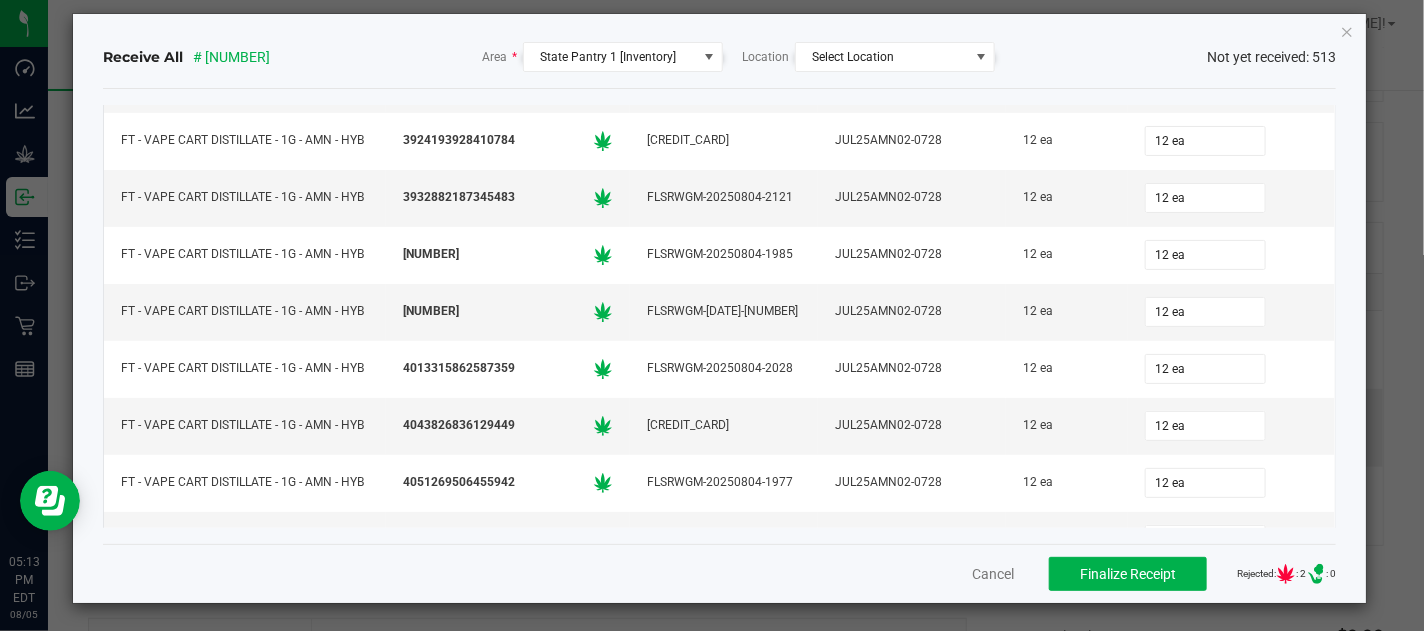 click on "Item Package Flourish Package ID Lot Shipped Received FT - HASH COIN - 2G - HYB 2942815690810145
FLSRWGM-20250804-956 HC-MAR25HYB02-0728 2 ea 2 ea FT - HASH COIN - 2G - HYB 0048252442660589
FLSRWGM-20250804-794 HC-MAR25HYB02-0728 8 ea 8 ea FT - HASH COIN - 2G - HYB 0071184008457619
FLSRWGM-20250804-815 HC-MAR25HYB02-0728 8 ea 8 ea FT - HASH COIN - 2G - HYB 0084037396630961
FLSRWGM-20250804-770 HC-MAR25HYB02-0728 8 ea 8 ea FT - HASH COIN - 2G - HYB 0223075675188046
FLSRWGM-20250804-835 HC-MAR25HYB02-0728 8 ea 8 ea FT - HASH COIN - 2G - HYB 0310418054737932
FLSRWGM-20250804-820 HC-MAR25HYB02-0728 8 ea 8 ea FT - HASH COIN - 2G - HYB 0399166522739706" 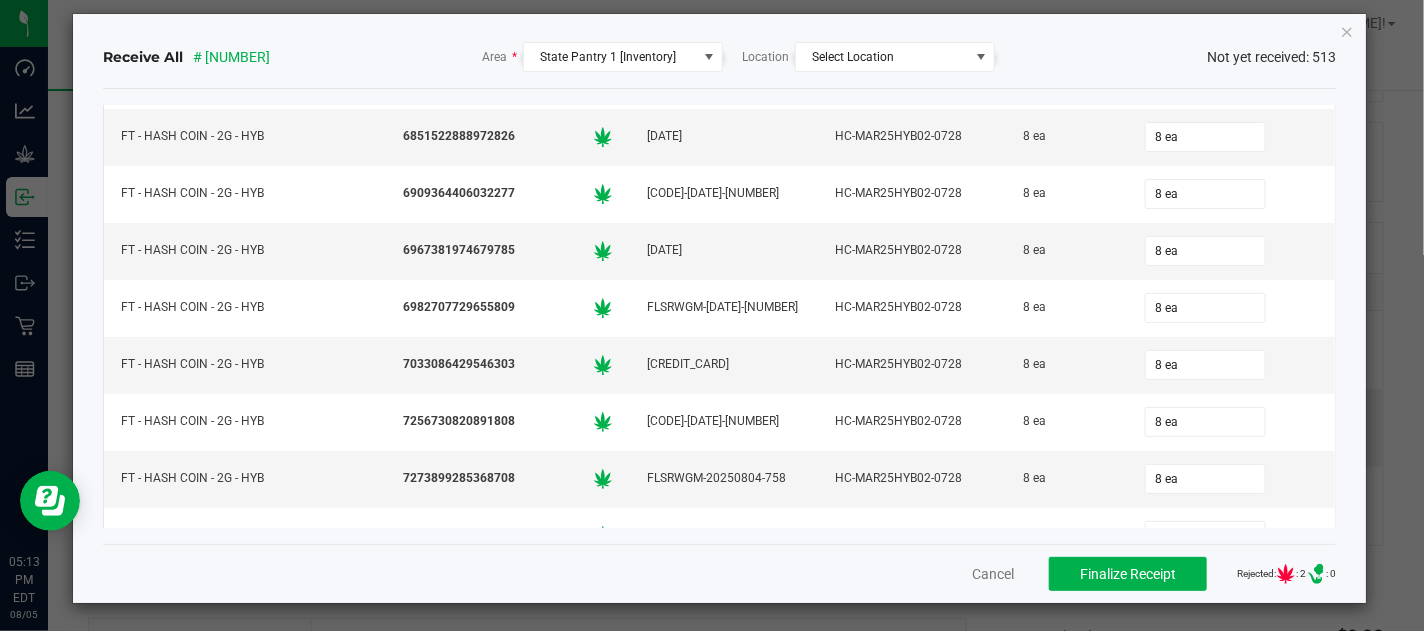 scroll, scrollTop: 0, scrollLeft: 0, axis: both 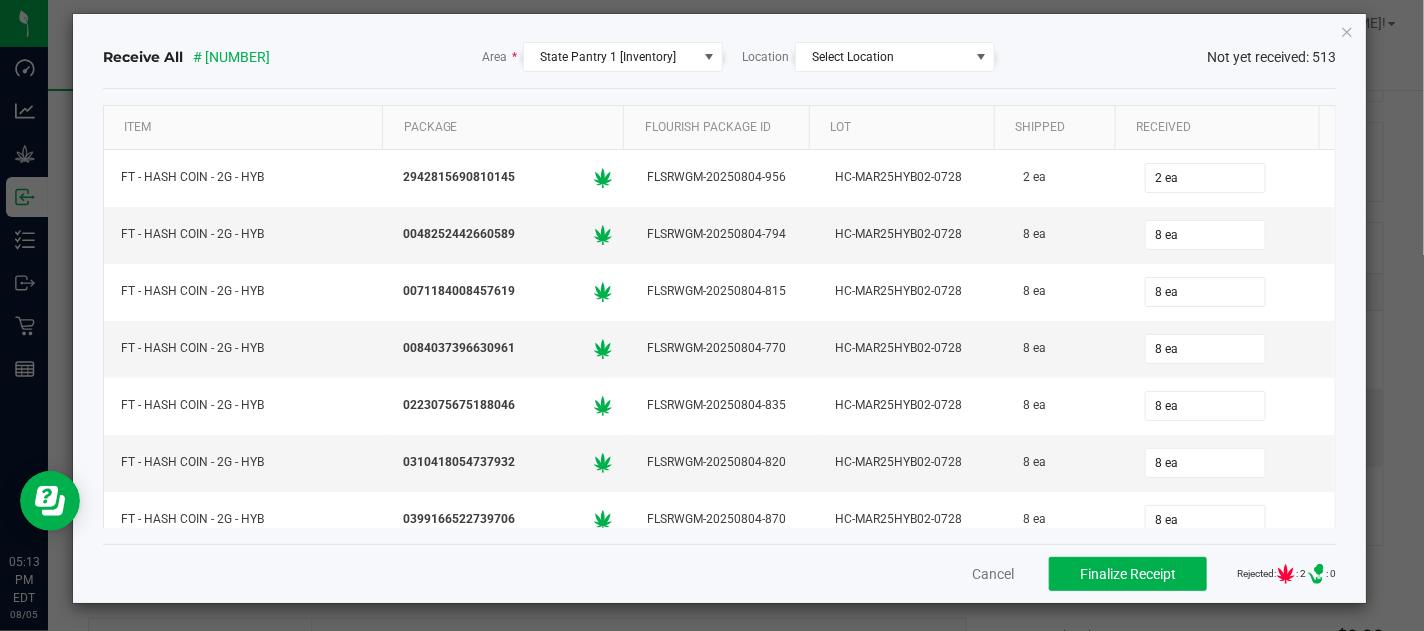 click on "Item Package Flourish Package ID Lot Shipped Received FT - HASH COIN - 2G - HYB 2942815690810145
FLSRWGM-20250804-956 HC-MAR25HYB02-0728 2 ea 2 ea FT - HASH COIN - 2G - HYB 0048252442660589
FLSRWGM-20250804-794 HC-MAR25HYB02-0728 8 ea 8 ea FT - HASH COIN - 2G - HYB 0071184008457619
FLSRWGM-20250804-815 HC-MAR25HYB02-0728 8 ea 8 ea FT - HASH COIN - 2G - HYB 0084037396630961
FLSRWGM-20250804-770 HC-MAR25HYB02-0728 8 ea 8 ea FT - HASH COIN - 2G - HYB 0223075675188046
FLSRWGM-20250804-835 HC-MAR25HYB02-0728 8 ea 8 ea FT - HASH COIN - 2G - HYB 0310418054737932
FLSRWGM-20250804-820 HC-MAR25HYB02-0728 8 ea 8 ea FT - HASH COIN - 2G - HYB 0399166522739706" 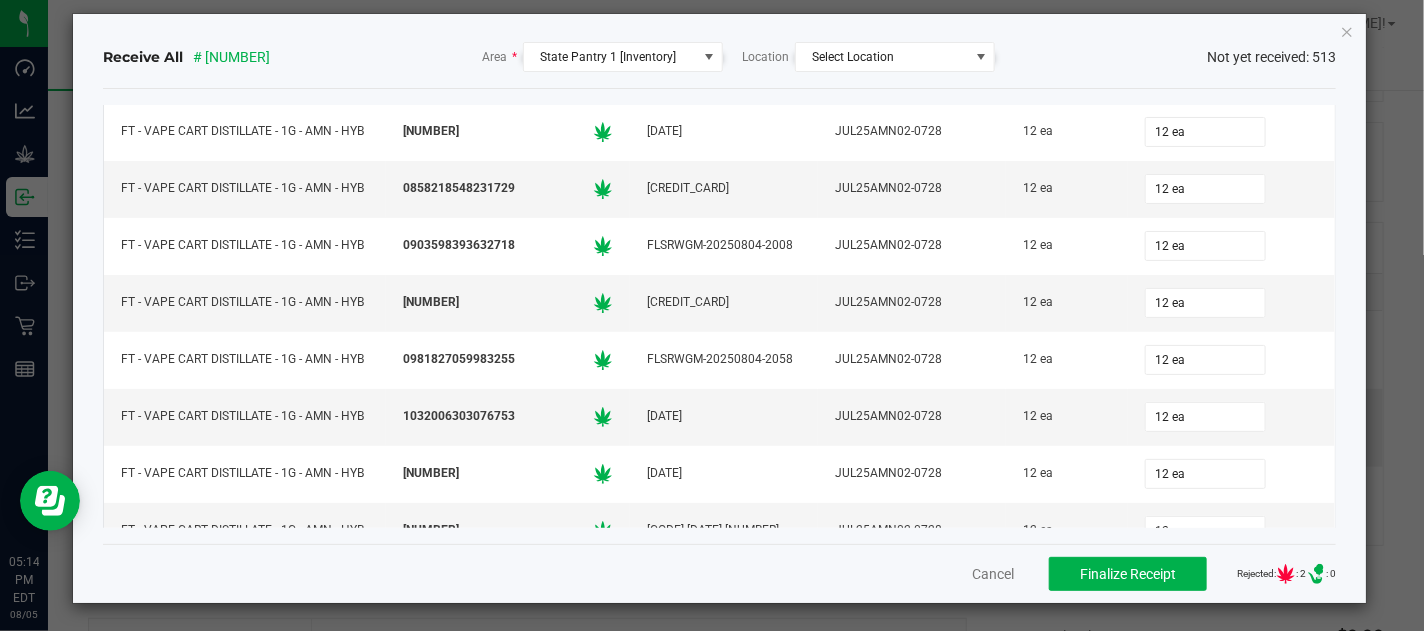 scroll, scrollTop: 13116, scrollLeft: 0, axis: vertical 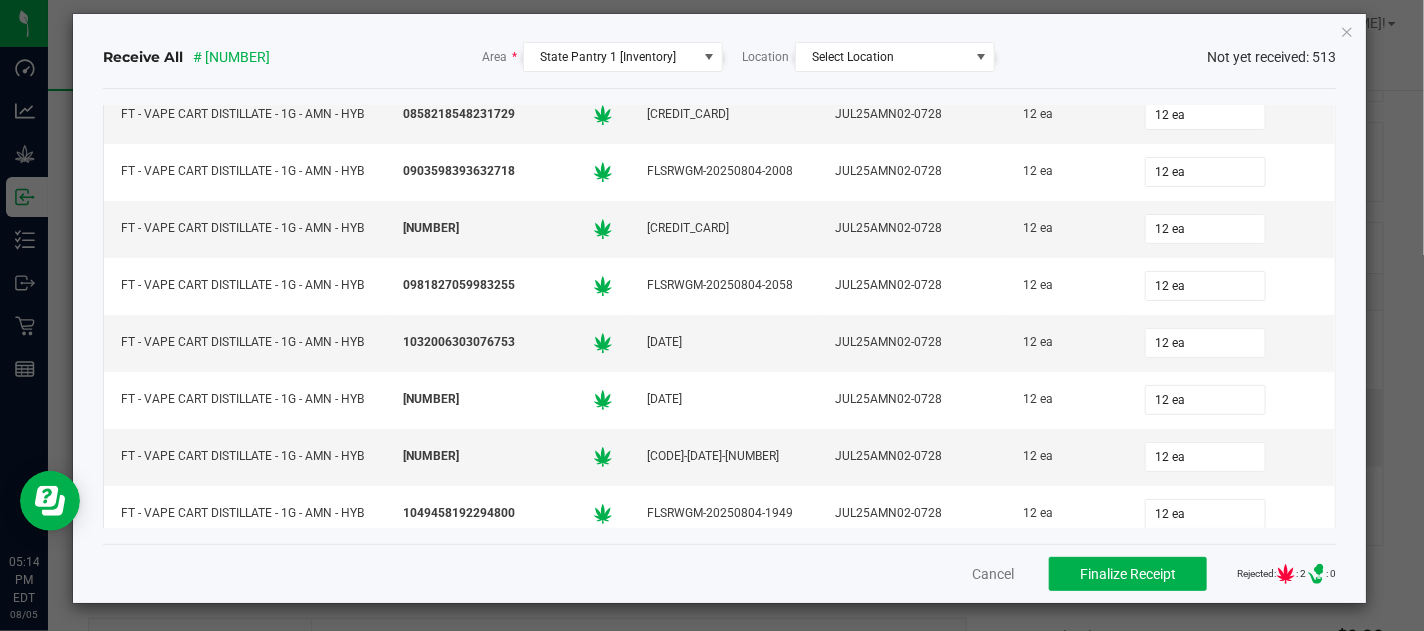 click on "12 ea" 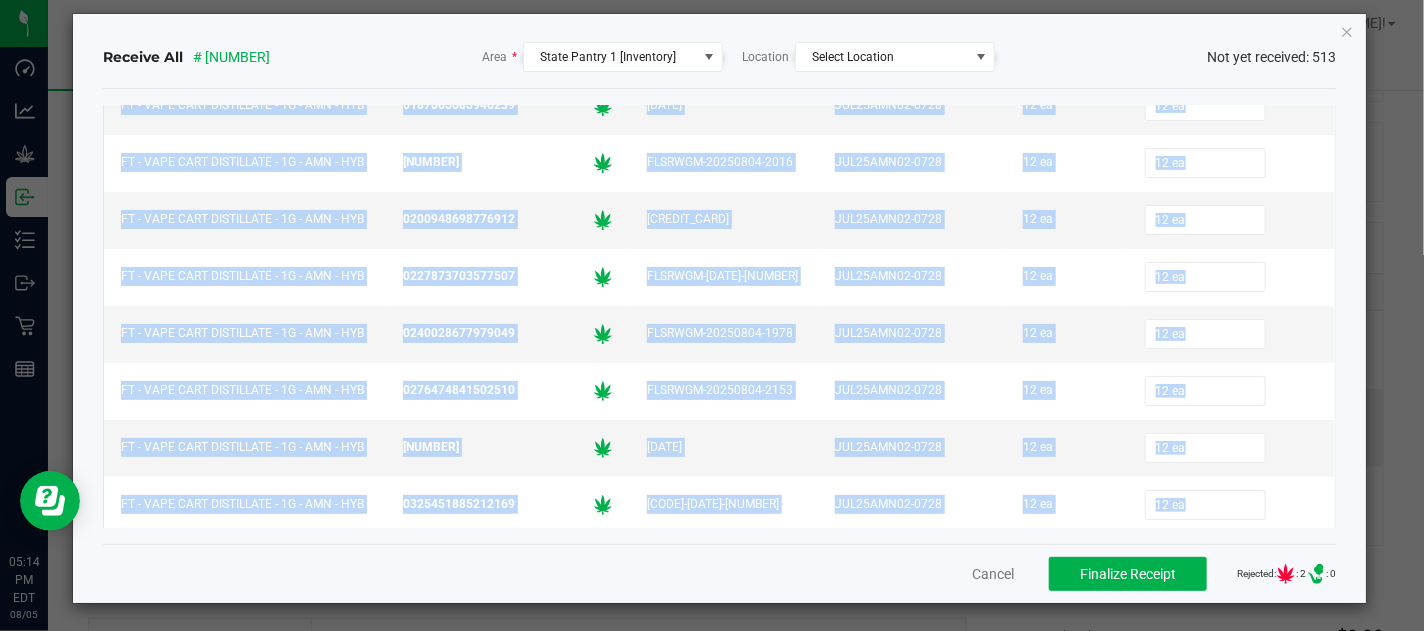 scroll, scrollTop: 11768, scrollLeft: 0, axis: vertical 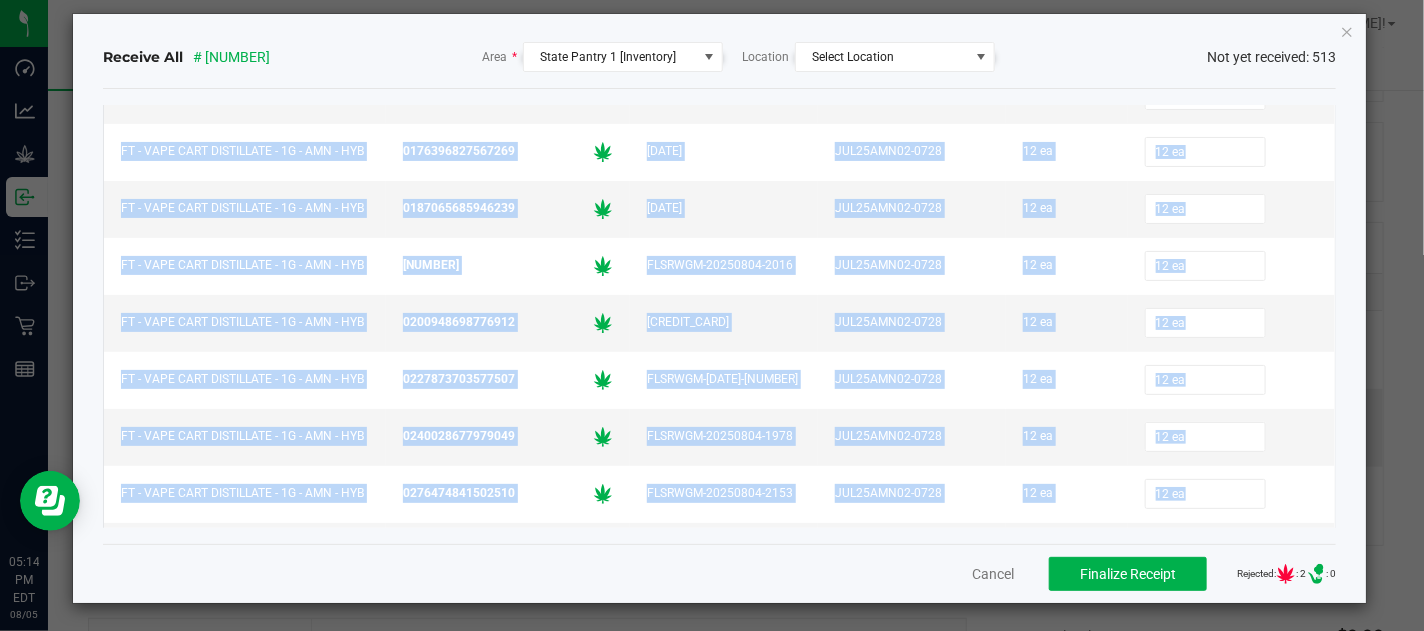 click on "FT - HASH COIN - 2G - HYB 2942815690810145
FLSRWGM-20250804-956 HC-MAR25HYB02-0728 2 ea 2 ea FT - HASH COIN - 2G - HYB 0048252442660589
FLSRWGM-20250804-794 HC-MAR25HYB02-0728 8 ea 8 ea FT - HASH COIN - 2G - HYB 0071184008457619
FLSRWGM-20250804-815 HC-MAR25HYB02-0728 8 ea 8 ea FT - HASH COIN - 2G - HYB 0084037396630961
FLSRWGM-20250804-770 HC-MAR25HYB02-0728 8 ea 8 ea FT - HASH COIN - 2G - HYB 0223075675188046
FLSRWGM-20250804-835 HC-MAR25HYB02-0728 8 ea 8 ea FT - HASH COIN - 2G - HYB 0310418054737932
FLSRWGM-20250804-820 HC-MAR25HYB02-0728 8 ea 8 ea FT - HASH COIN - 2G - HYB 0399166522739706" 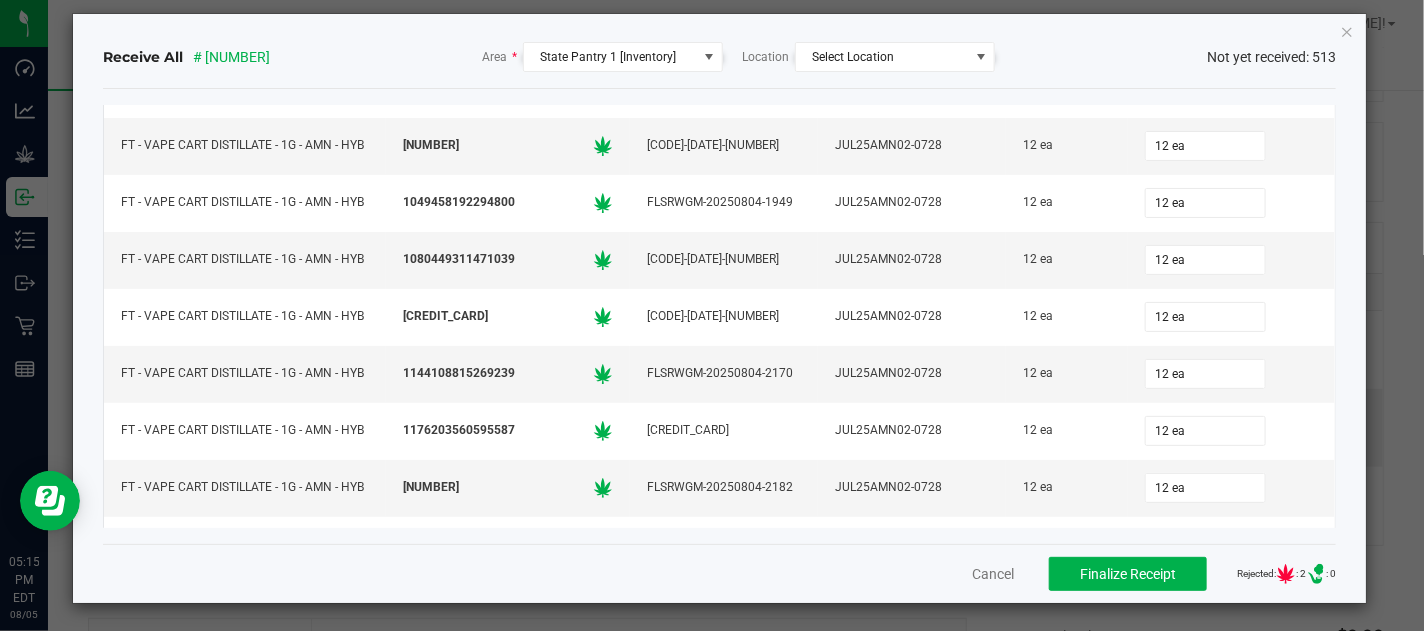 scroll, scrollTop: 13531, scrollLeft: 0, axis: vertical 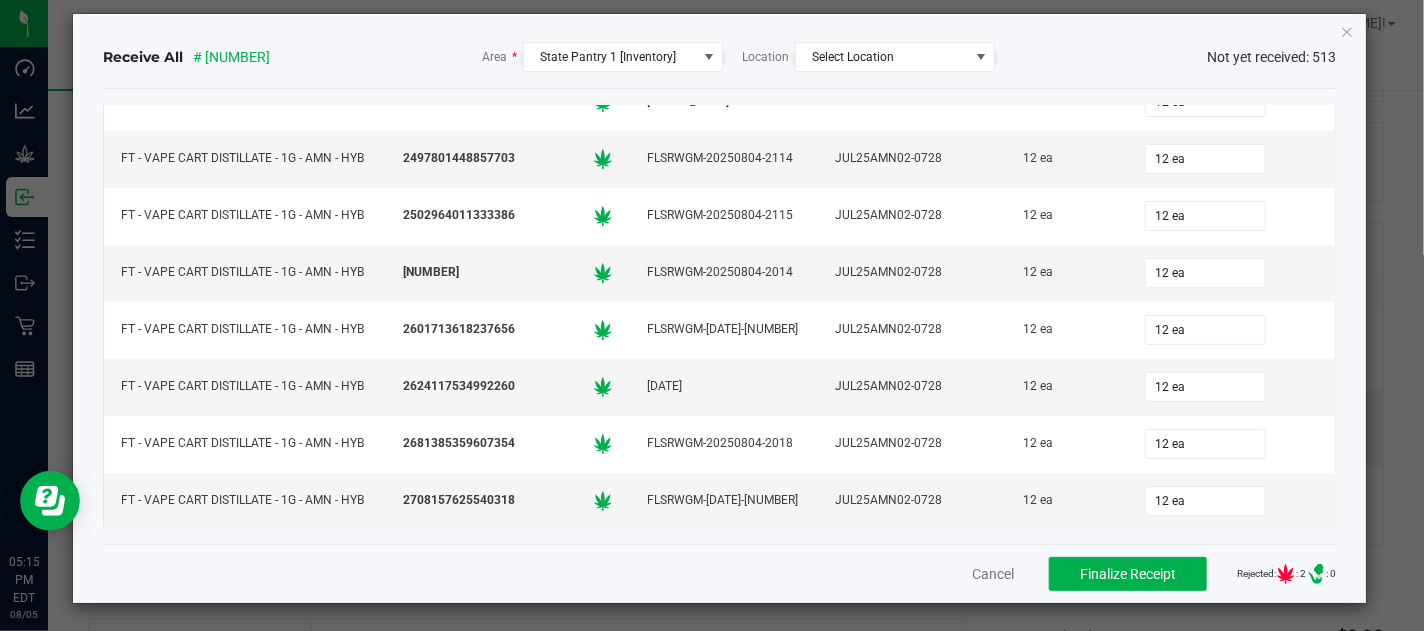 click on "Receive All # 00009500  Area  *  State Pantry 1 [Inventory]  Location  Select Location Not yet received: 513 Item Package Flourish Package ID Lot Shipped Received FT - HASH COIN - 2G - HYB 2942815690810145
FLSRWGM-20250804-956 HC-MAR25HYB02-0728 2 ea 2 ea FT - HASH COIN - 2G - HYB 0048252442660589
FLSRWGM-20250804-794 HC-MAR25HYB02-0728 8 ea 8 ea FT - HASH COIN - 2G - HYB 0071184008457619
FLSRWGM-20250804-815 HC-MAR25HYB02-0728 8 ea 8 ea FT - HASH COIN - 2G - HYB 0084037396630961
FLSRWGM-20250804-770 HC-MAR25HYB02-0728 8 ea 8 ea FT - HASH COIN - 2G - HYB 0223075675188046
FLSRWGM-20250804-835 HC-MAR25HYB02-0728 8 ea 8 ea FT - HASH COIN - 2G - HYB 0310418054737932" 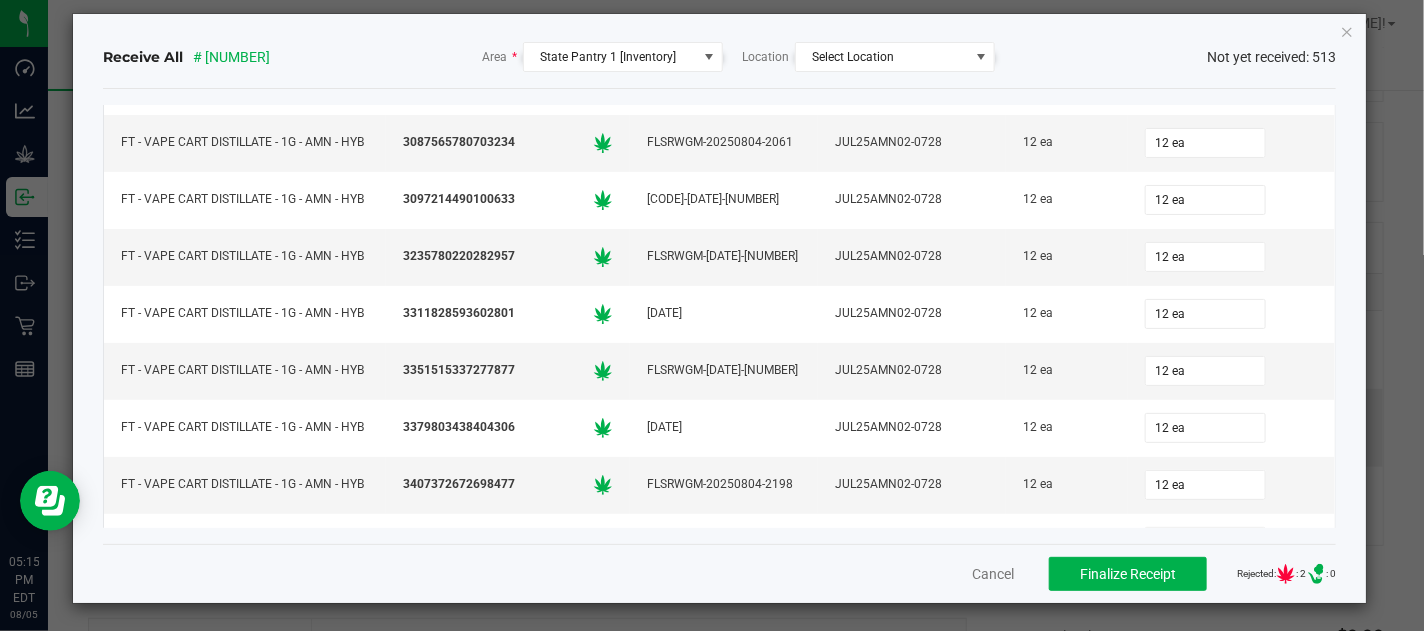 scroll, scrollTop: 16597, scrollLeft: 0, axis: vertical 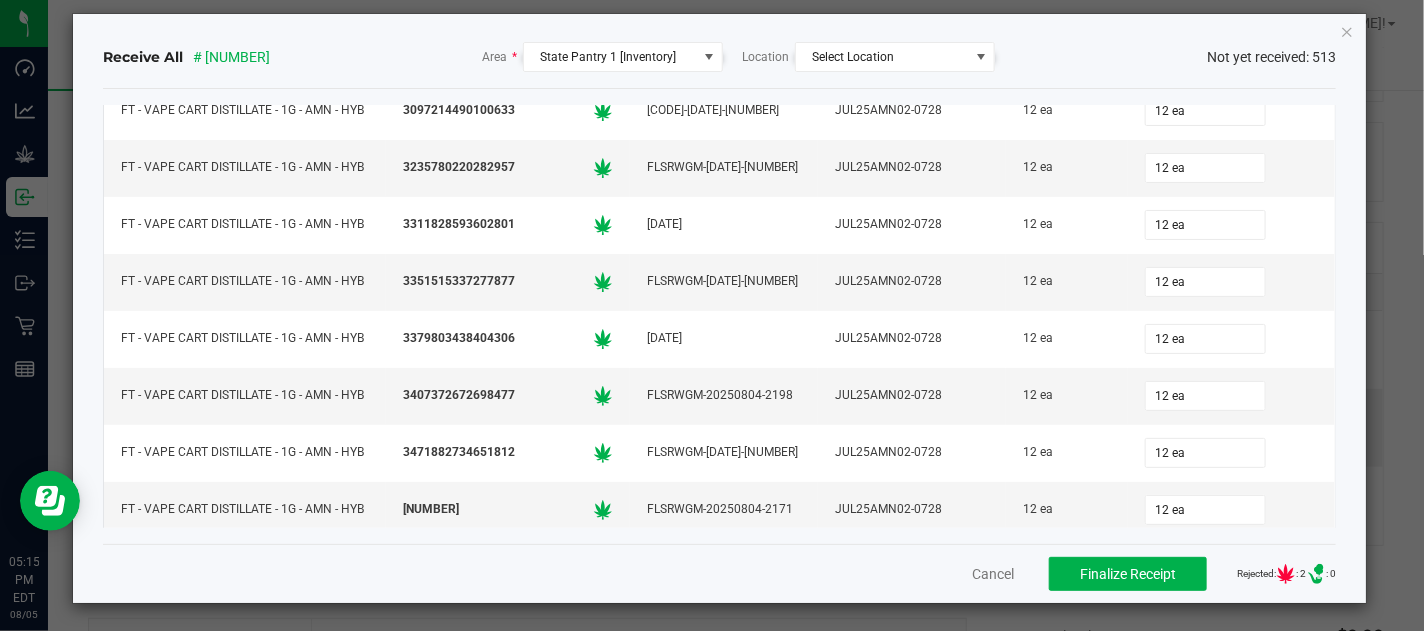 click on "0 ea" 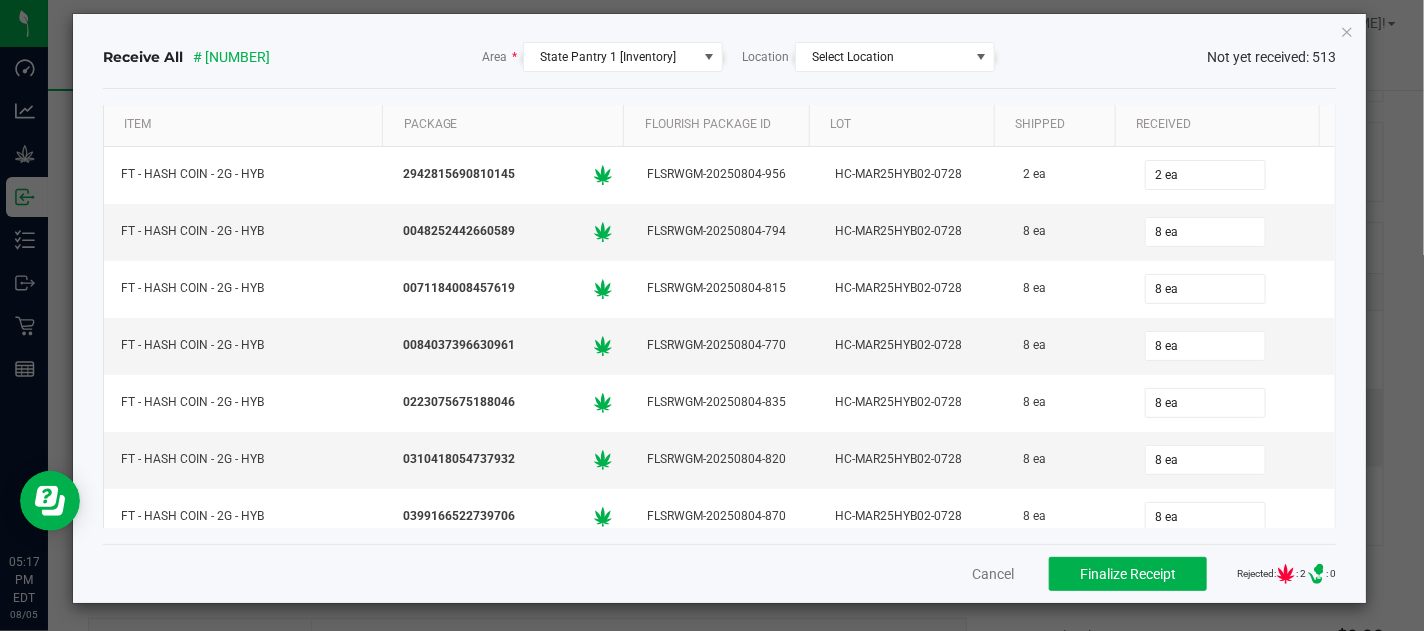 scroll, scrollTop: 0, scrollLeft: 0, axis: both 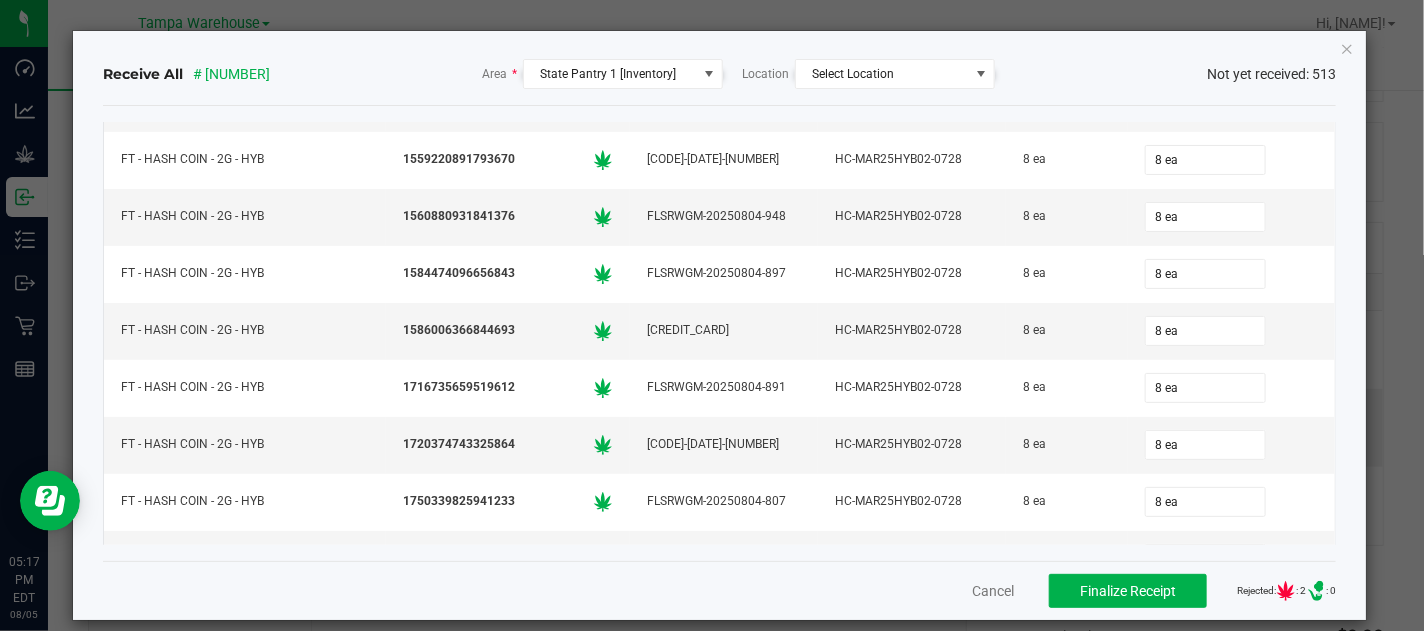 click on "Receive All # 00009500  Area  *  State Pantry 1 [Inventory]  Location  Select Location Not yet received: 513 Item Package Flourish Package ID Lot Shipped Received FT - HASH COIN - 2G - HYB 2942815690810145
FLSRWGM-20250804-956 HC-MAR25HYB02-0728 2 ea 2 ea FT - HASH COIN - 2G - HYB 0048252442660589
FLSRWGM-20250804-794 HC-MAR25HYB02-0728 8 ea 8 ea FT - HASH COIN - 2G - HYB 0071184008457619
FLSRWGM-20250804-815 HC-MAR25HYB02-0728 8 ea 8 ea FT - HASH COIN - 2G - HYB 0084037396630961
FLSRWGM-20250804-770 HC-MAR25HYB02-0728 8 ea 8 ea FT - HASH COIN - 2G - HYB 0223075675188046
FLSRWGM-20250804-835 HC-MAR25HYB02-0728 8 ea 8 ea FT - HASH COIN - 2G - HYB 0310418054737932" 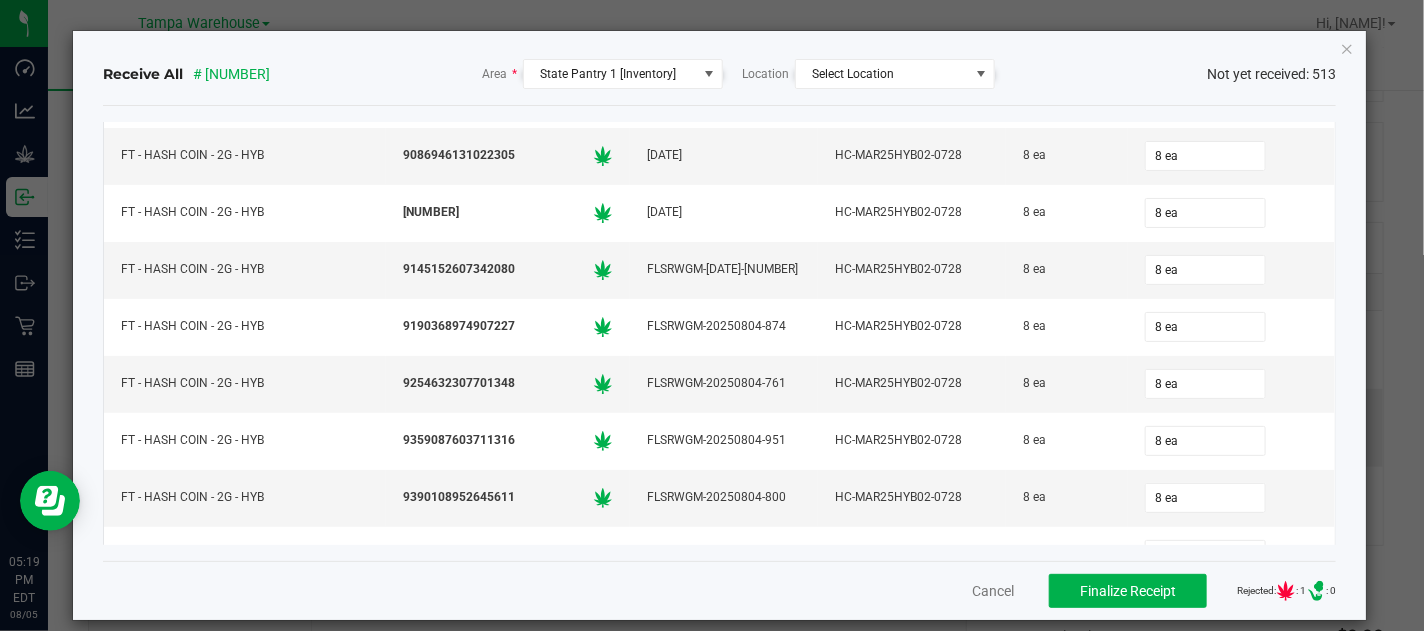 scroll, scrollTop: 10015, scrollLeft: 0, axis: vertical 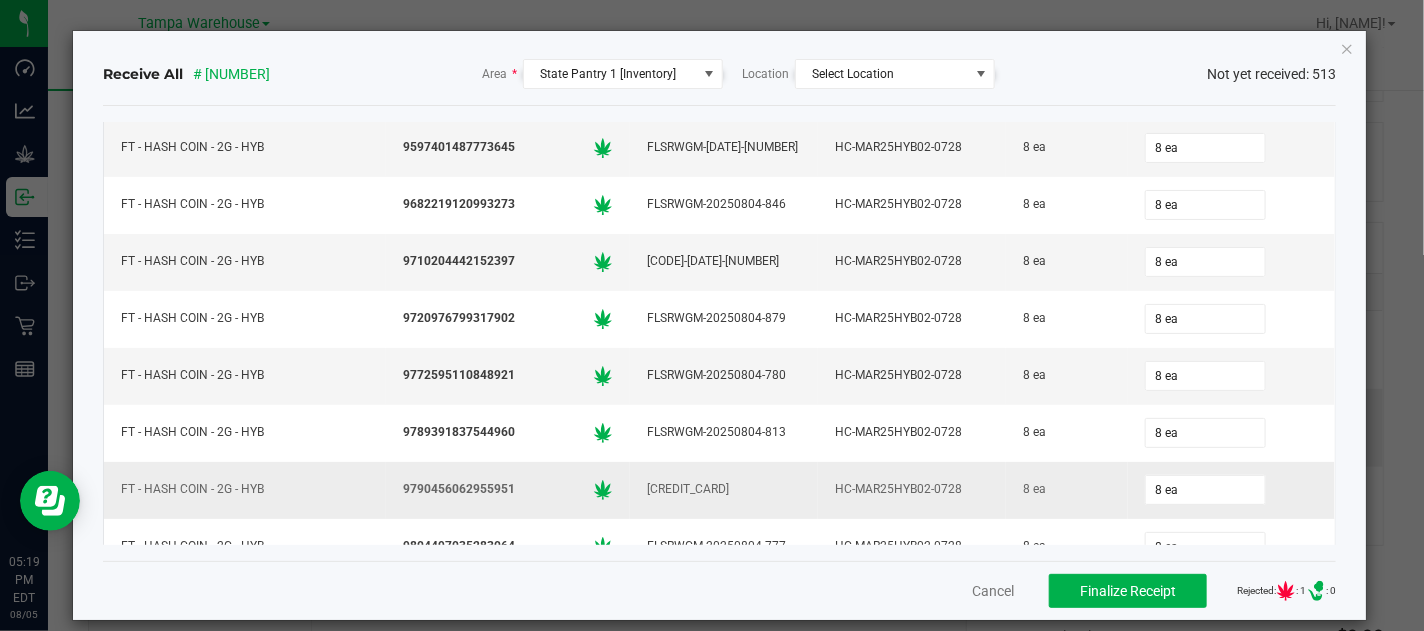 click on "8 ea" 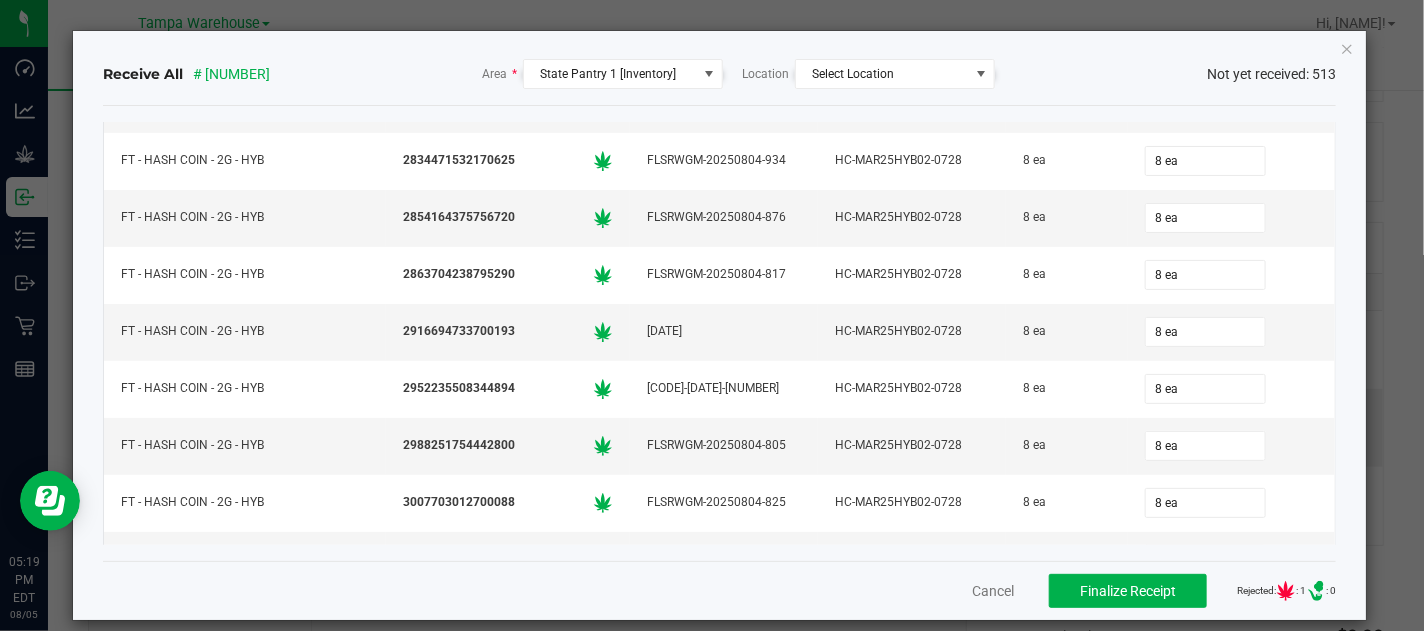scroll, scrollTop: 3092, scrollLeft: 0, axis: vertical 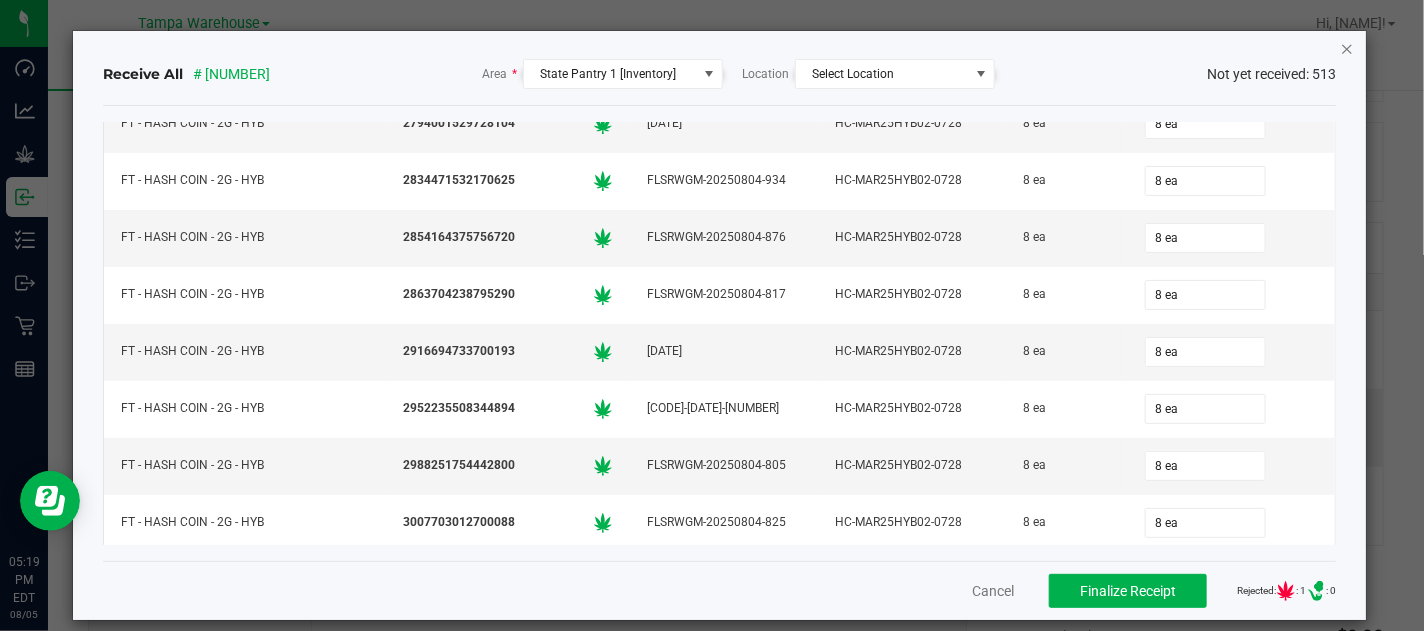 click 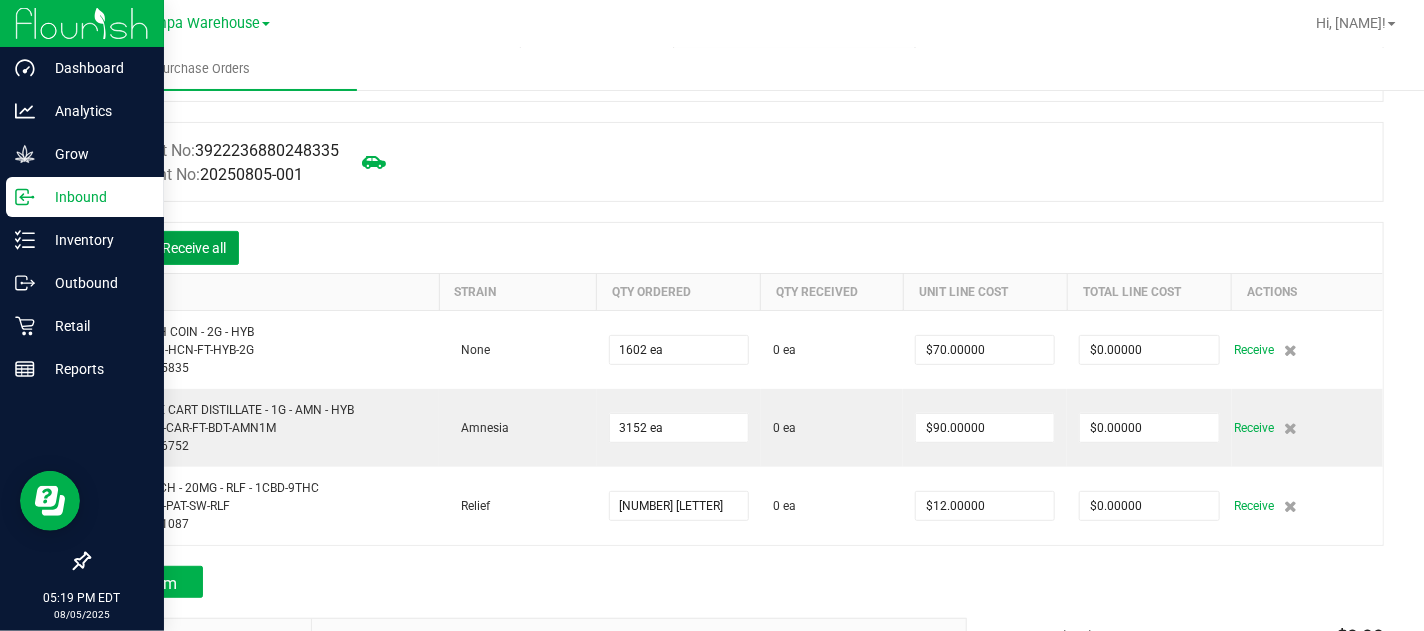 click on "Inbound" at bounding box center [85, 197] 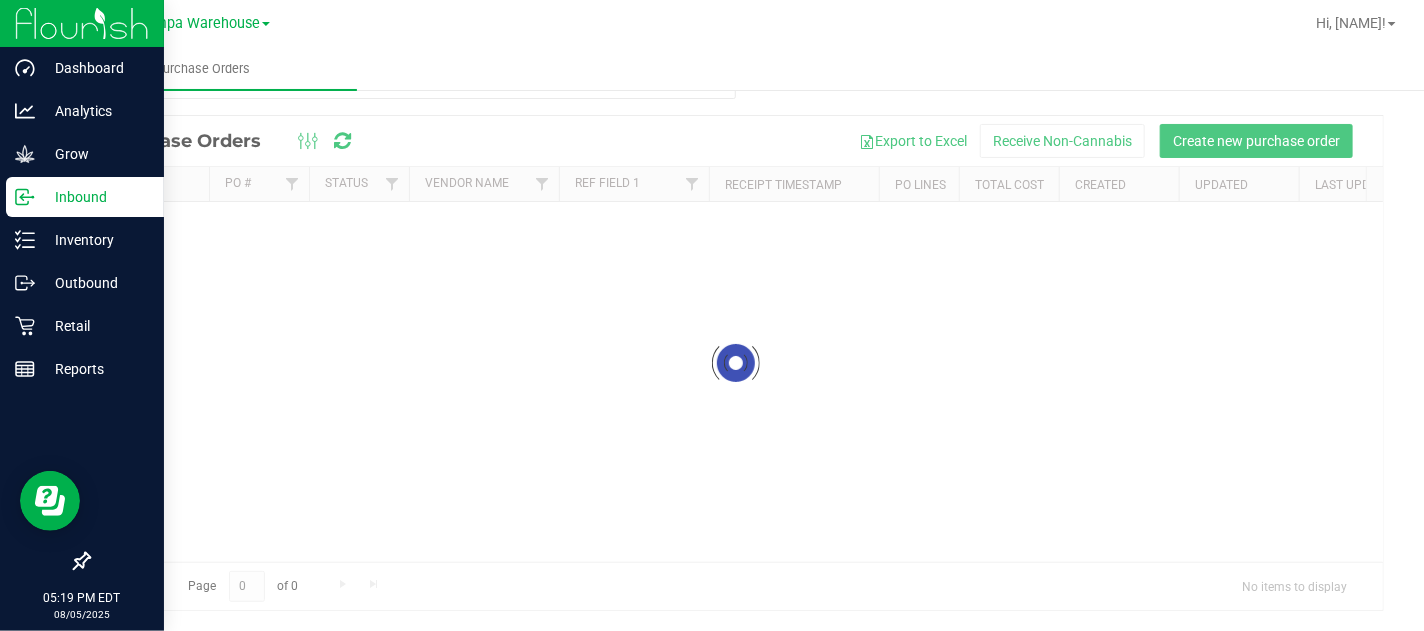 scroll, scrollTop: 0, scrollLeft: 0, axis: both 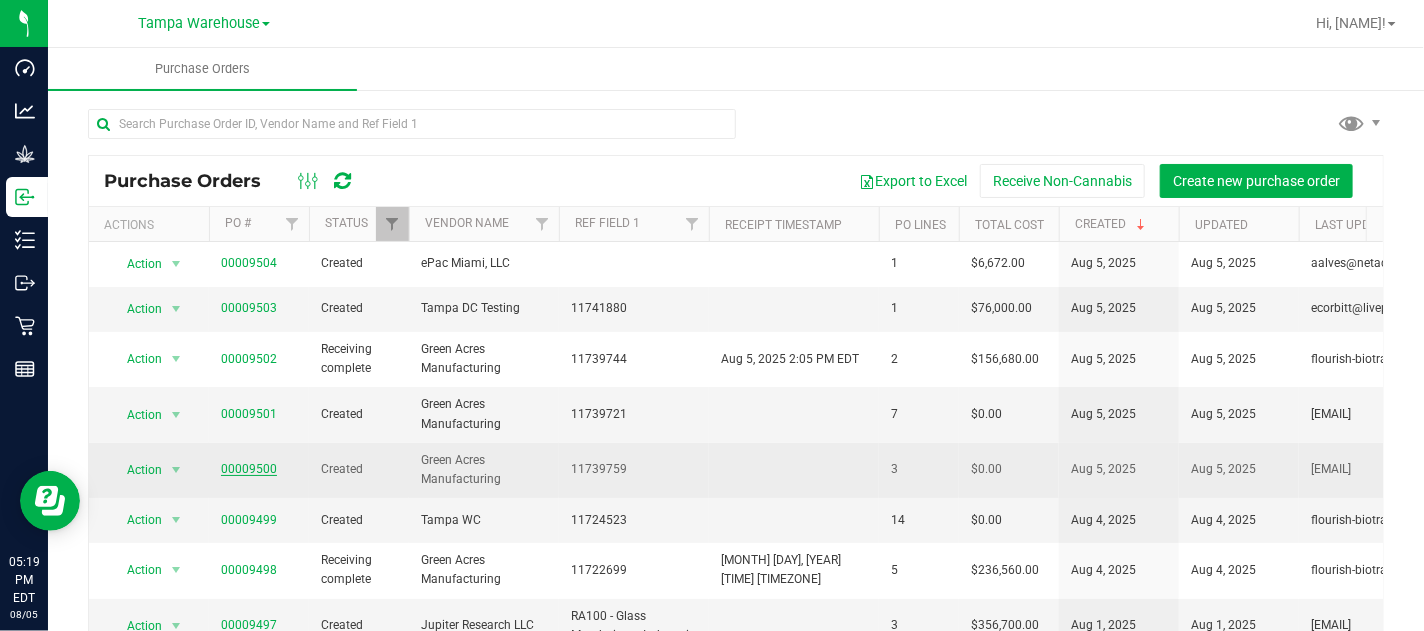 click on "00009500" at bounding box center [249, 469] 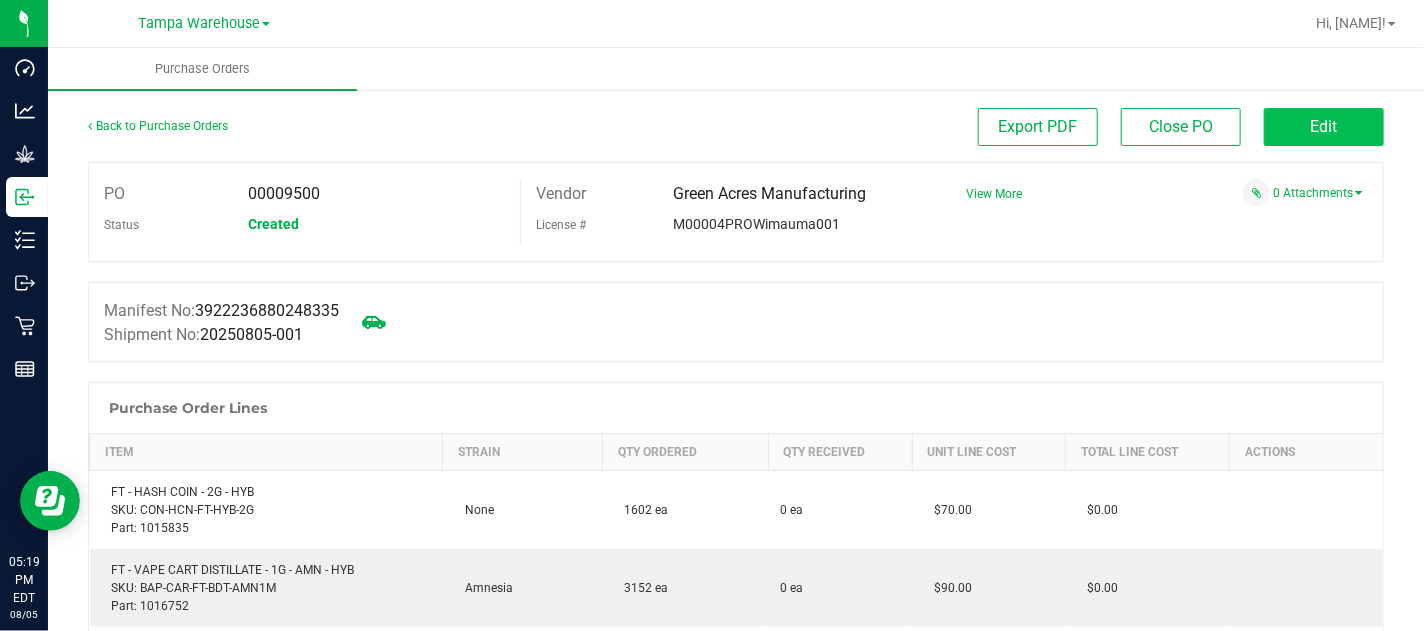 click on "Edit" at bounding box center [1324, 127] 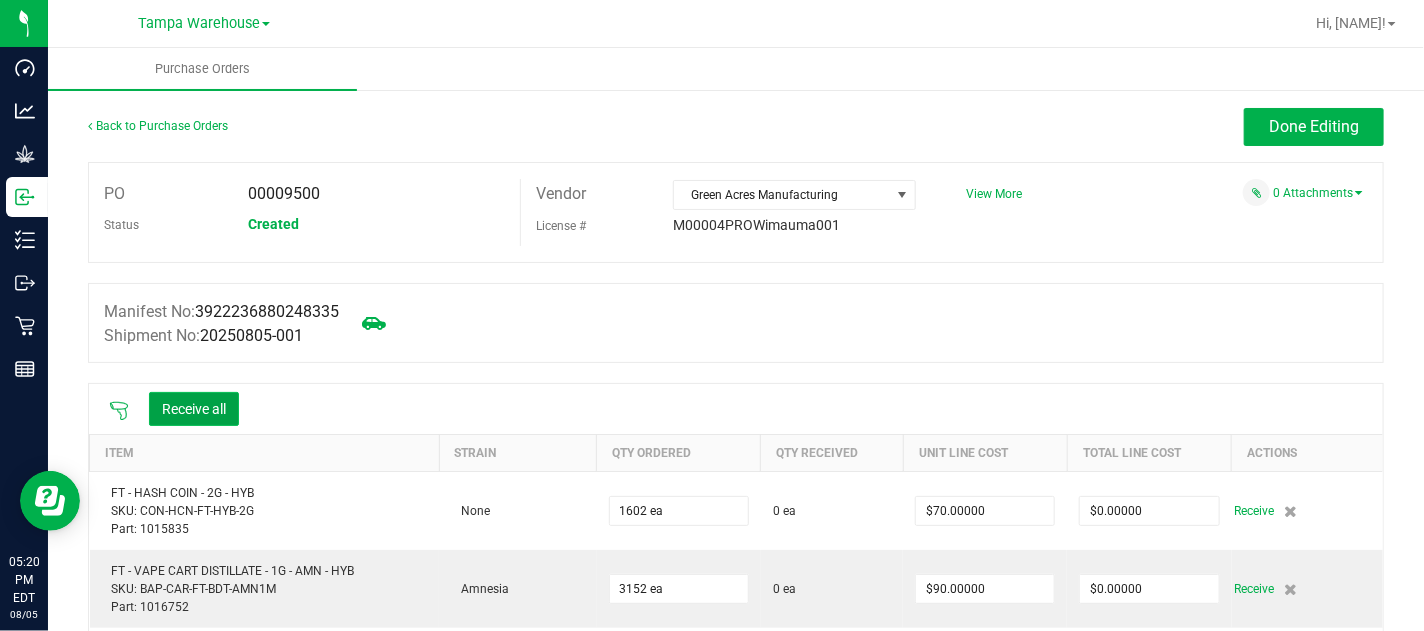 click on "Receive all" at bounding box center (194, 409) 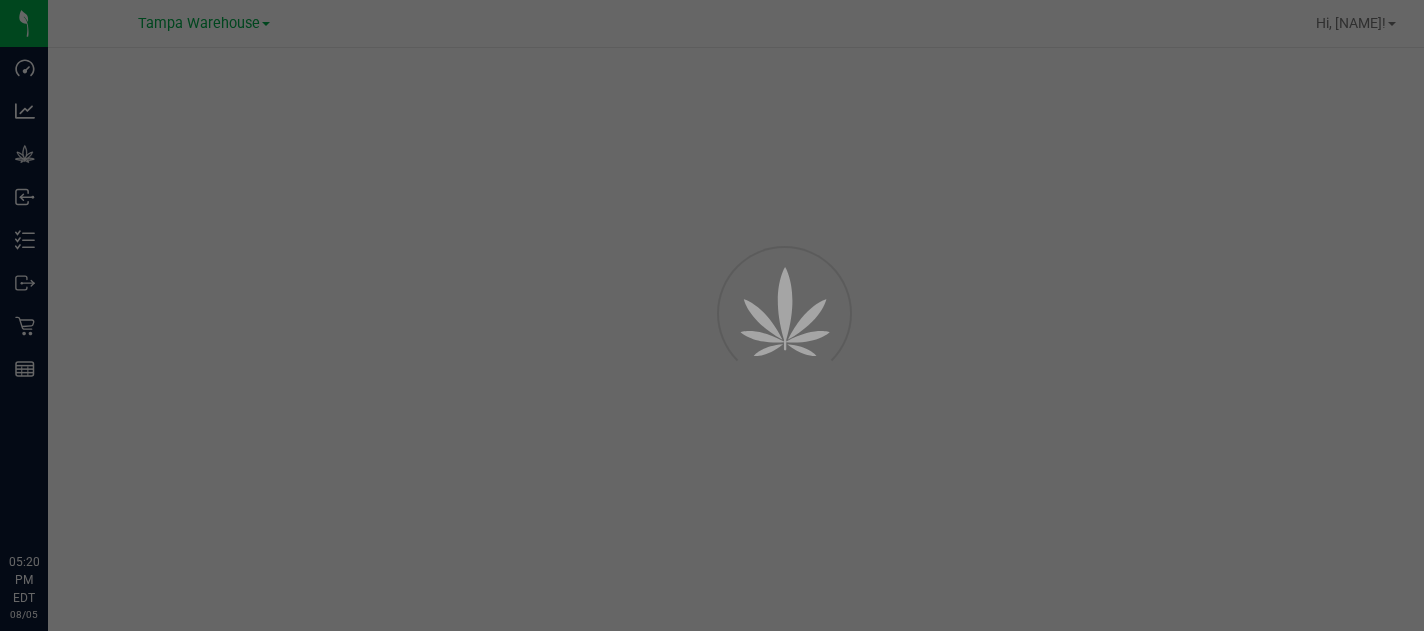scroll, scrollTop: 0, scrollLeft: 0, axis: both 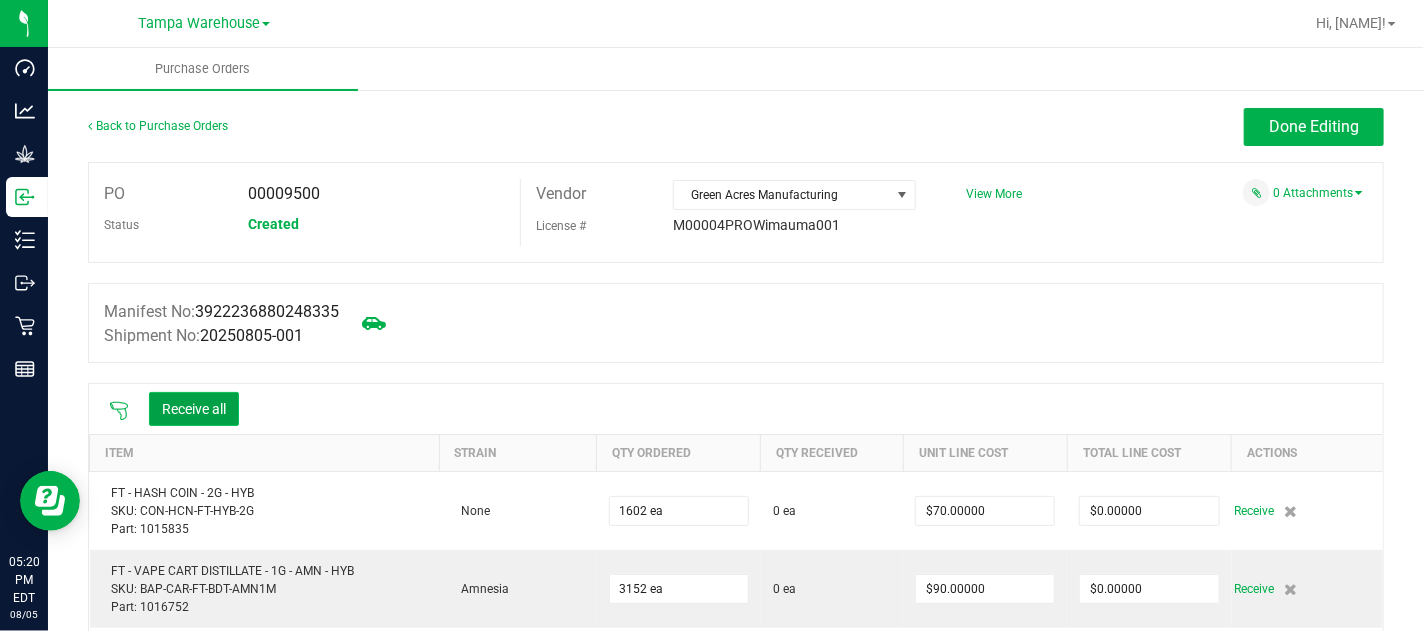 click on "Receive all" at bounding box center [194, 409] 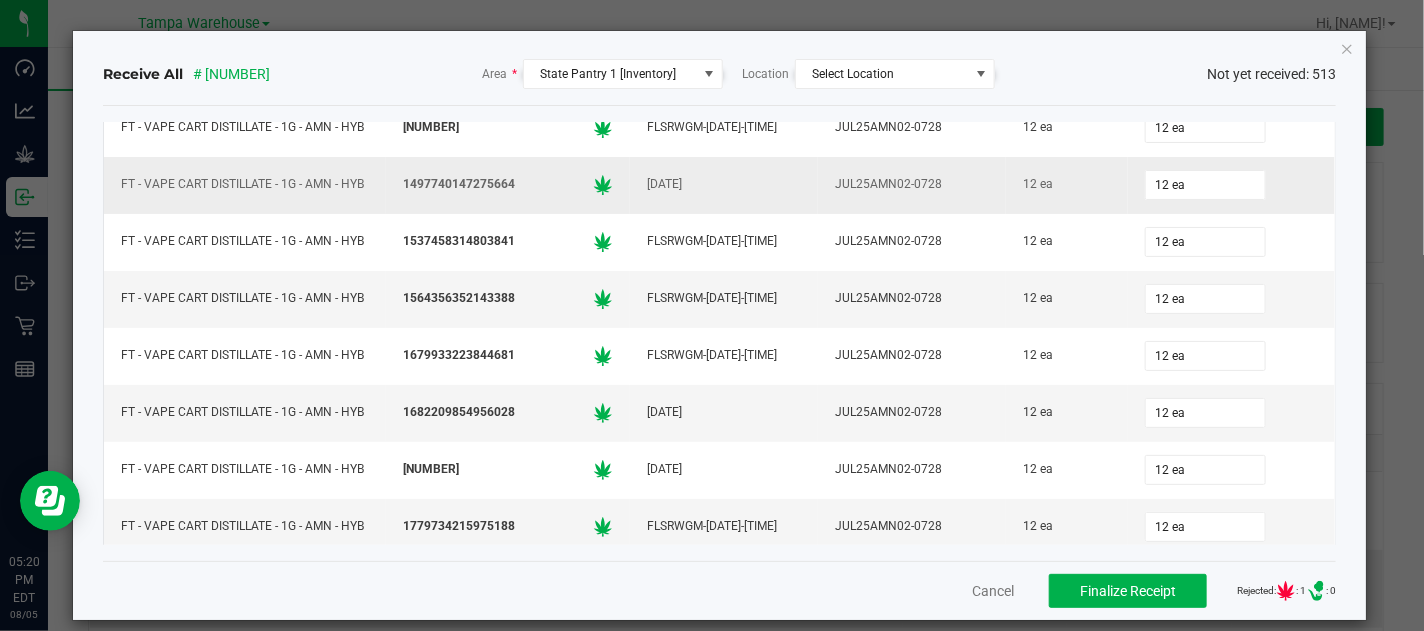 click on "12 ea" 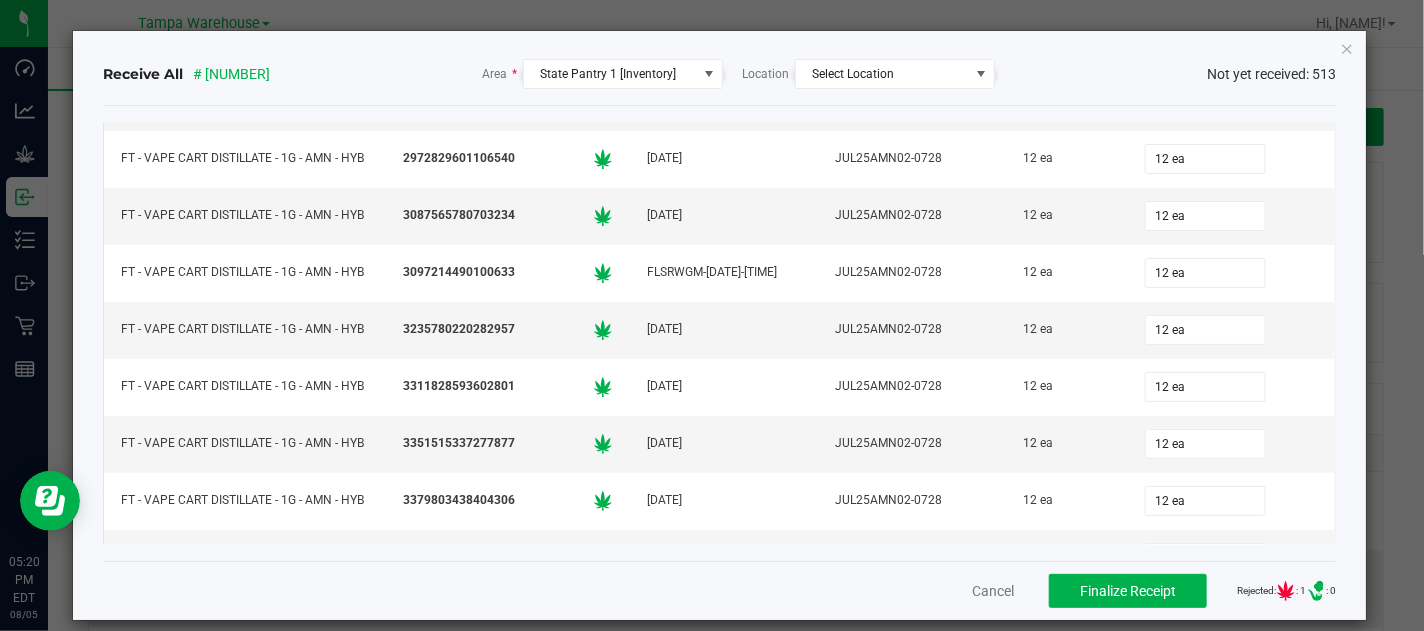 scroll, scrollTop: 16500, scrollLeft: 0, axis: vertical 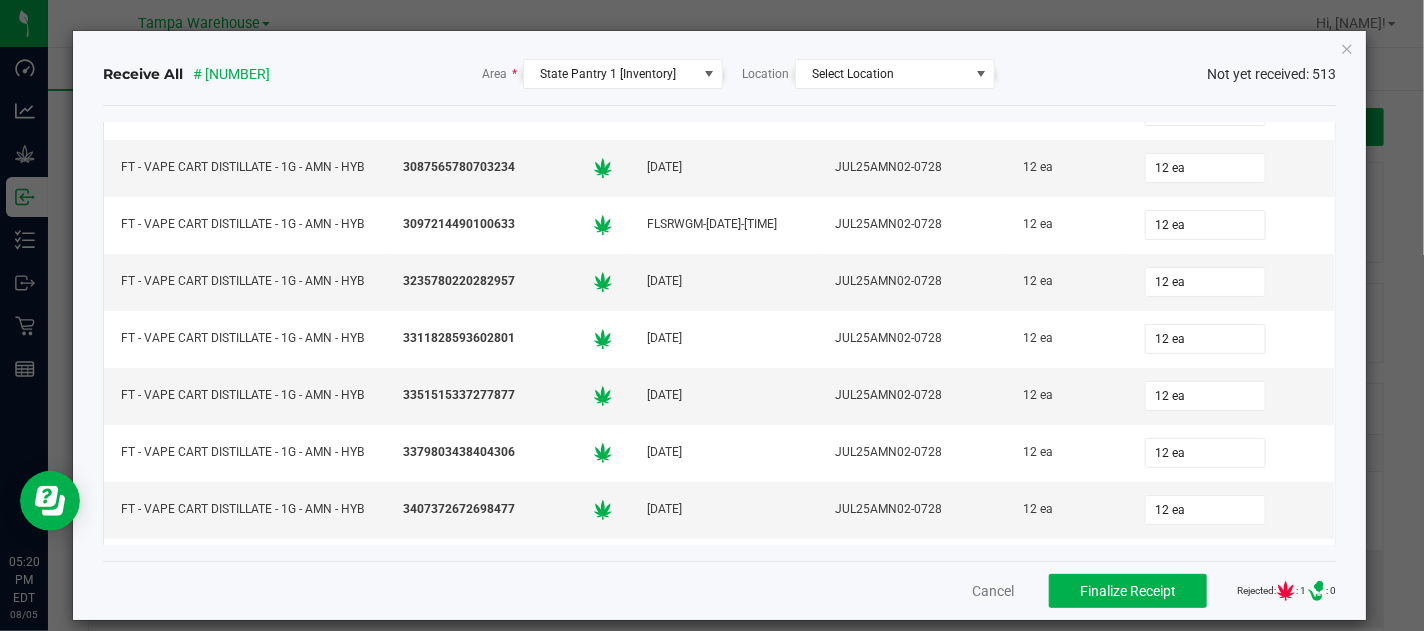 click on "12 ea" 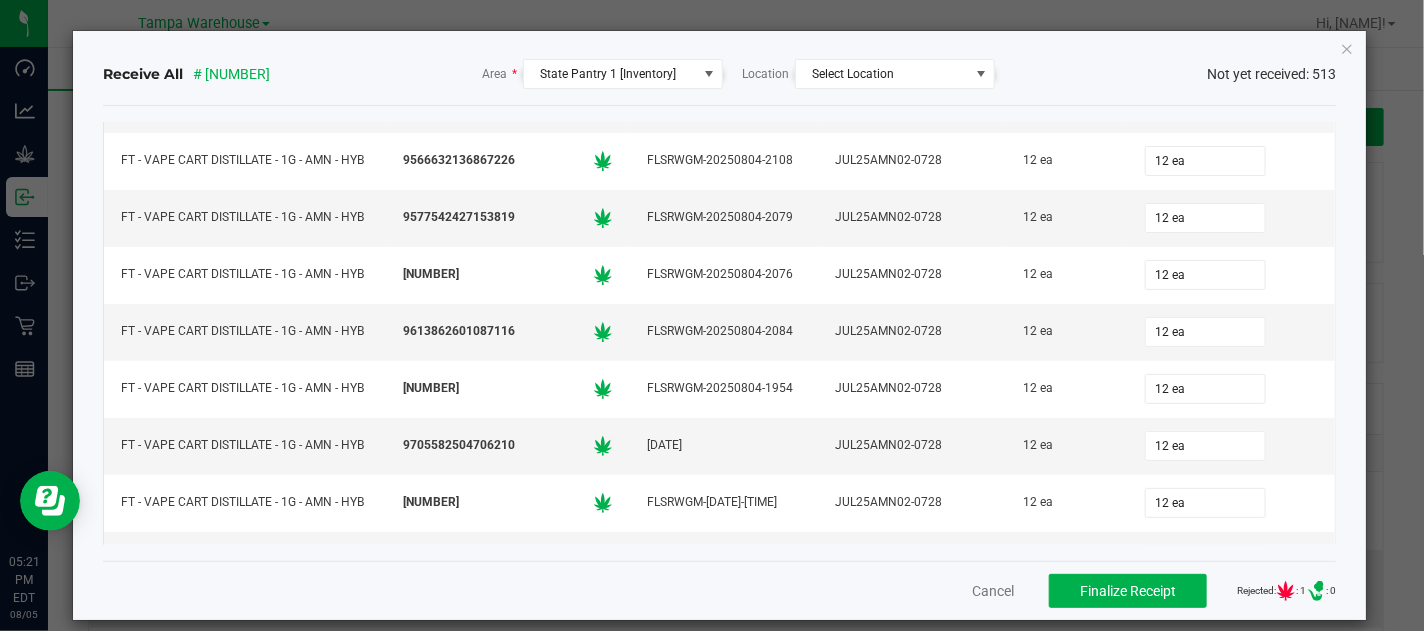 scroll, scrollTop: 25917, scrollLeft: 0, axis: vertical 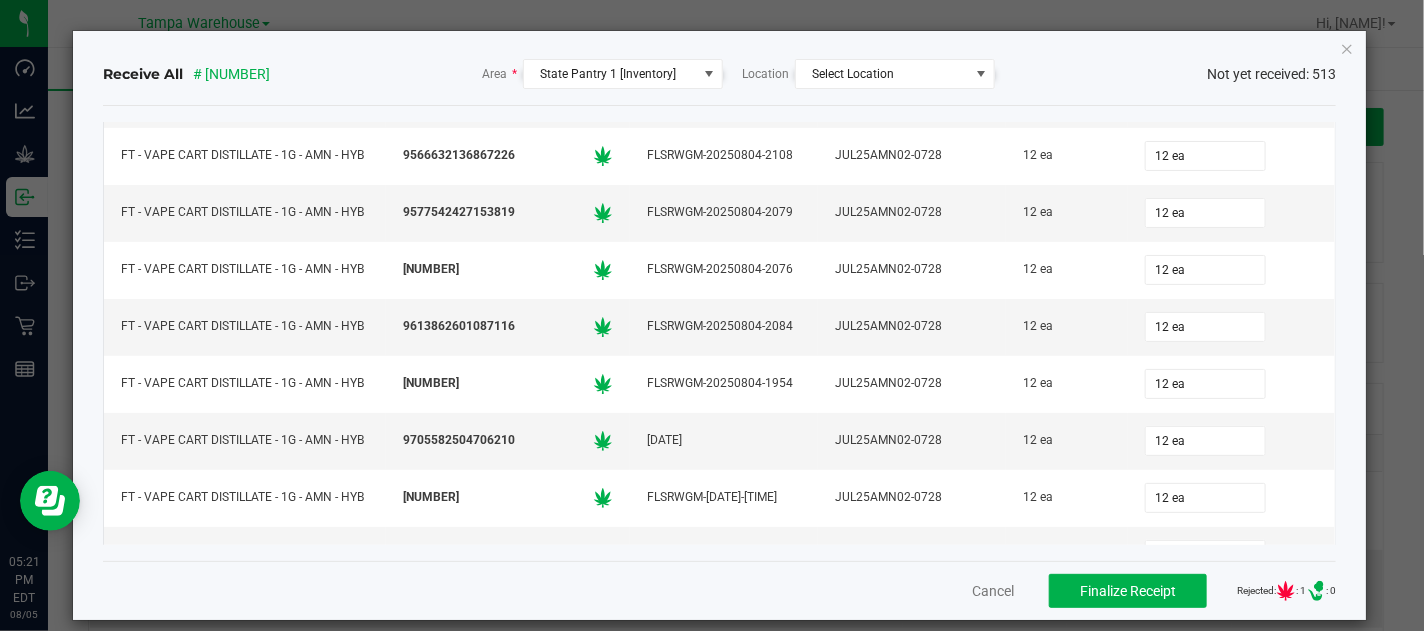 click on "0 ea" at bounding box center [1205, -1383] 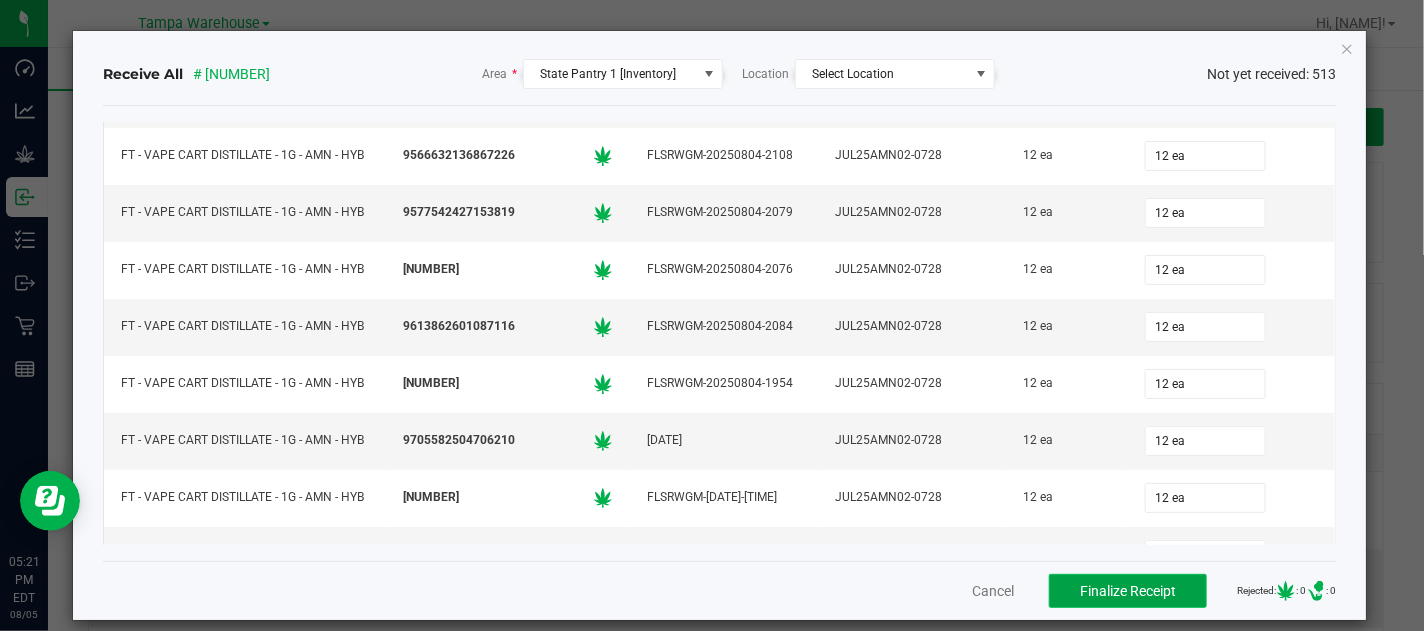 click on "Finalize Receipt" 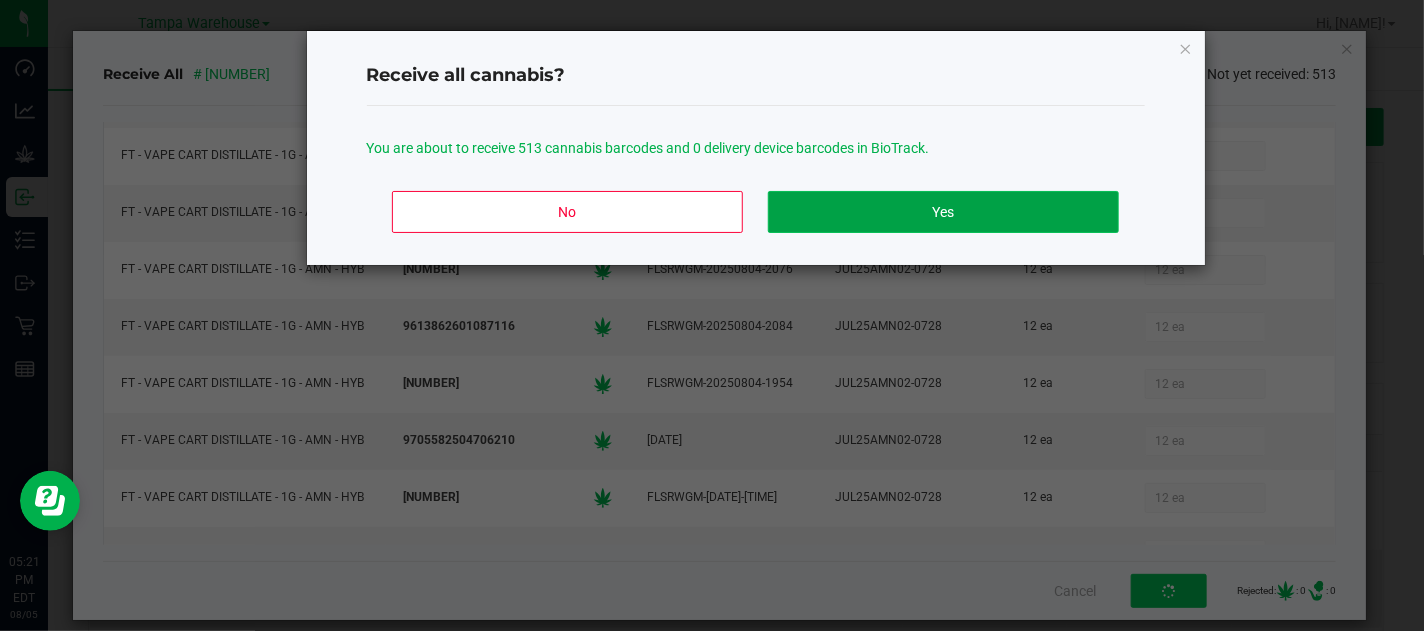 click on "Yes" 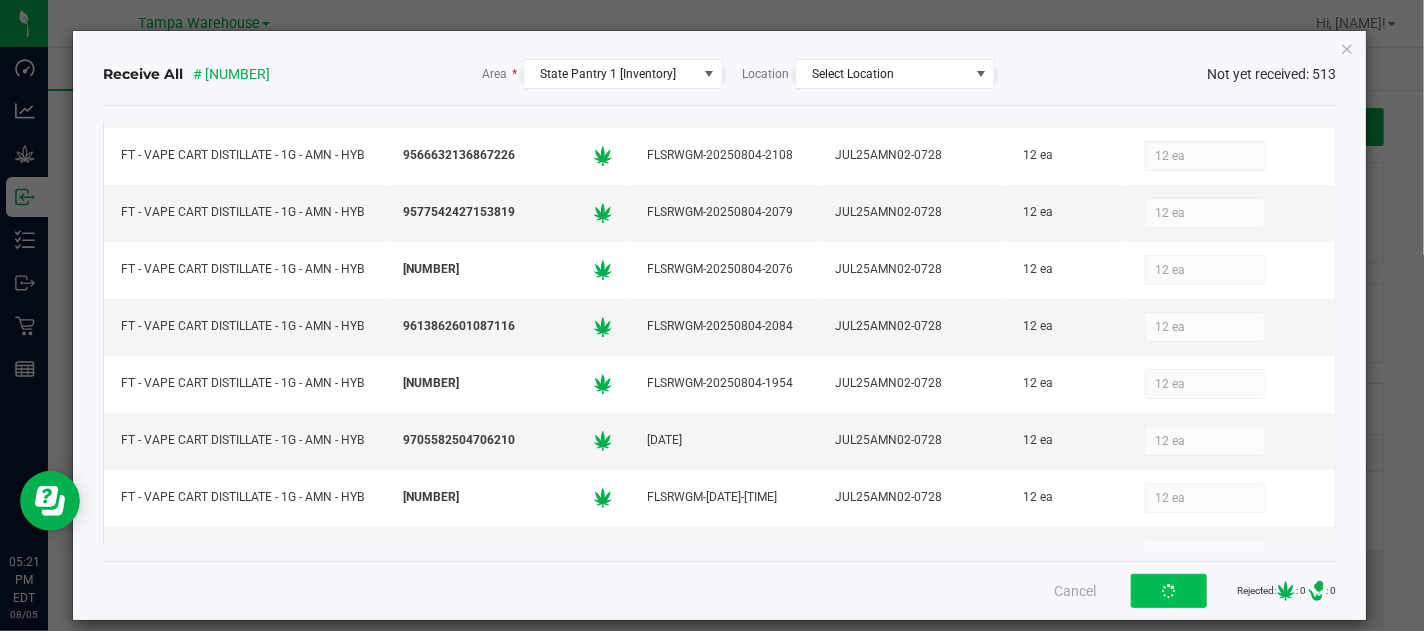 click on "12 ea" 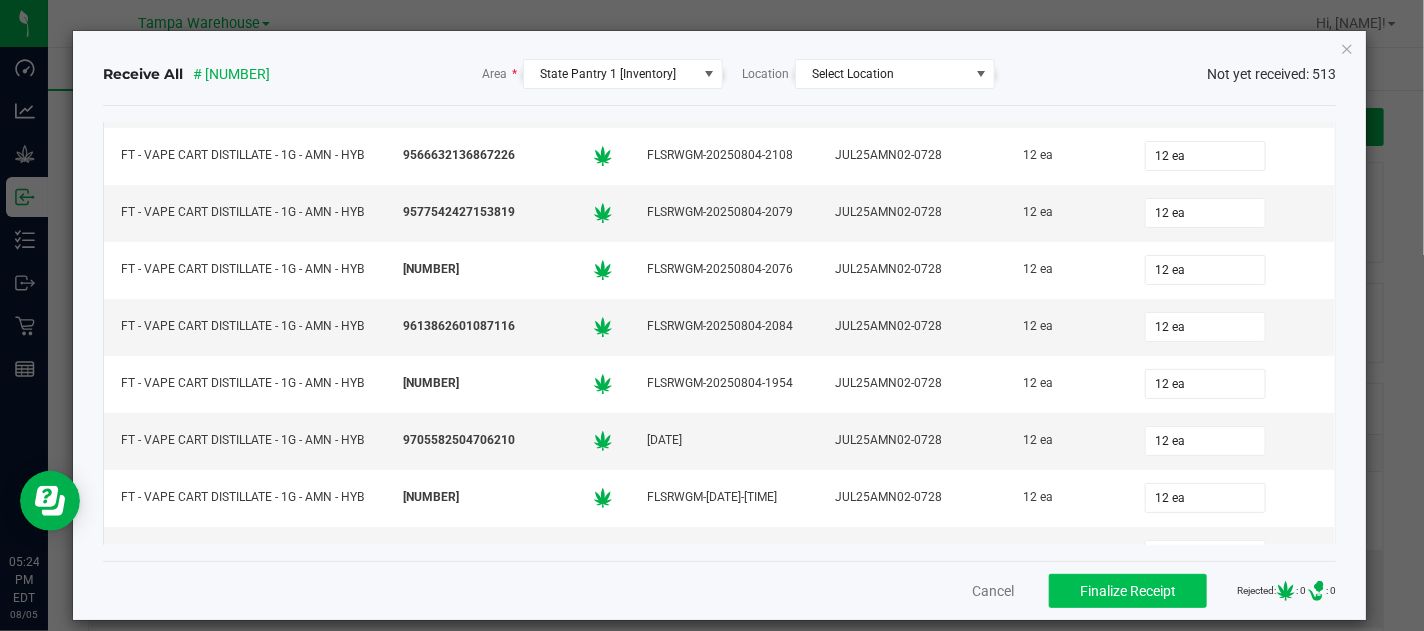 click on "JUL25AMN02-0728" 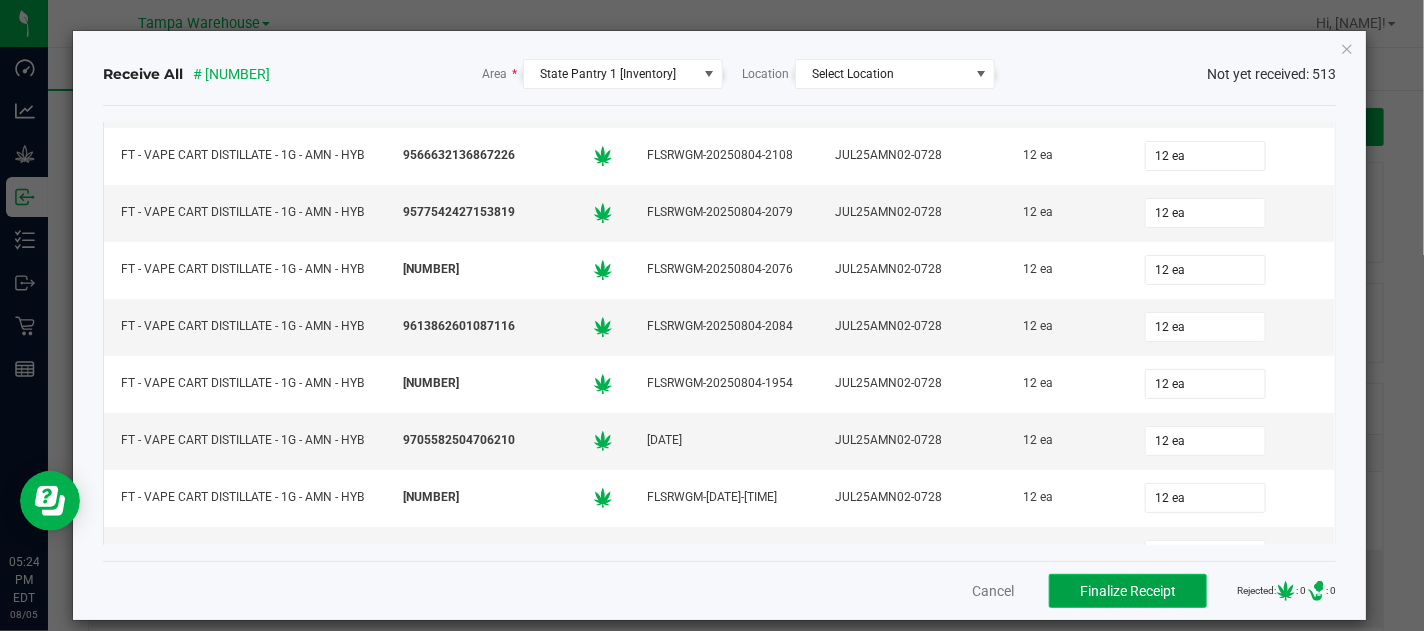 click on "Finalize Receipt" 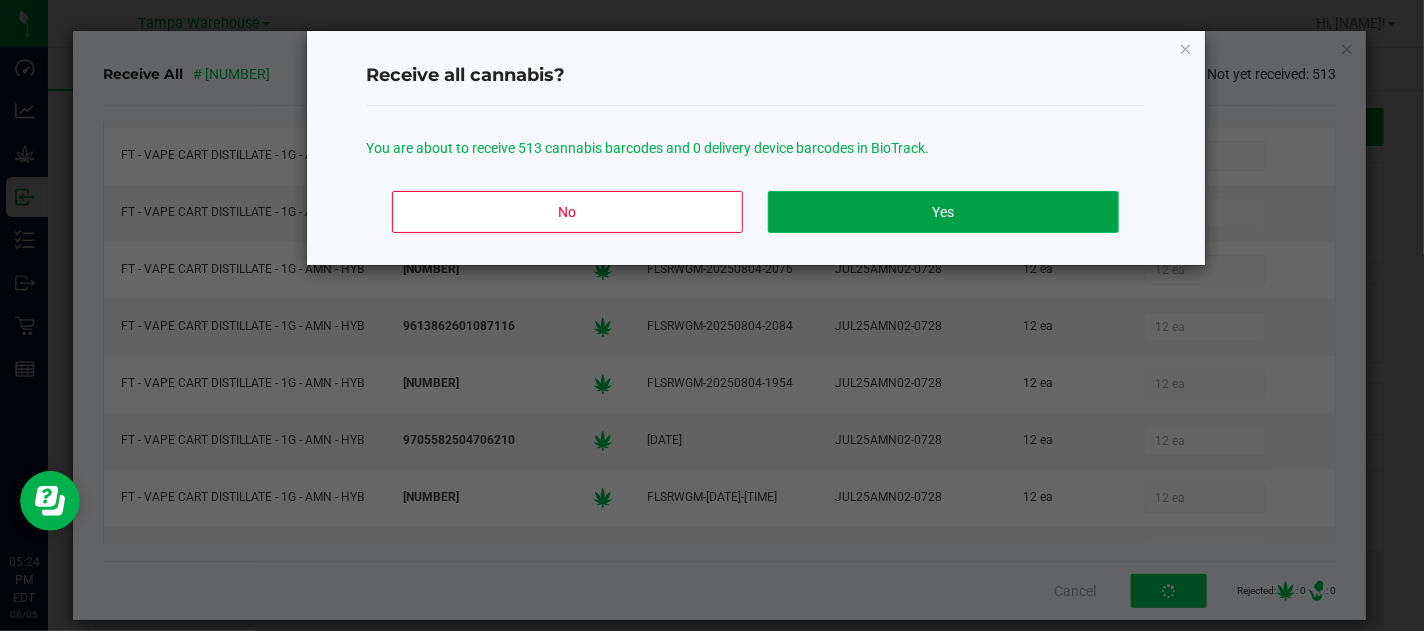 click on "Yes" 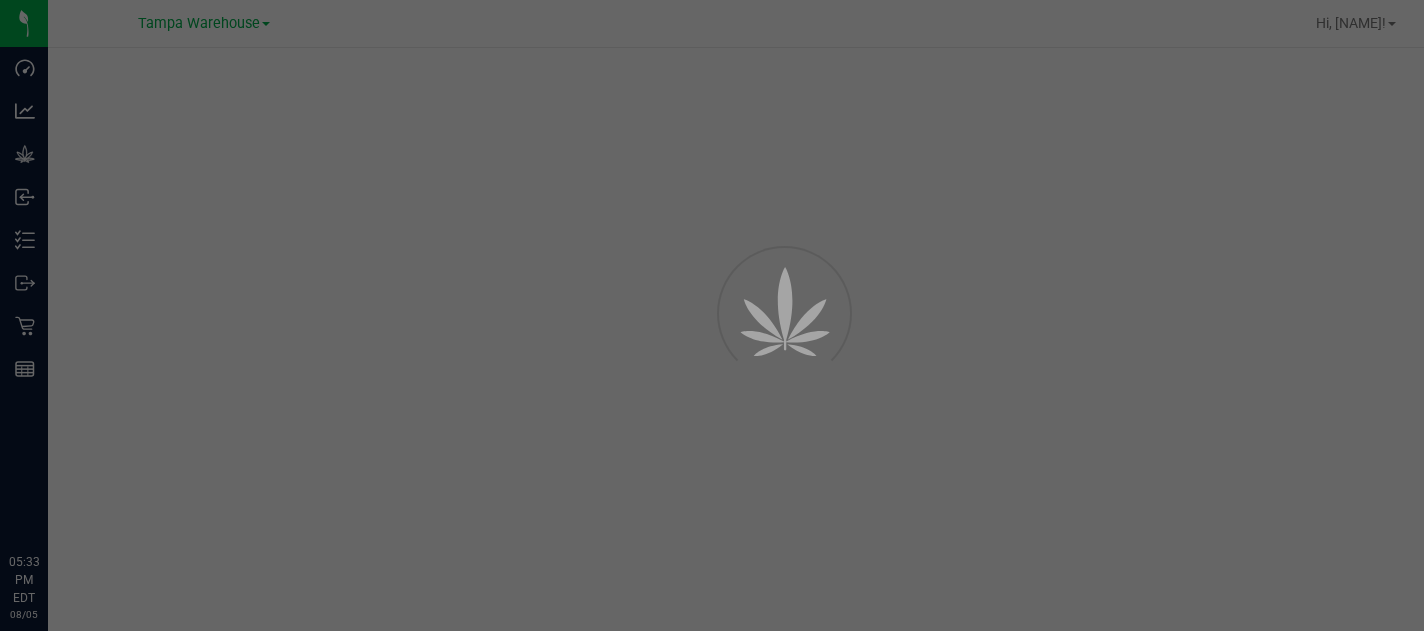 scroll, scrollTop: 0, scrollLeft: 0, axis: both 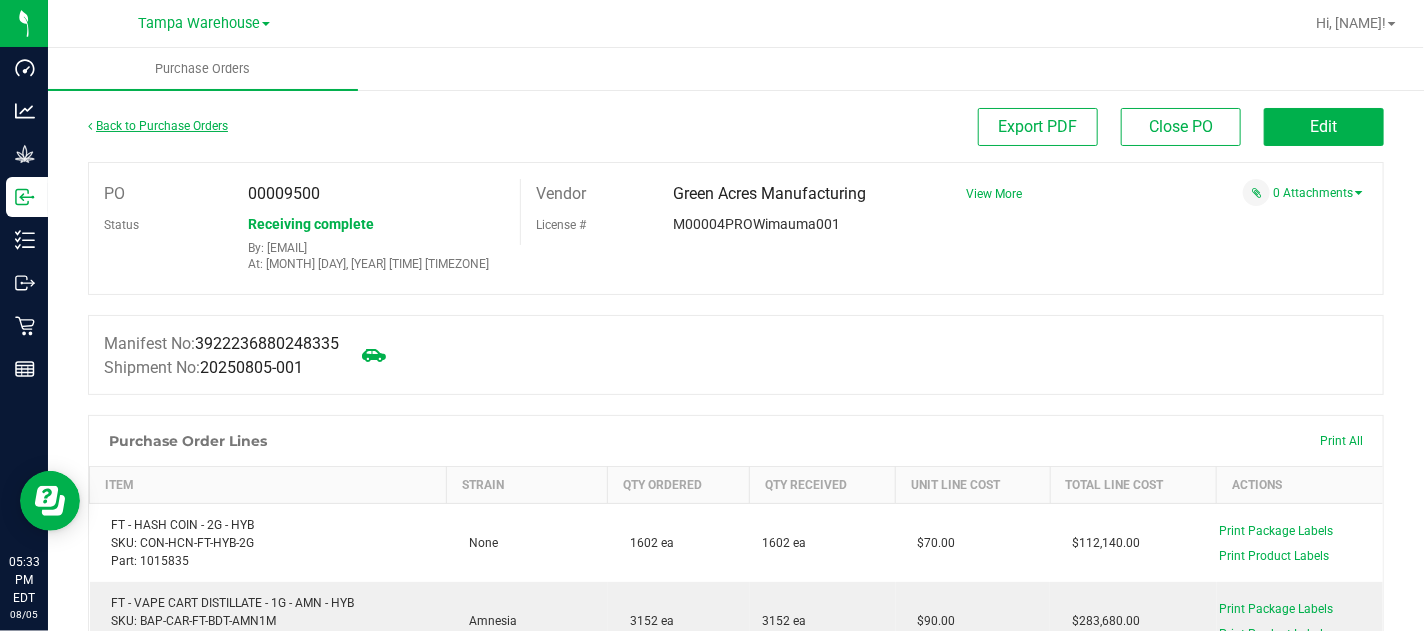 click on "Back to Purchase Orders" at bounding box center (158, 126) 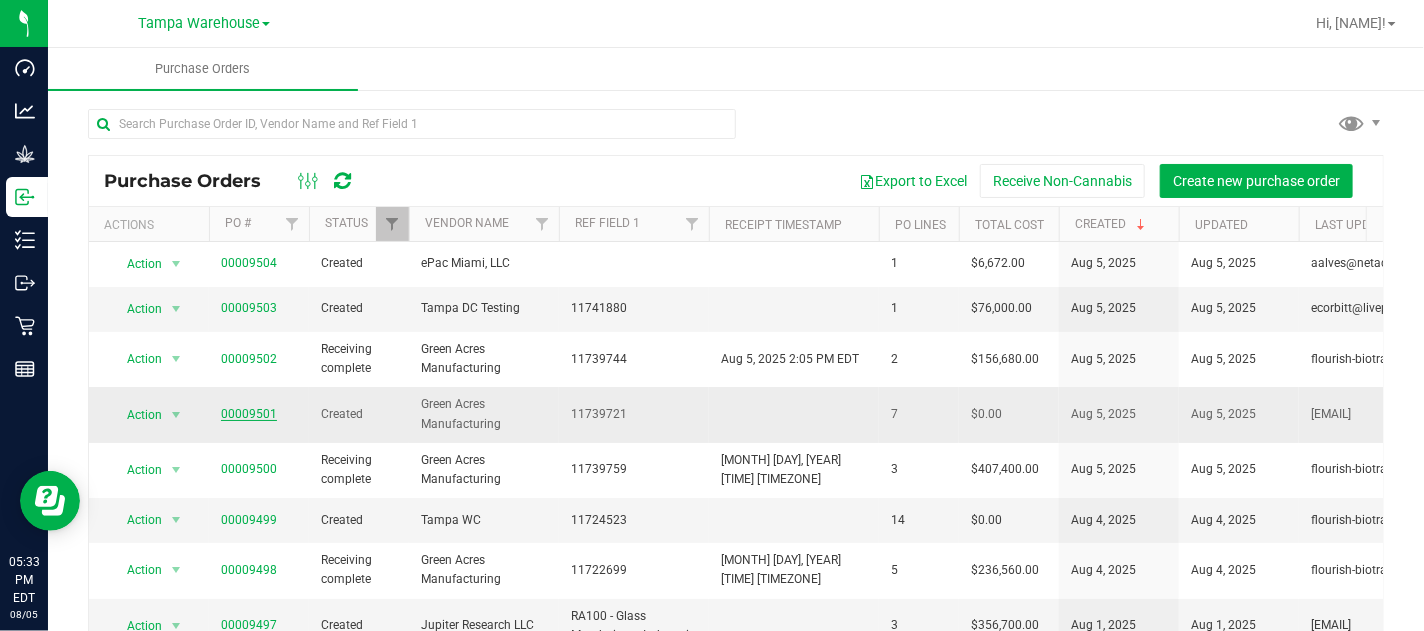 click on "00009501" at bounding box center (249, 414) 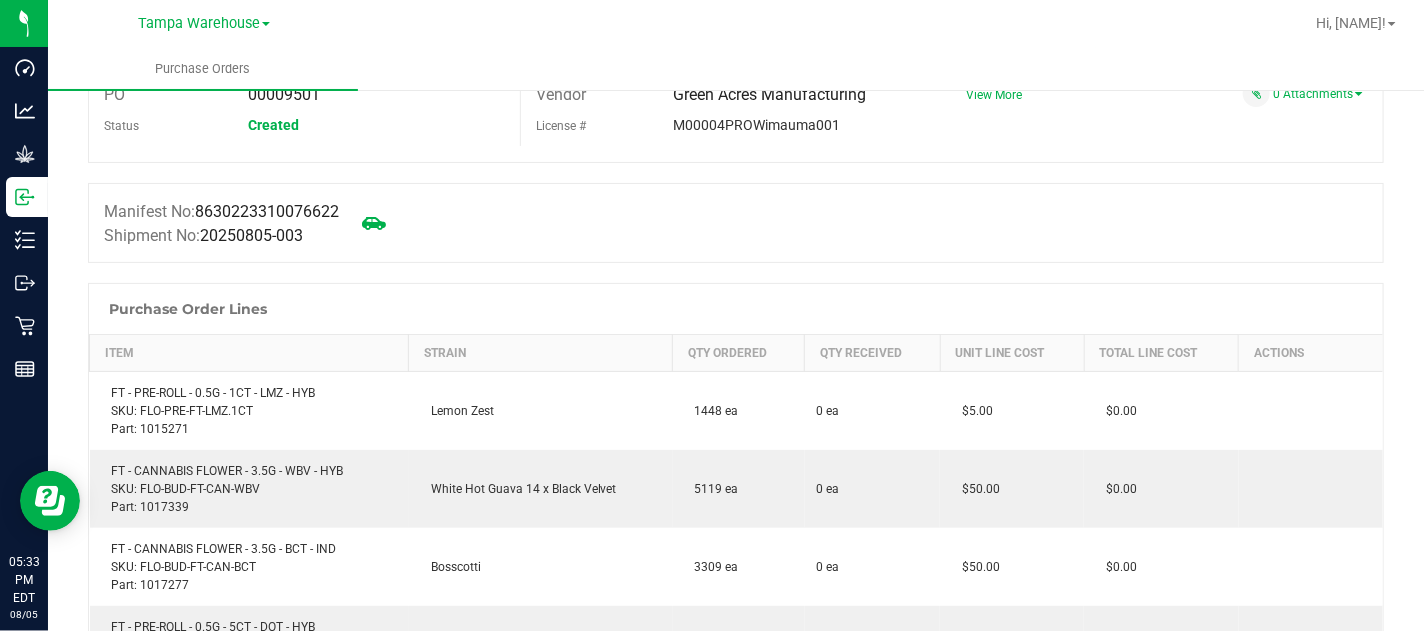 scroll, scrollTop: 0, scrollLeft: 0, axis: both 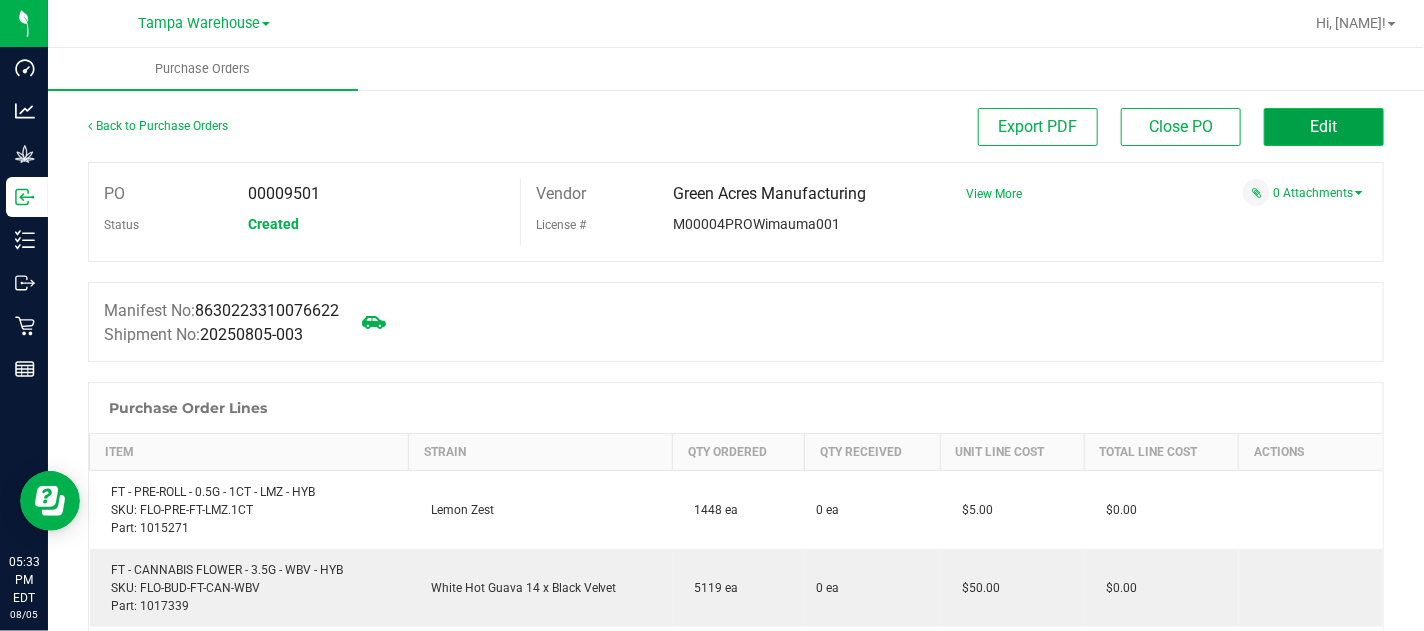 click on "Edit" at bounding box center [1324, 127] 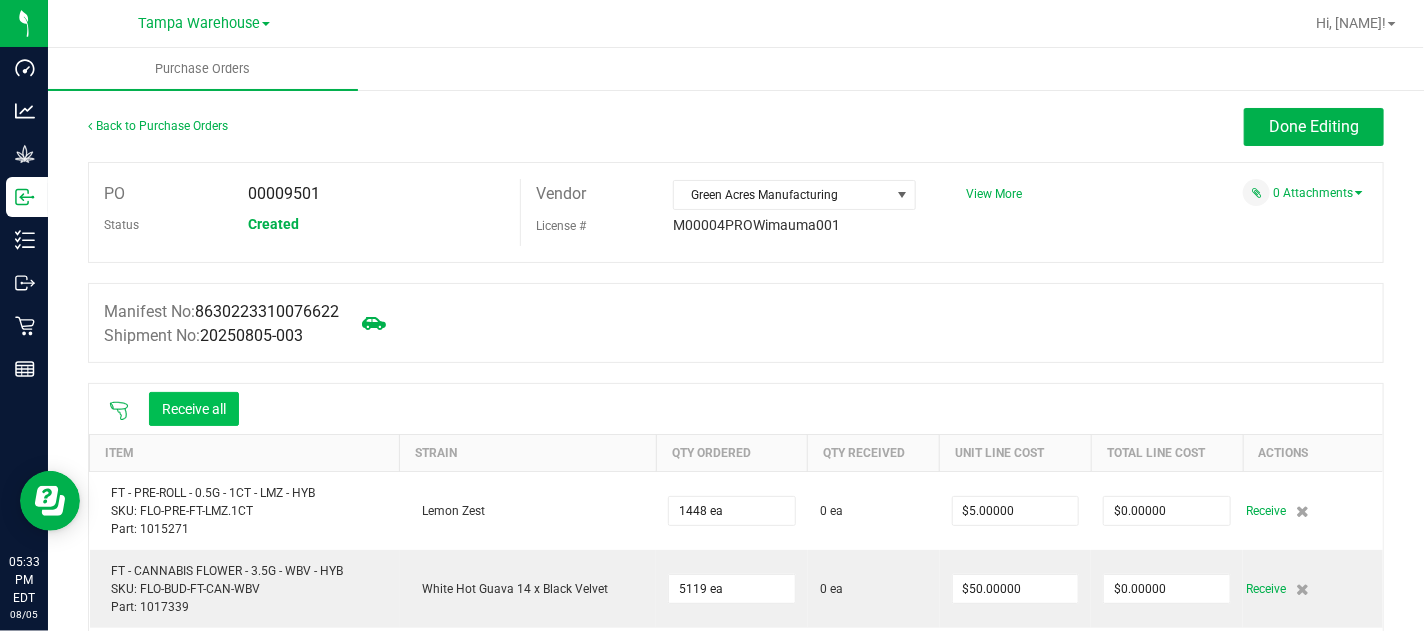 click on "Receive all" at bounding box center [194, 409] 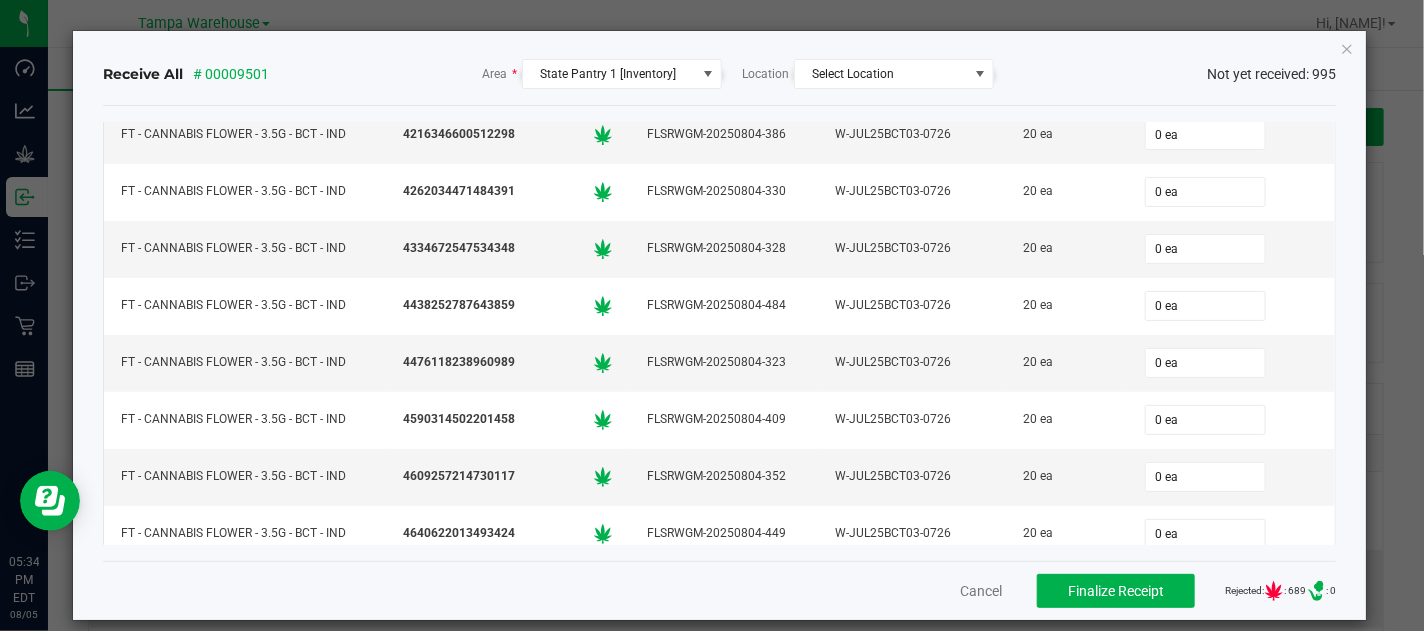 scroll, scrollTop: 4598, scrollLeft: 0, axis: vertical 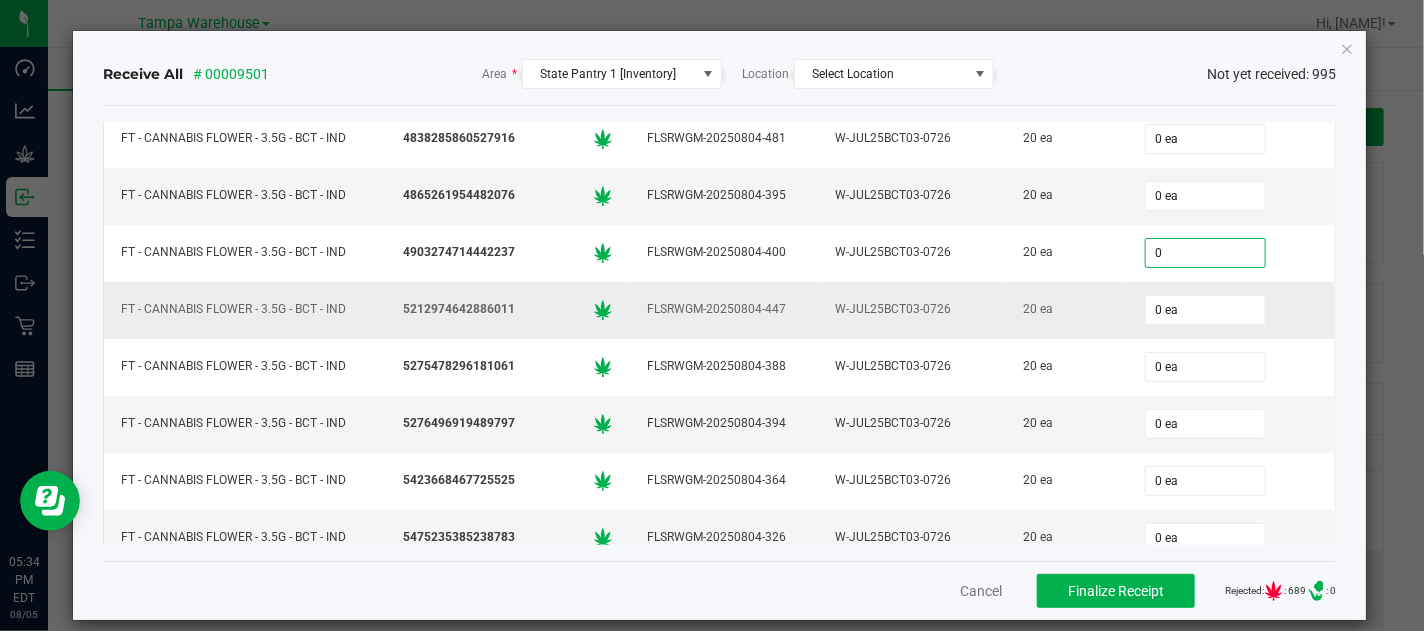 click on "0 ea" 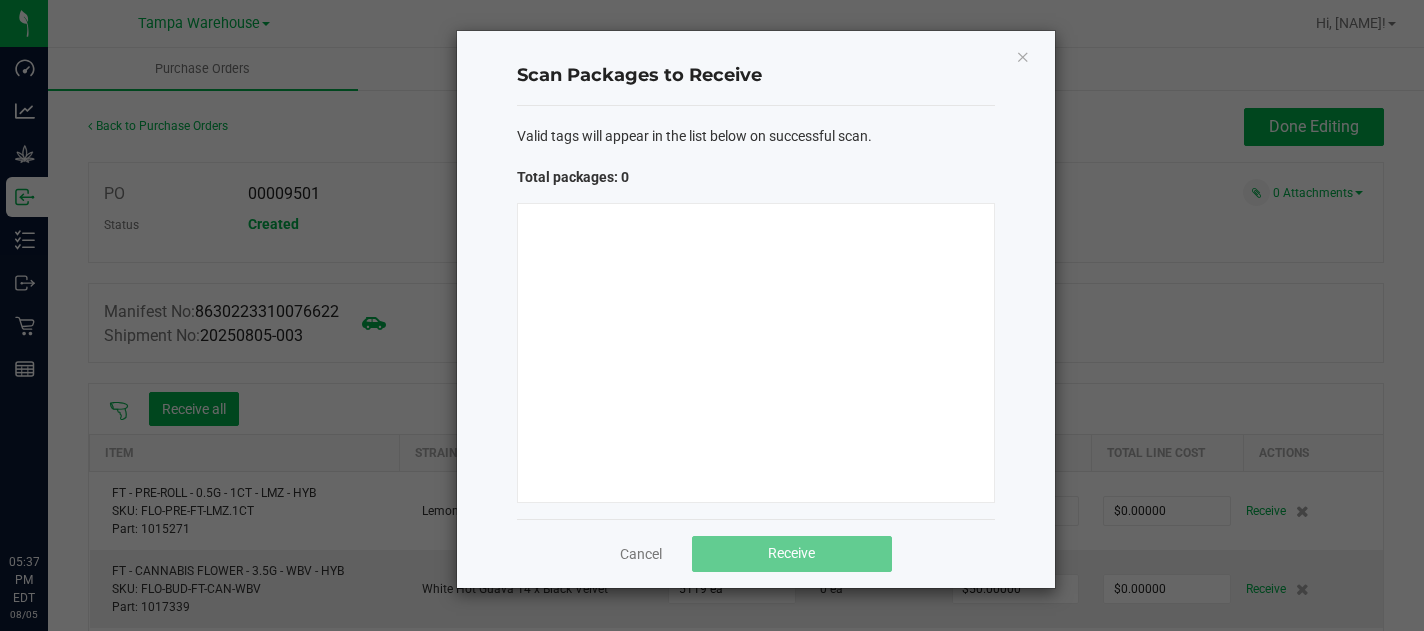 scroll, scrollTop: 0, scrollLeft: 0, axis: both 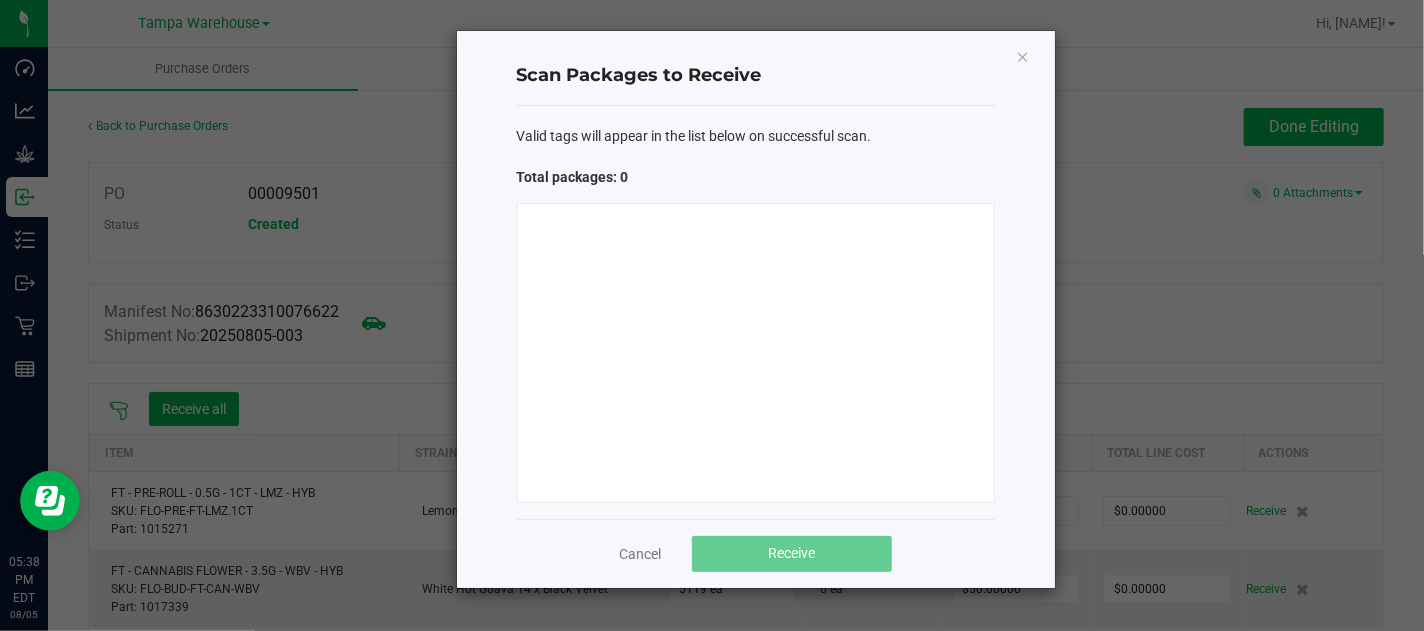 type 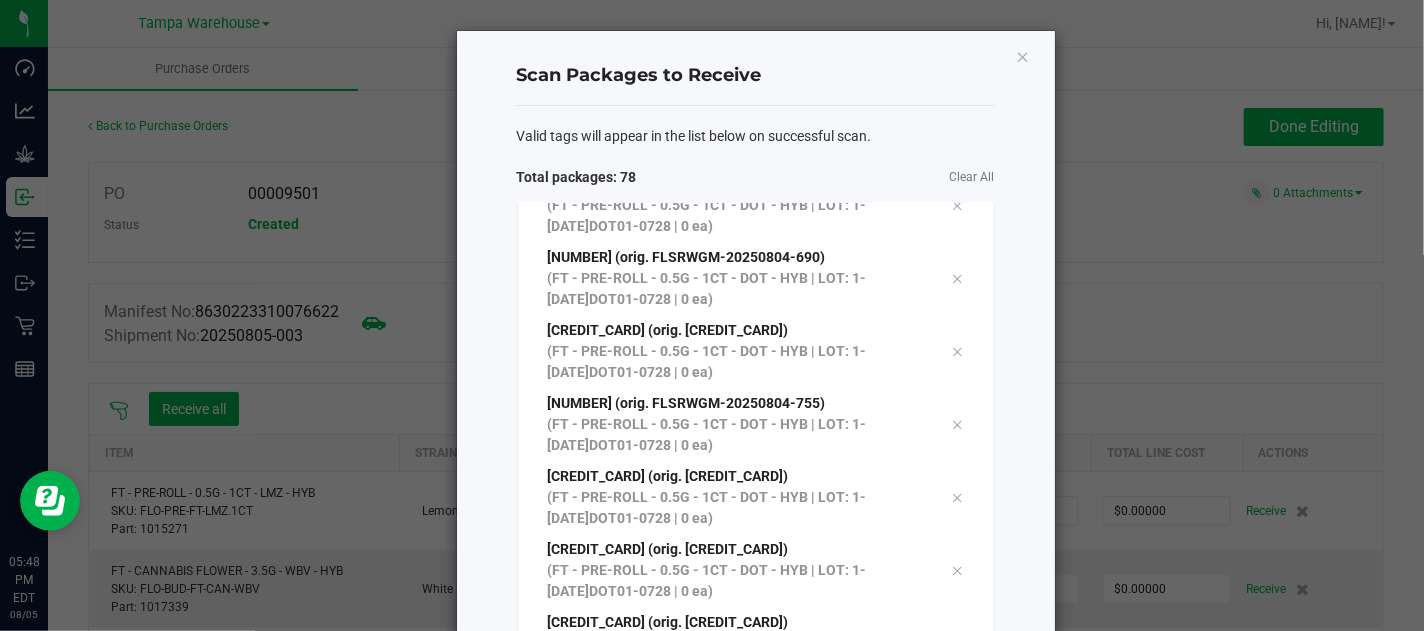 scroll, scrollTop: 5145, scrollLeft: 0, axis: vertical 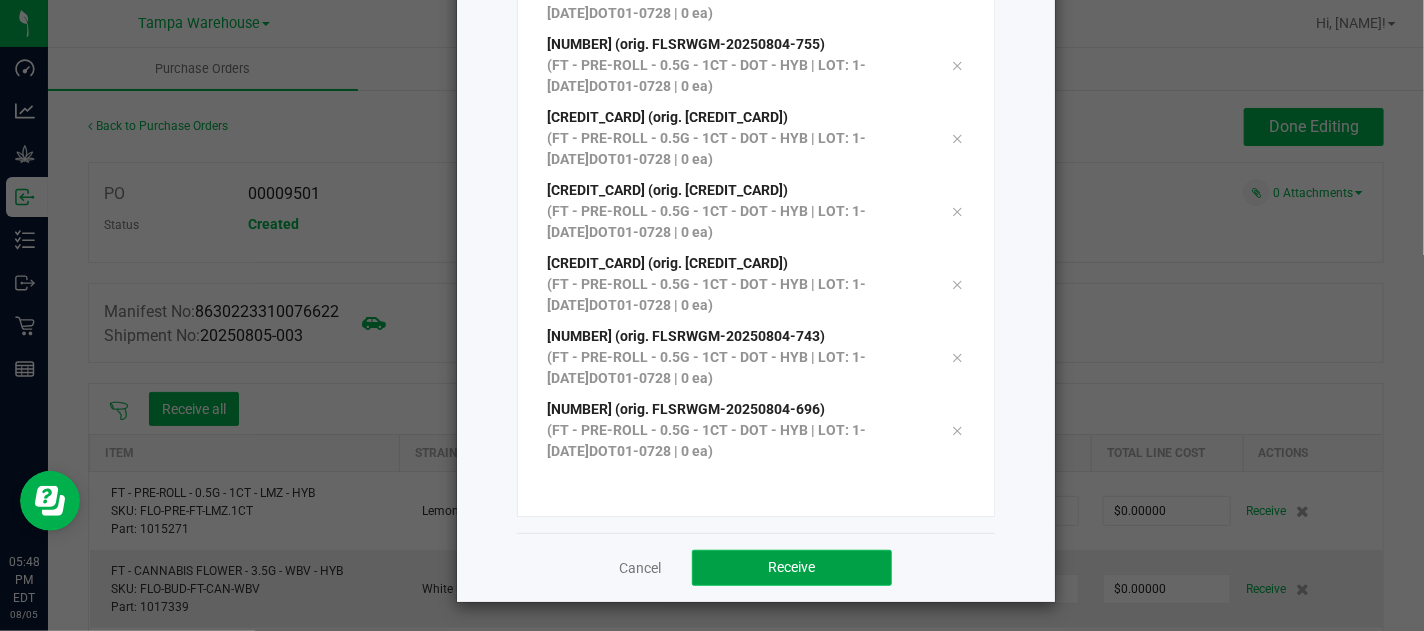 click on "Receive" 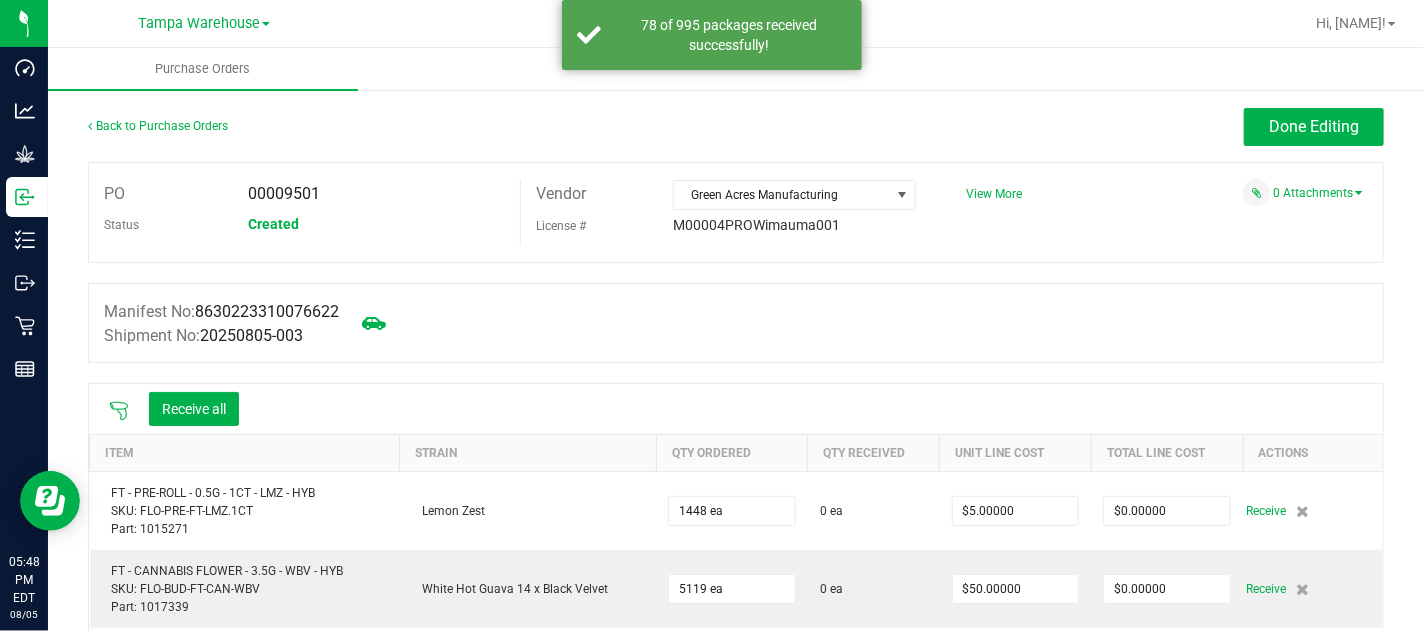 click on "Receive all" at bounding box center (194, 409) 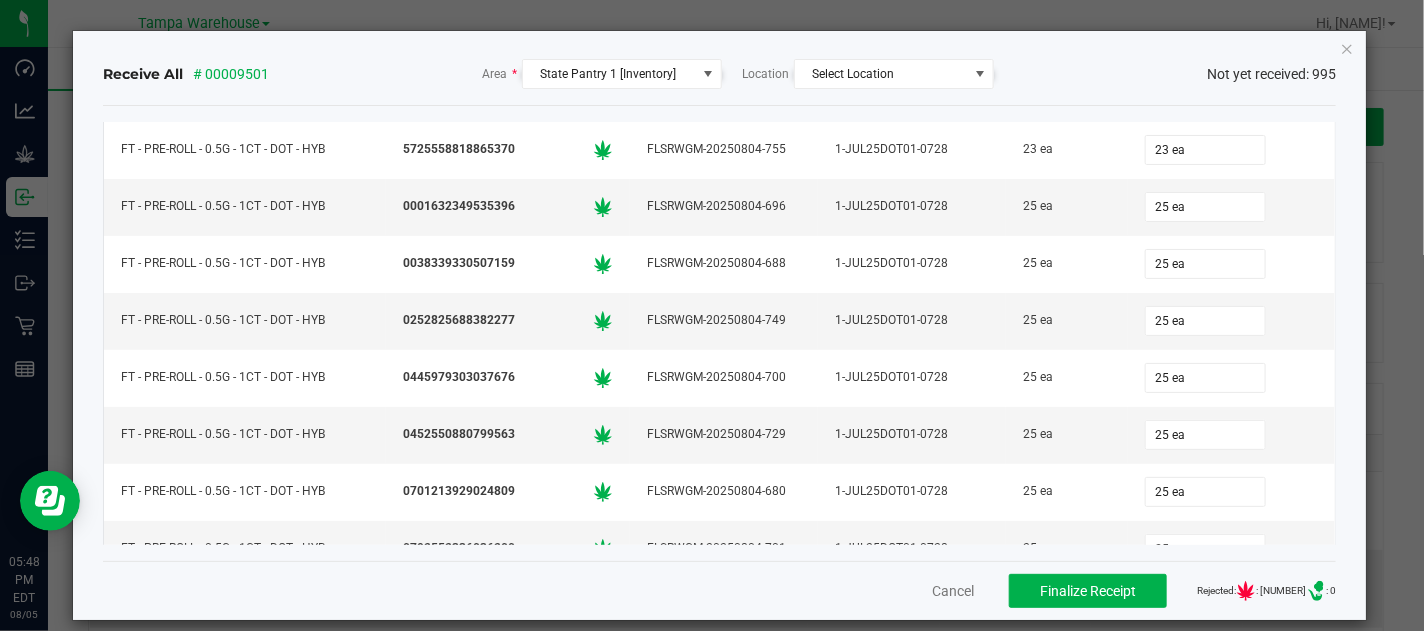 scroll, scrollTop: 28597, scrollLeft: 0, axis: vertical 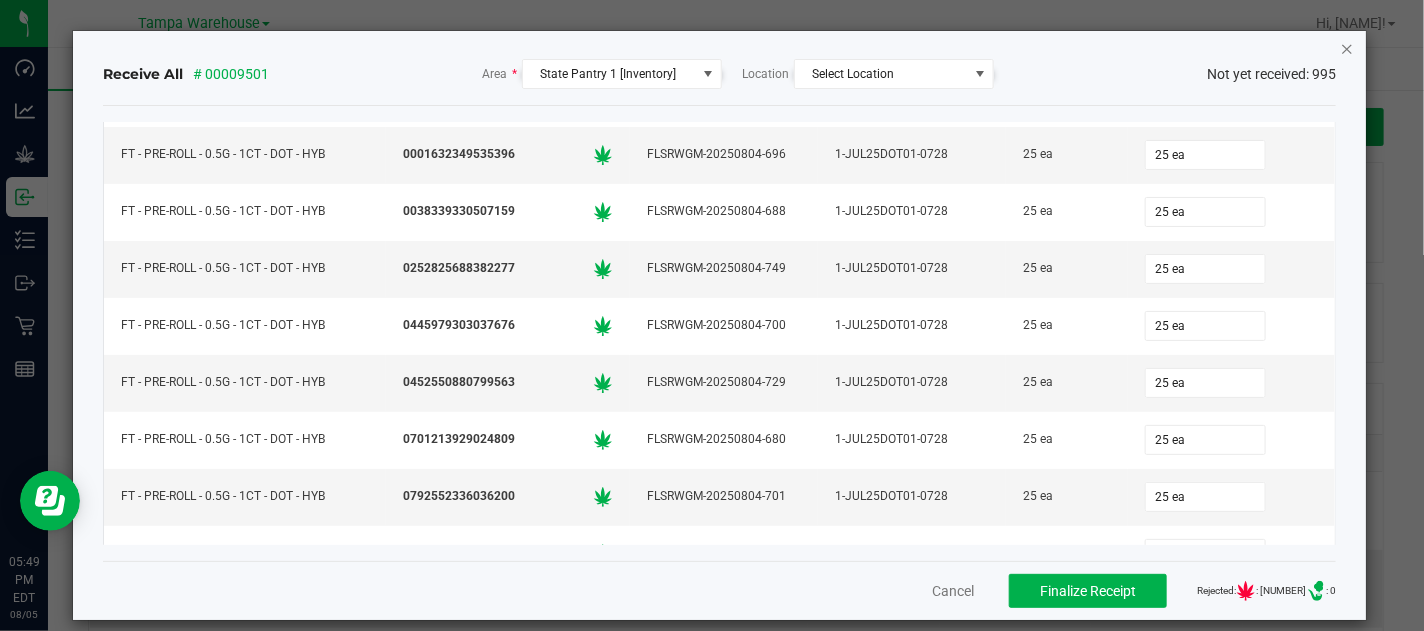 click 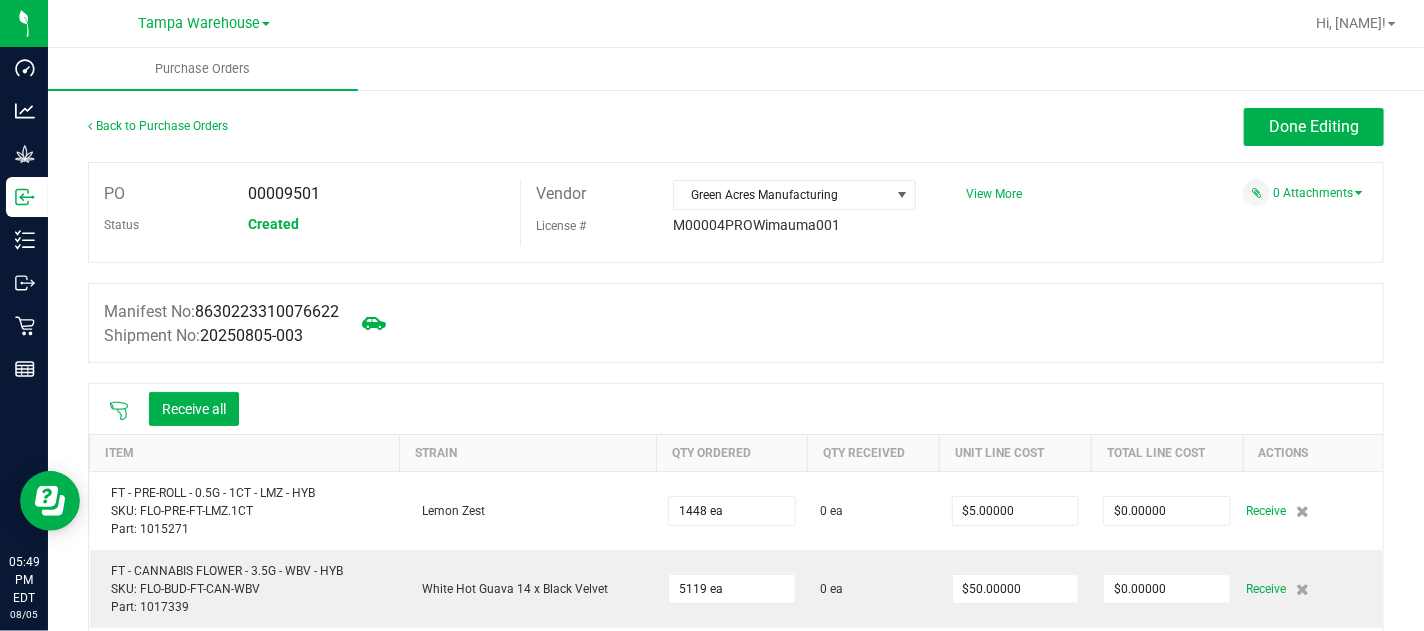 click on "Item" at bounding box center (245, 452) 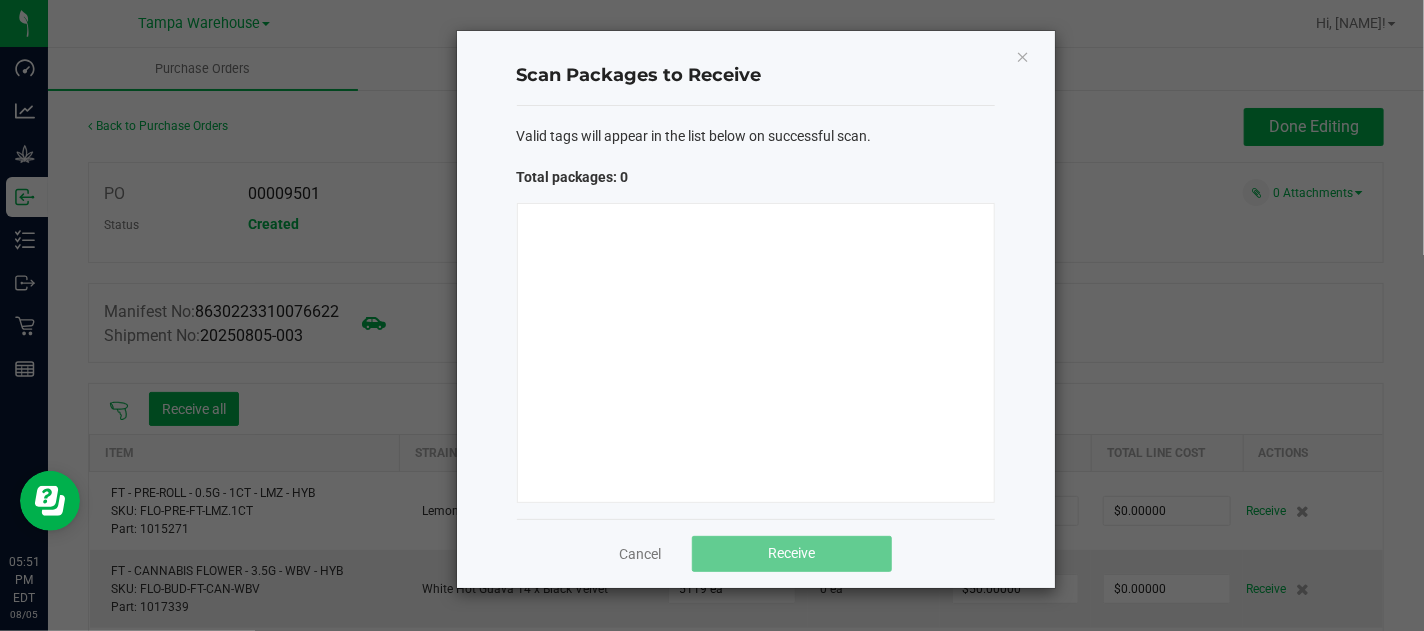 type 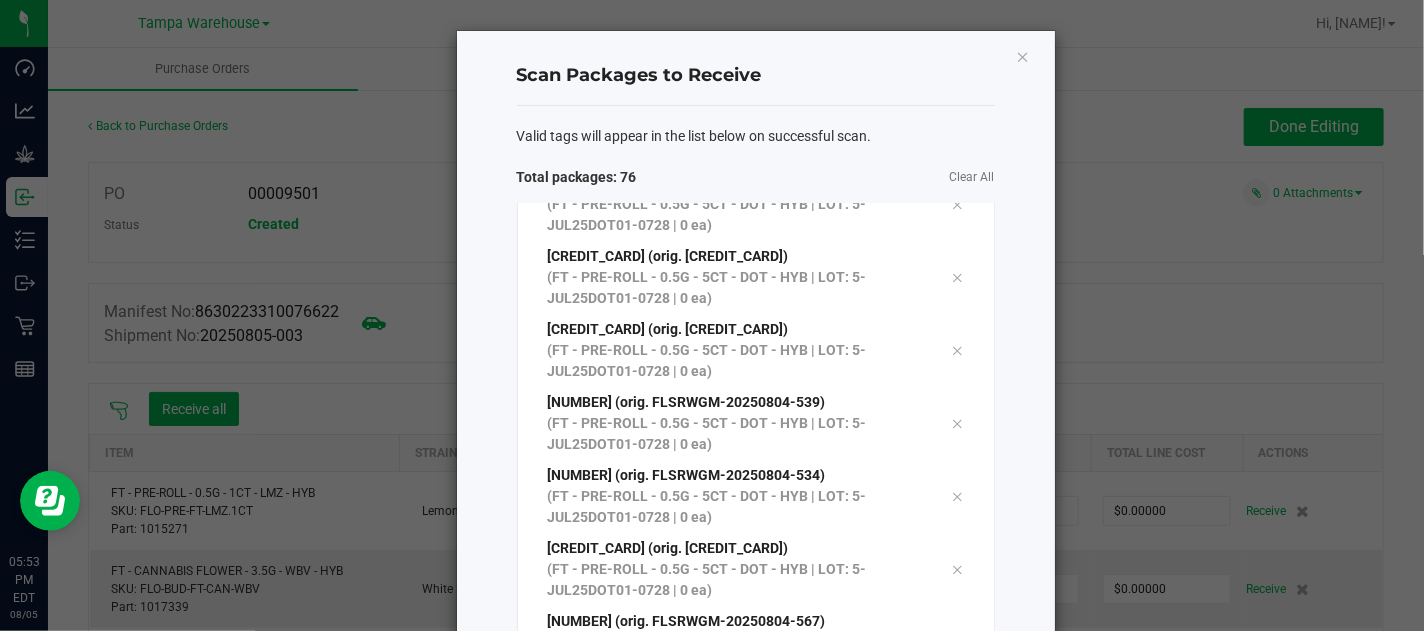 scroll, scrollTop: 4999, scrollLeft: 0, axis: vertical 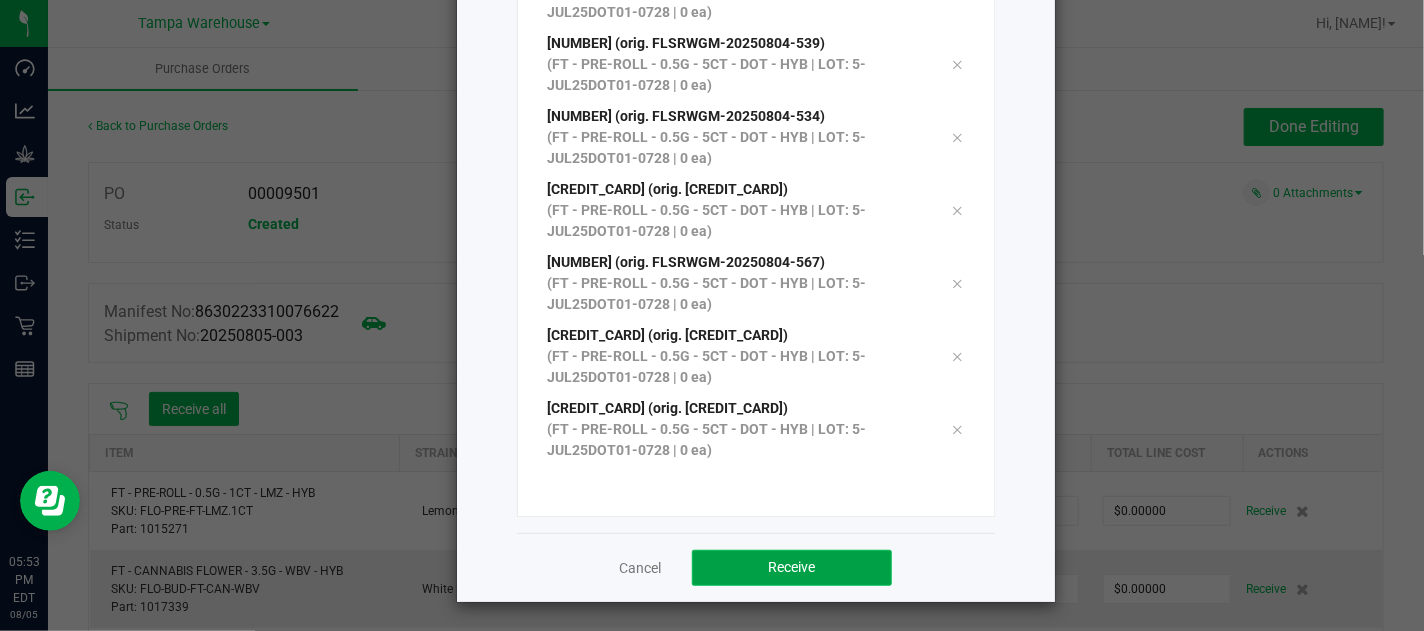 click on "Receive" 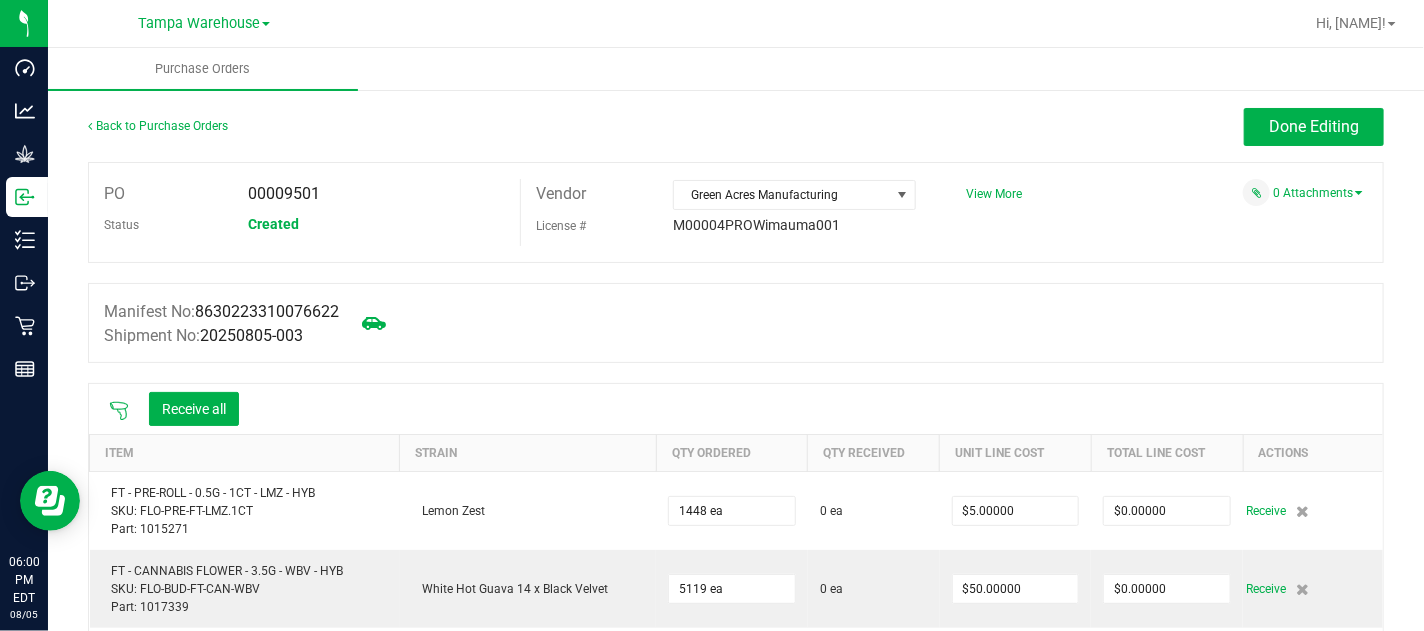 click 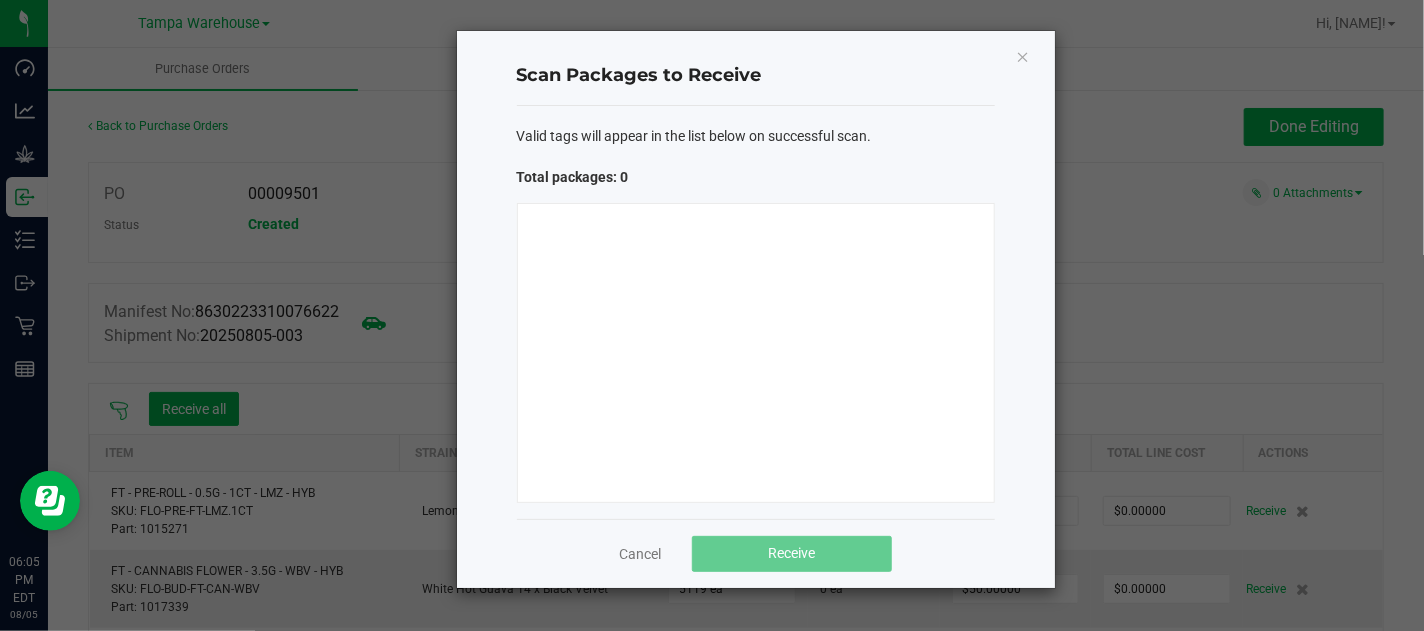 type 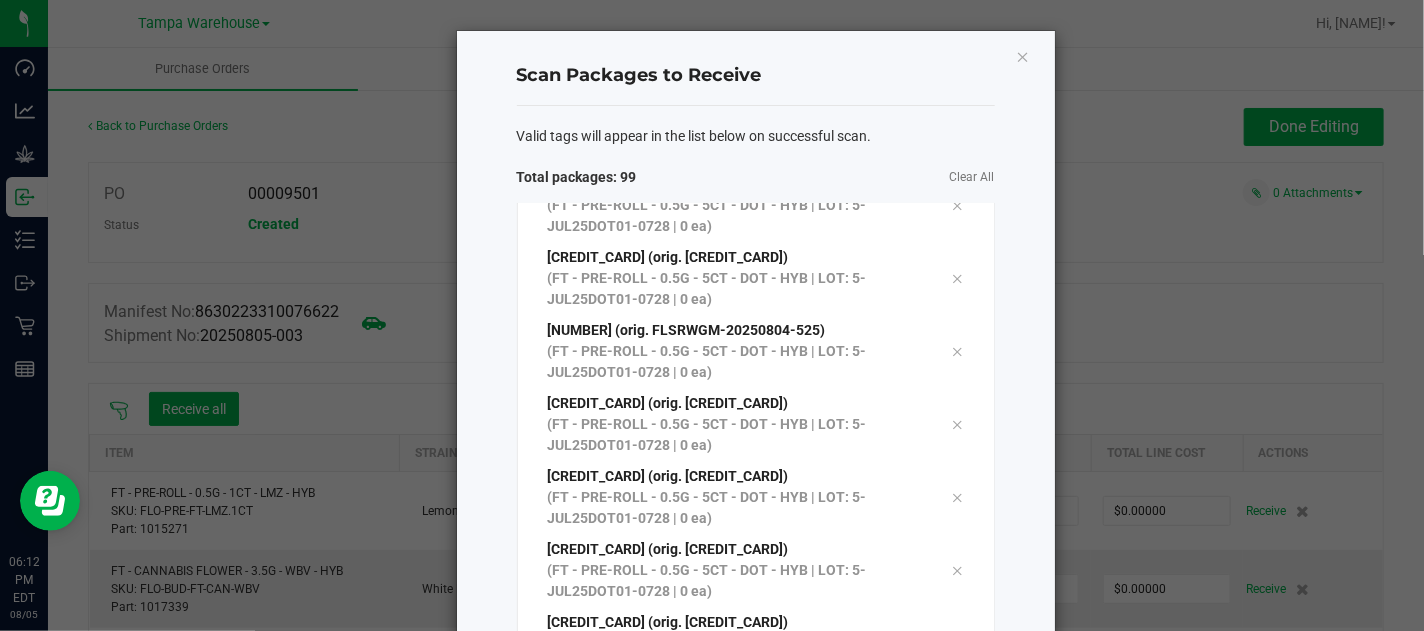scroll, scrollTop: 6678, scrollLeft: 0, axis: vertical 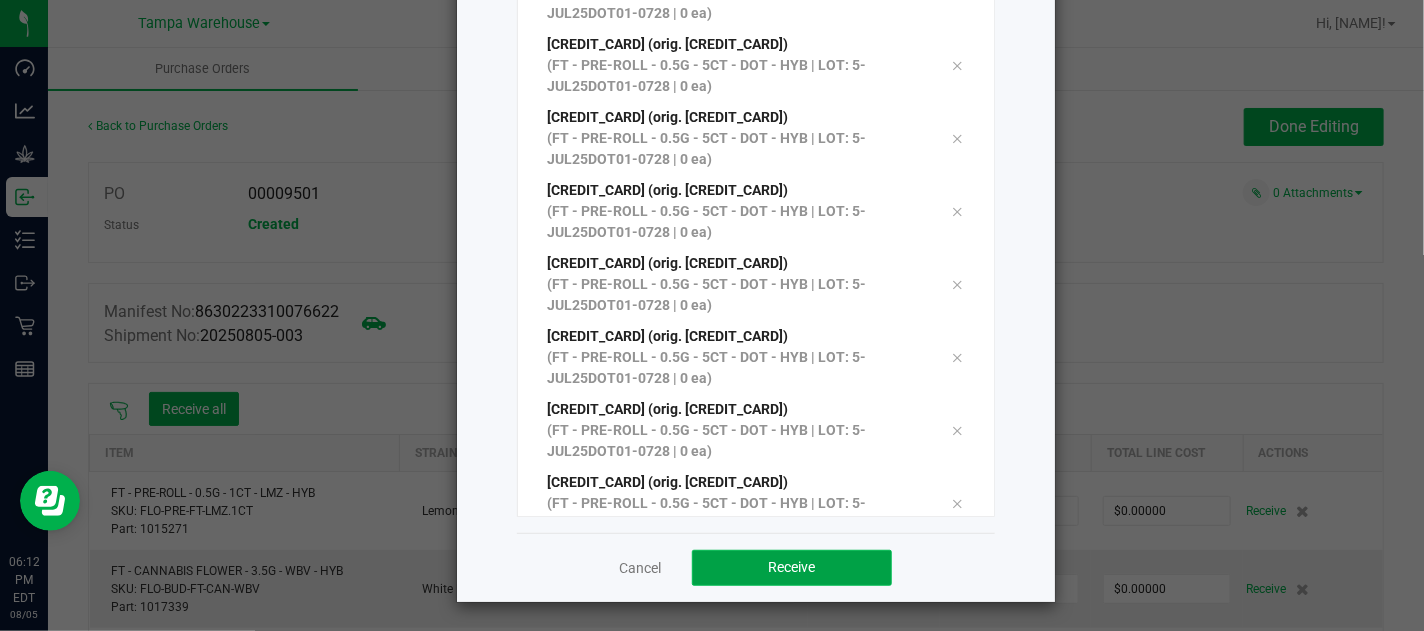 click on "Receive" 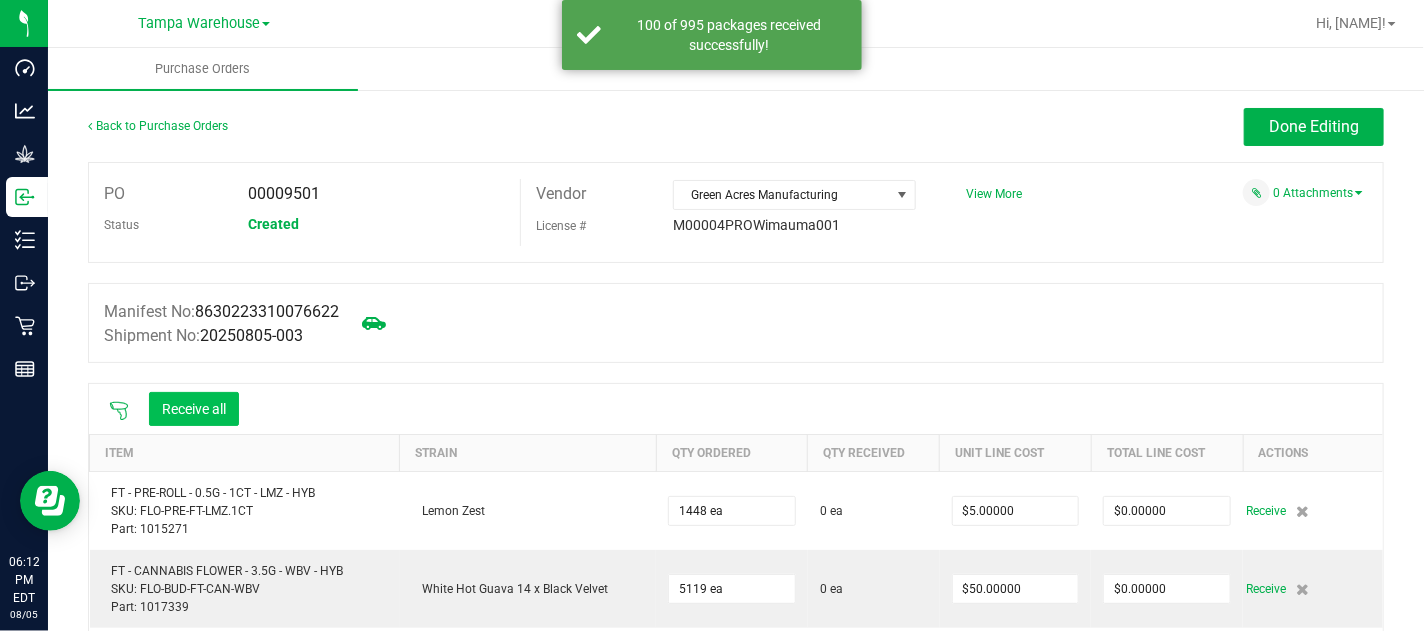 click on "Receive all" at bounding box center (194, 409) 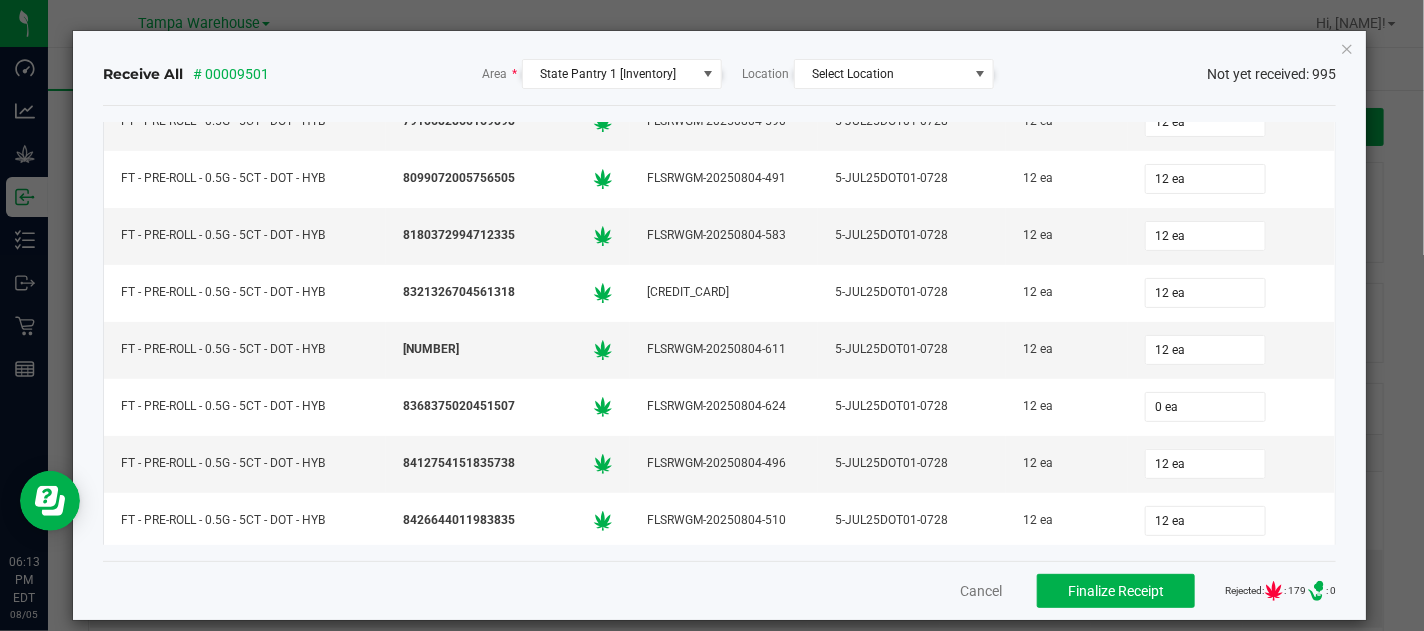 scroll, scrollTop: 55532, scrollLeft: 0, axis: vertical 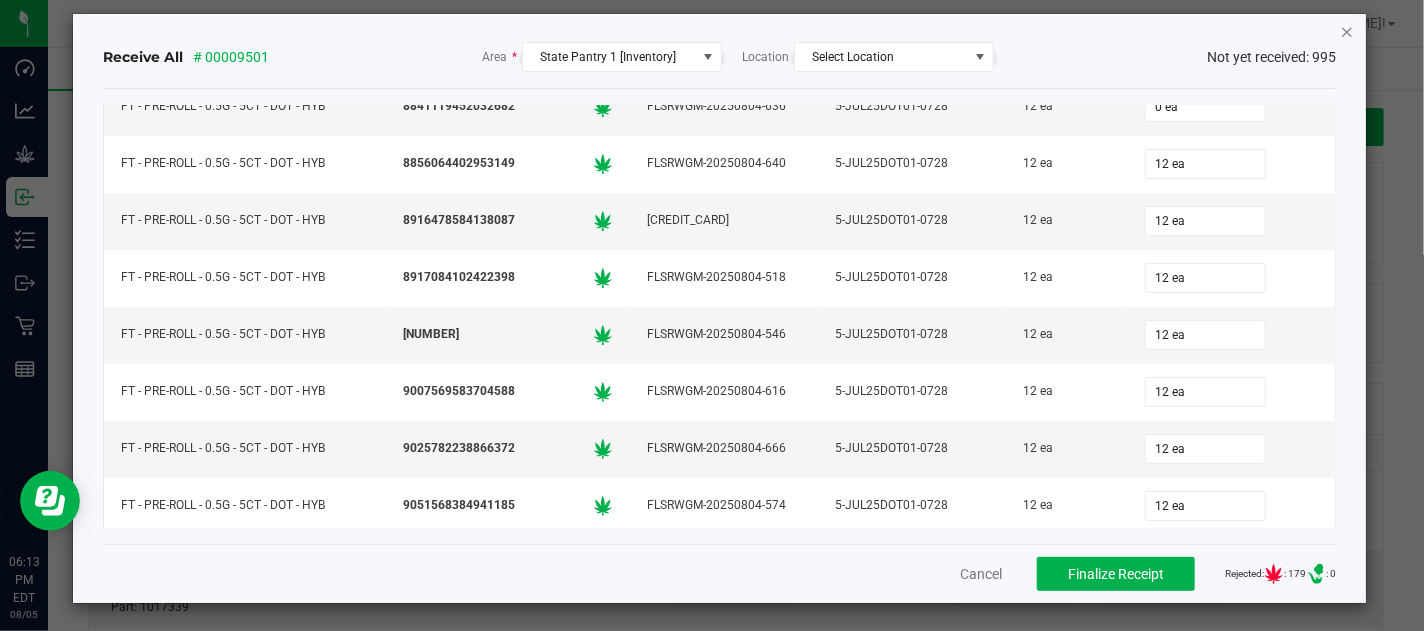 click 